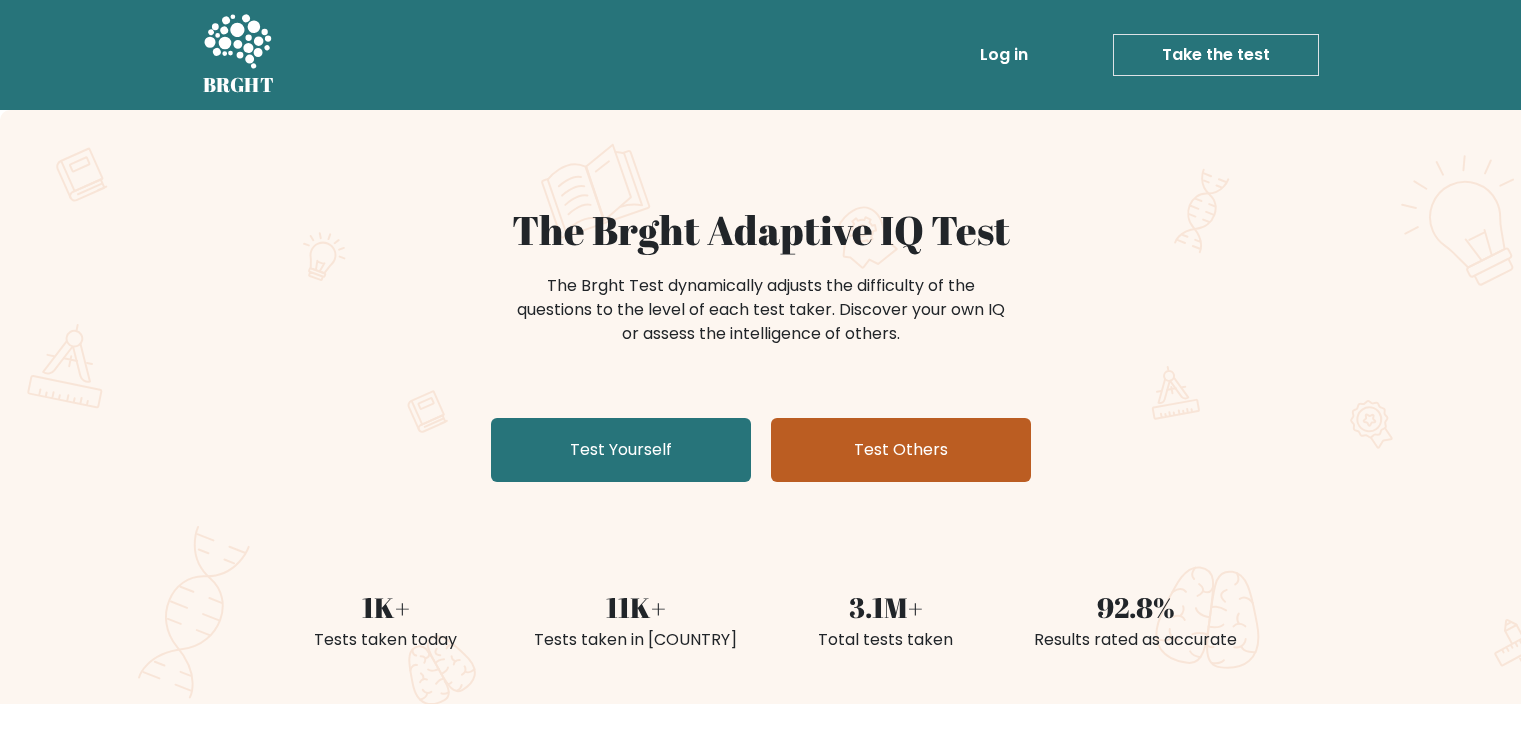 scroll, scrollTop: 0, scrollLeft: 0, axis: both 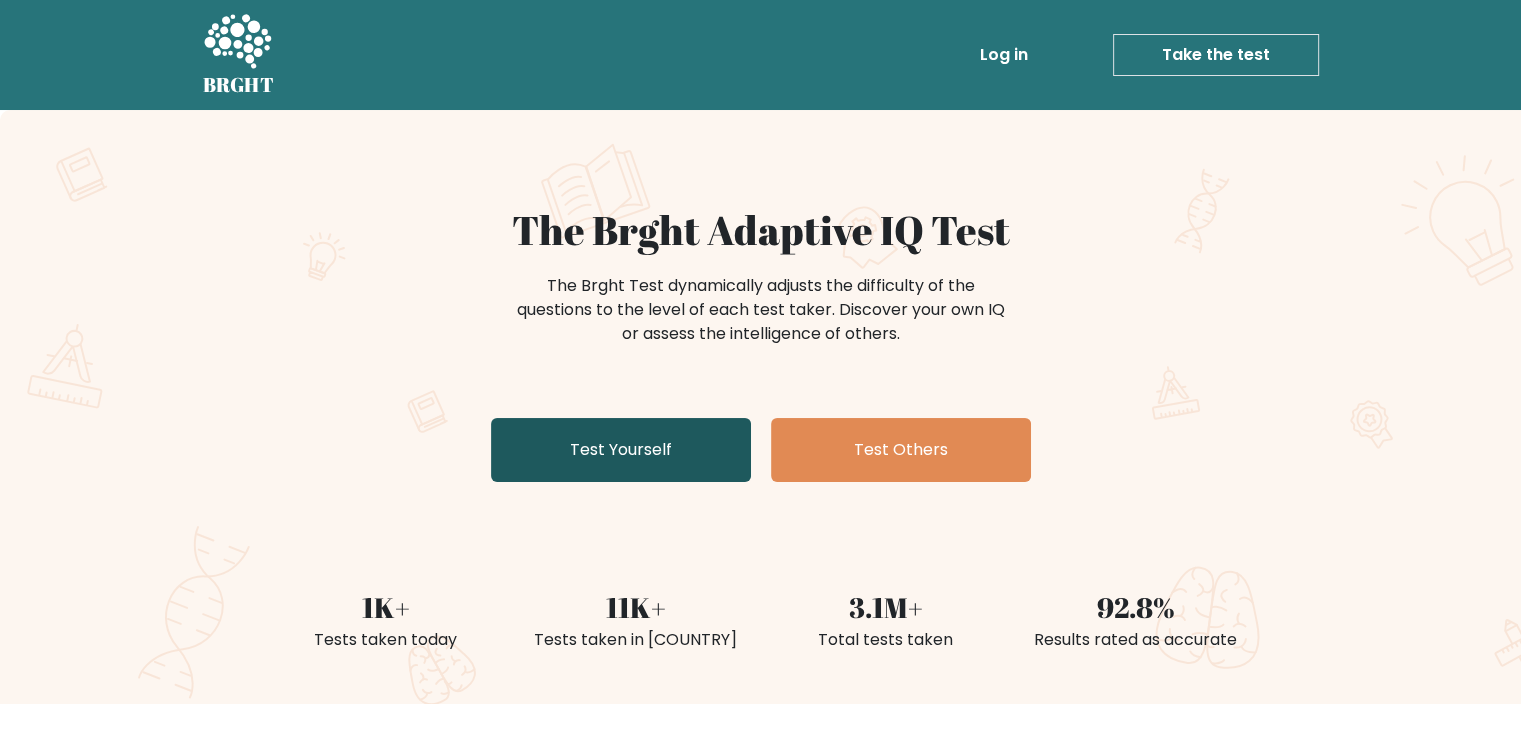 click on "Test Yourself" at bounding box center [621, 450] 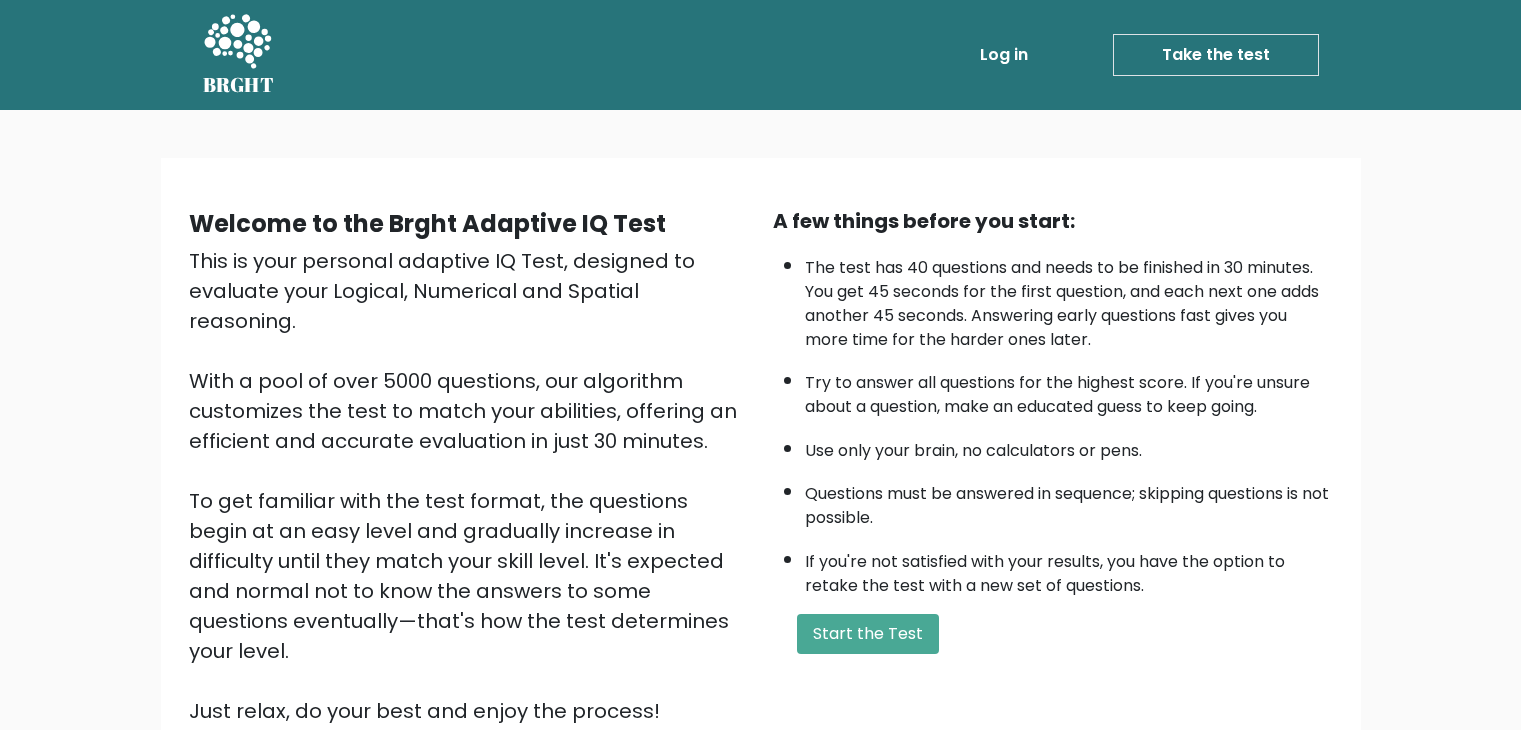 scroll, scrollTop: 0, scrollLeft: 0, axis: both 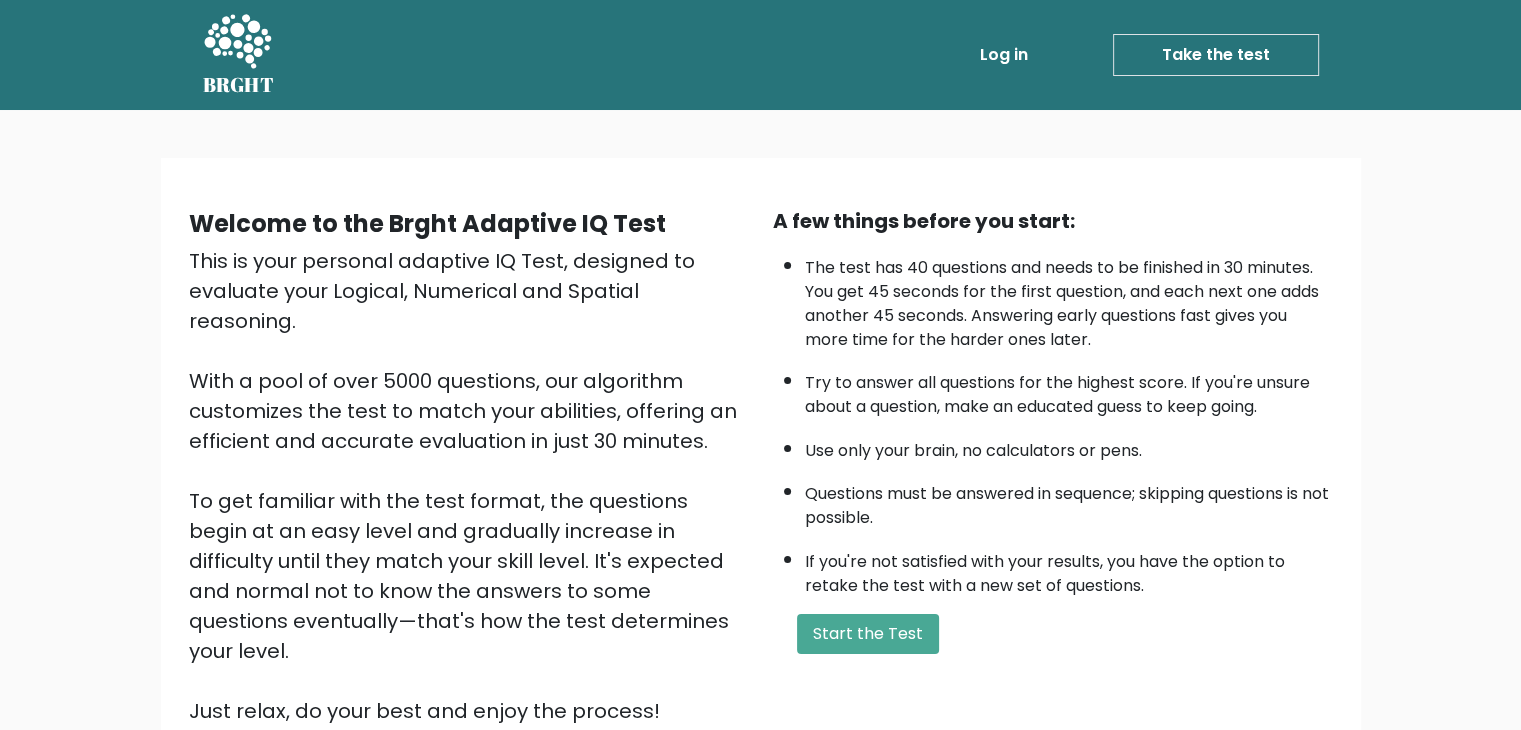 click on "A few things before you start:
The test has 40 questions and needs to be finished in 30 minutes. You get 45 seconds for the first question, and each next one adds another 45 seconds. Answering early questions fast gives you more time for the harder ones later.
Try to answer all questions for the highest score. If you're unsure about a question, make an educated guess to keep going.
Use only your brain, no calculators or pens.
Questions must be answered in sequence; skipping questions is not possible.
If you're not satisfied with your results, you have the option to retake the test with a new set of questions.
Start the Test" at bounding box center (1053, 466) 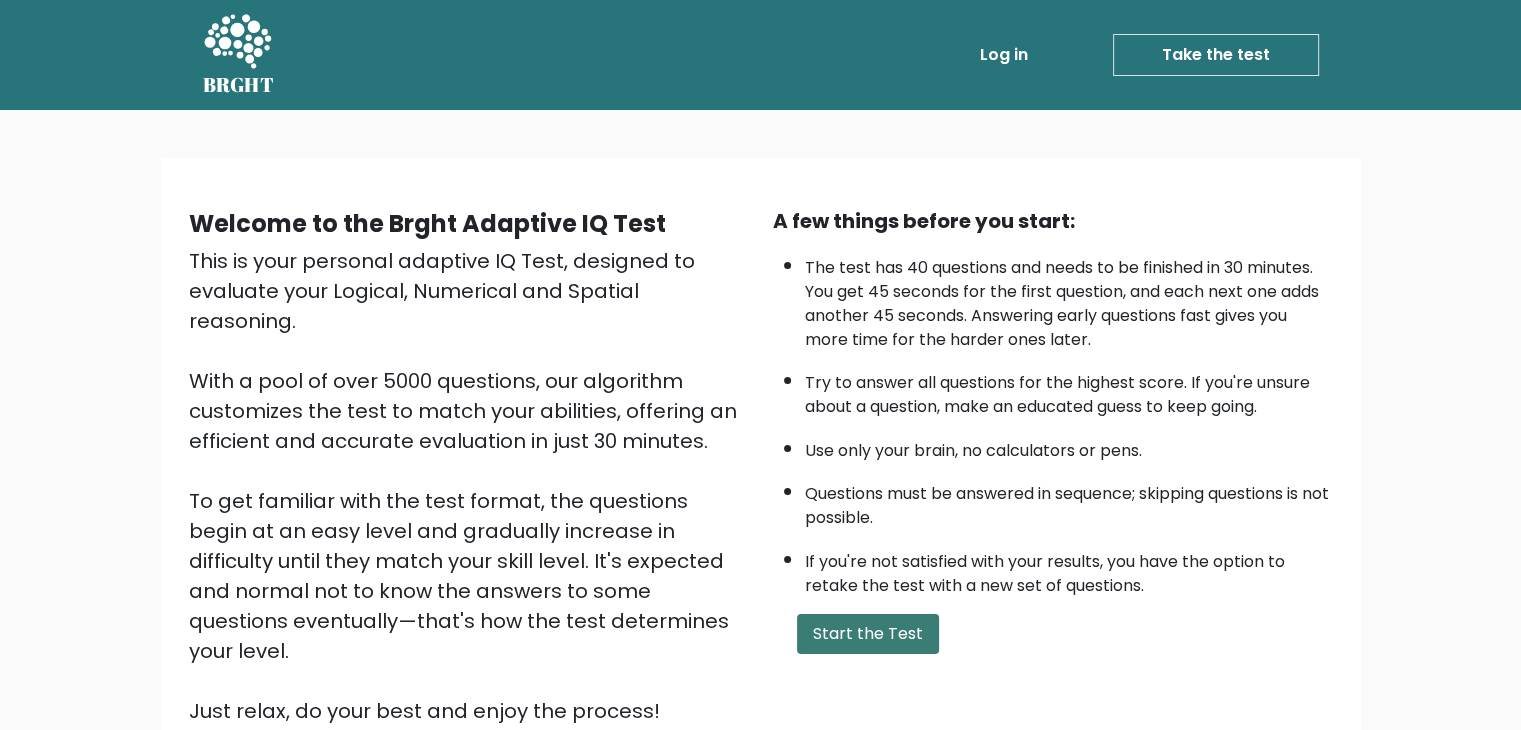 click on "Start the Test" at bounding box center (868, 634) 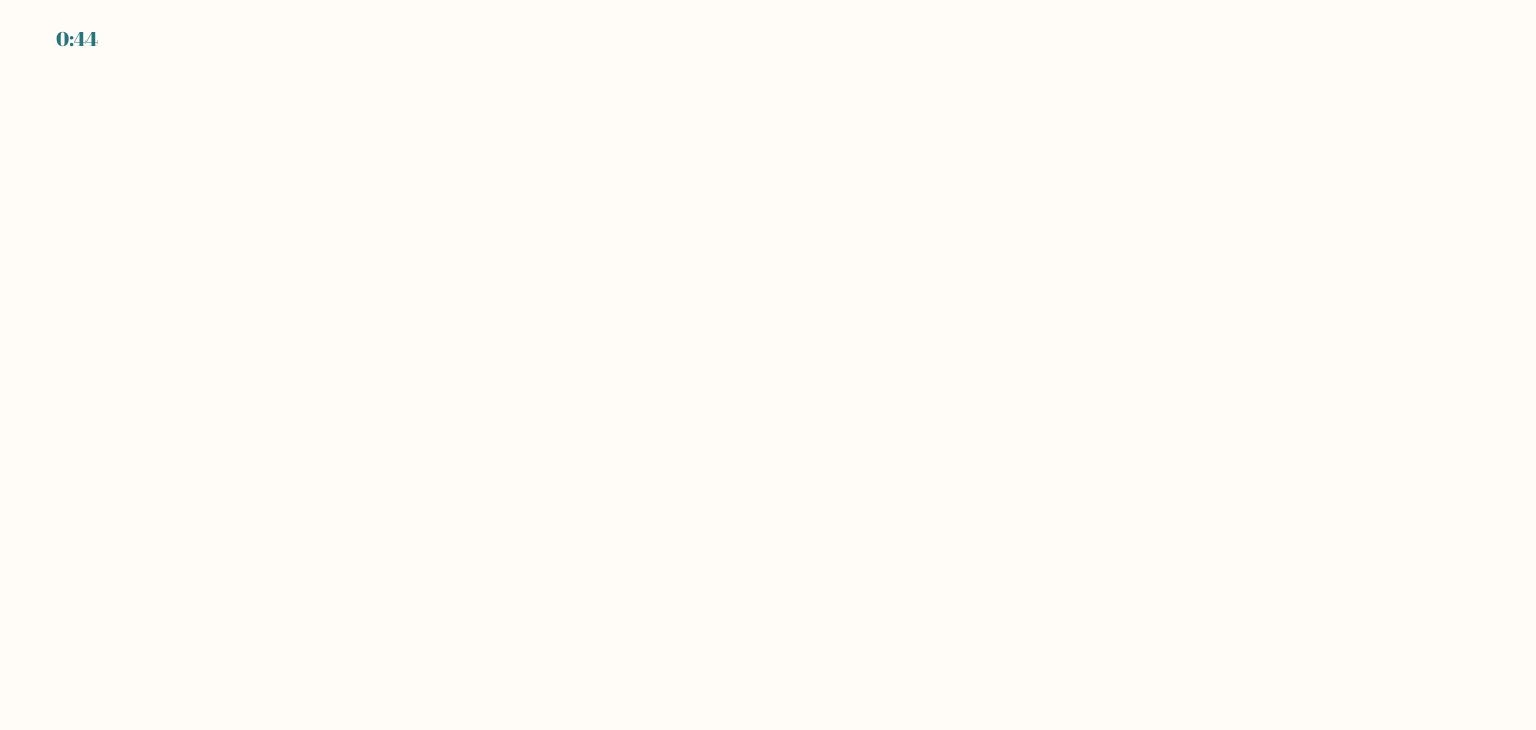 scroll, scrollTop: 0, scrollLeft: 0, axis: both 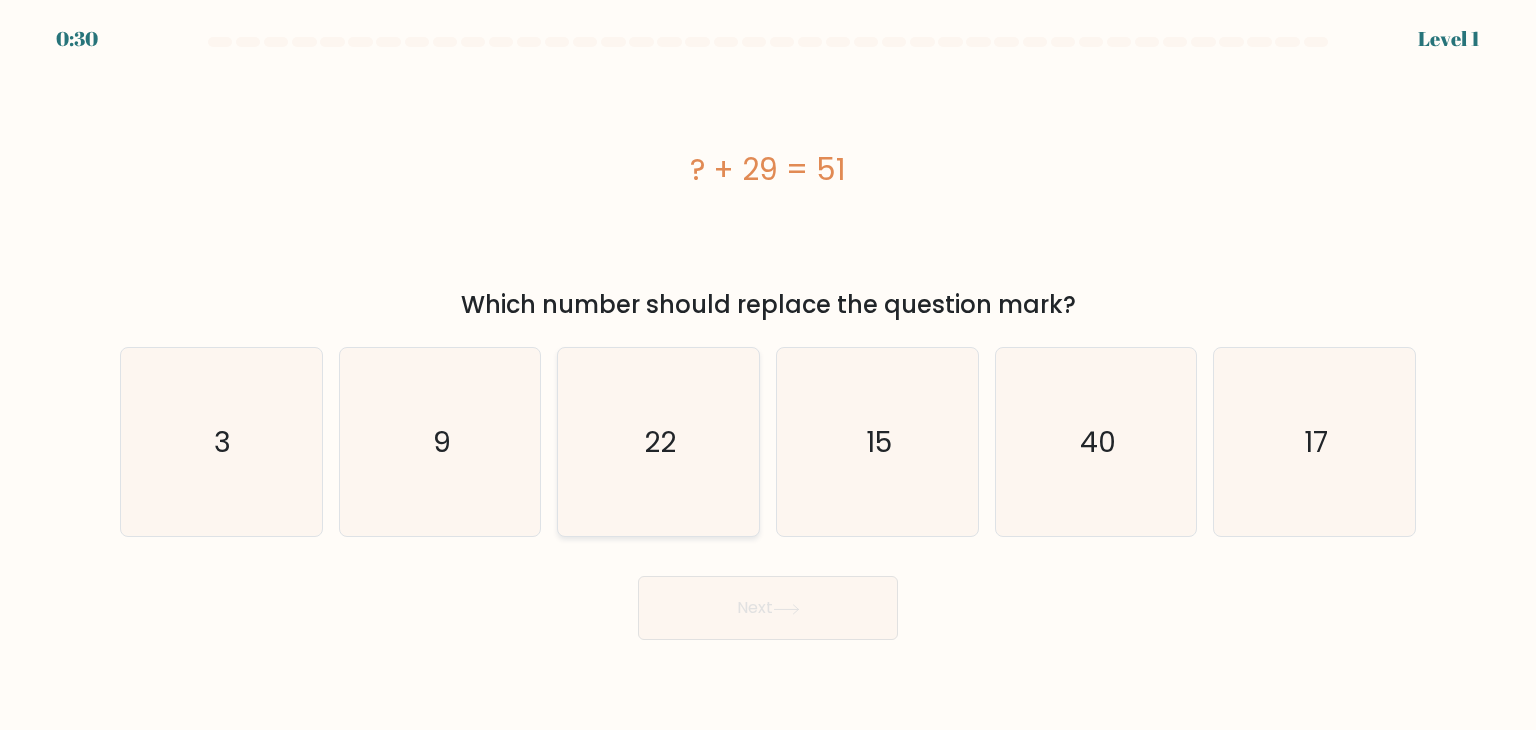 click on "22" 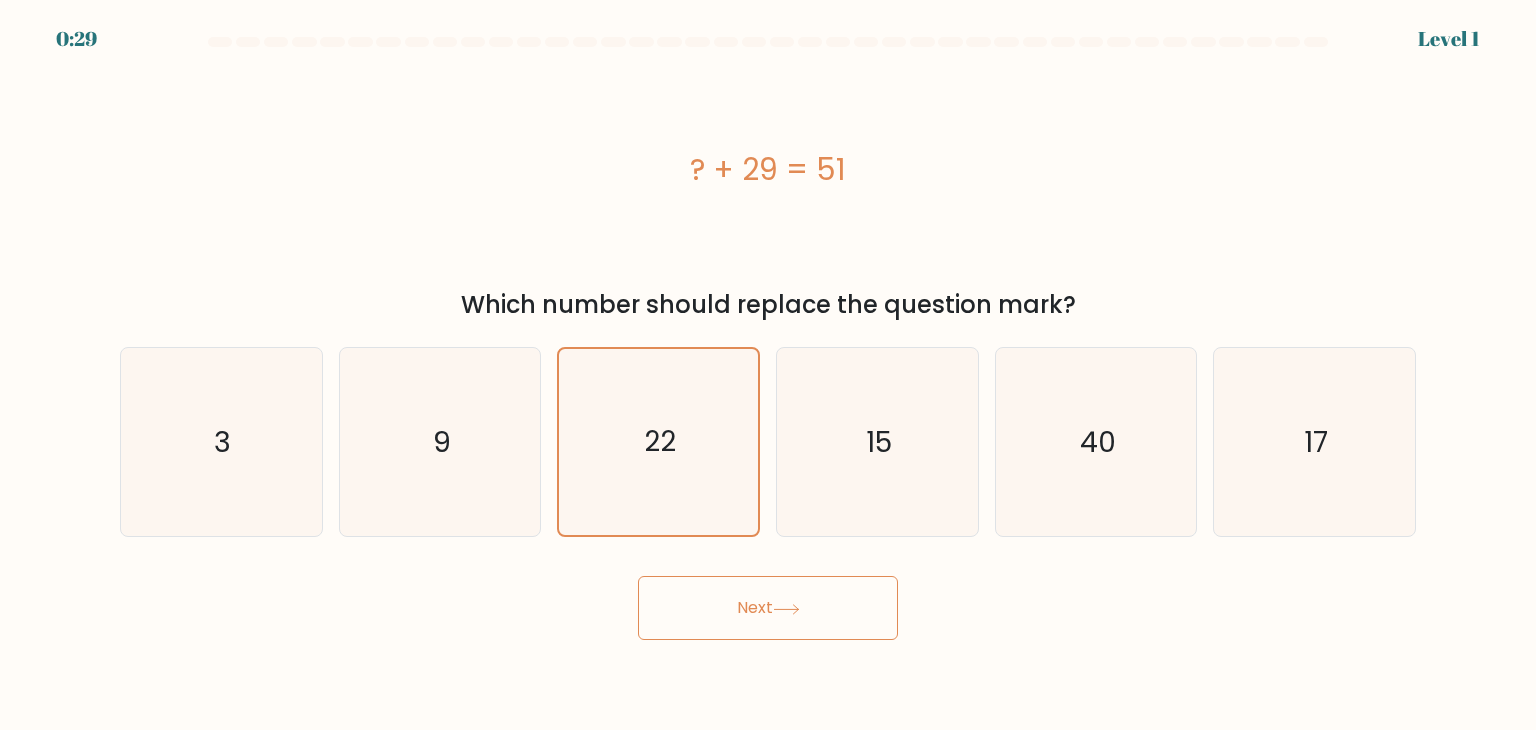 click on "Next" at bounding box center [768, 608] 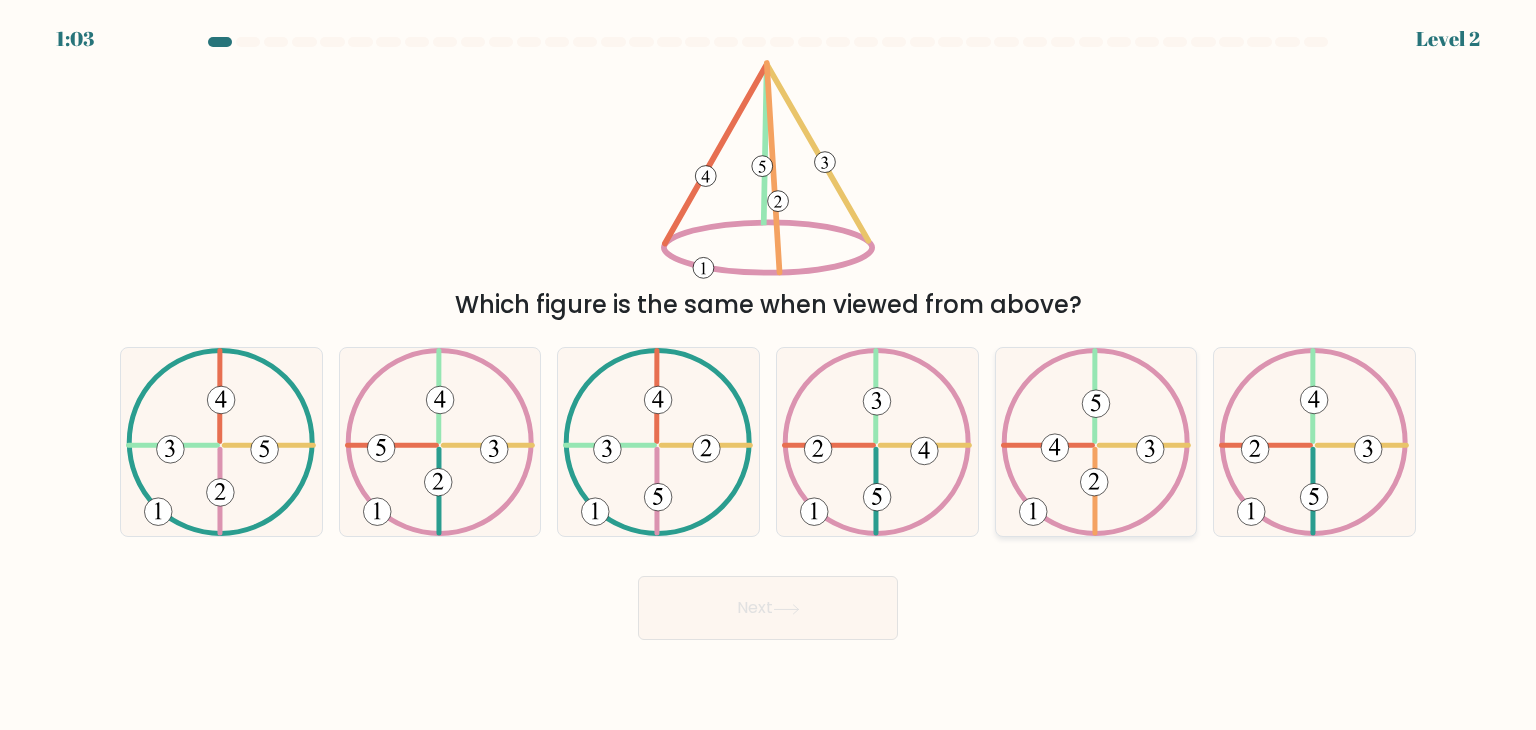 click 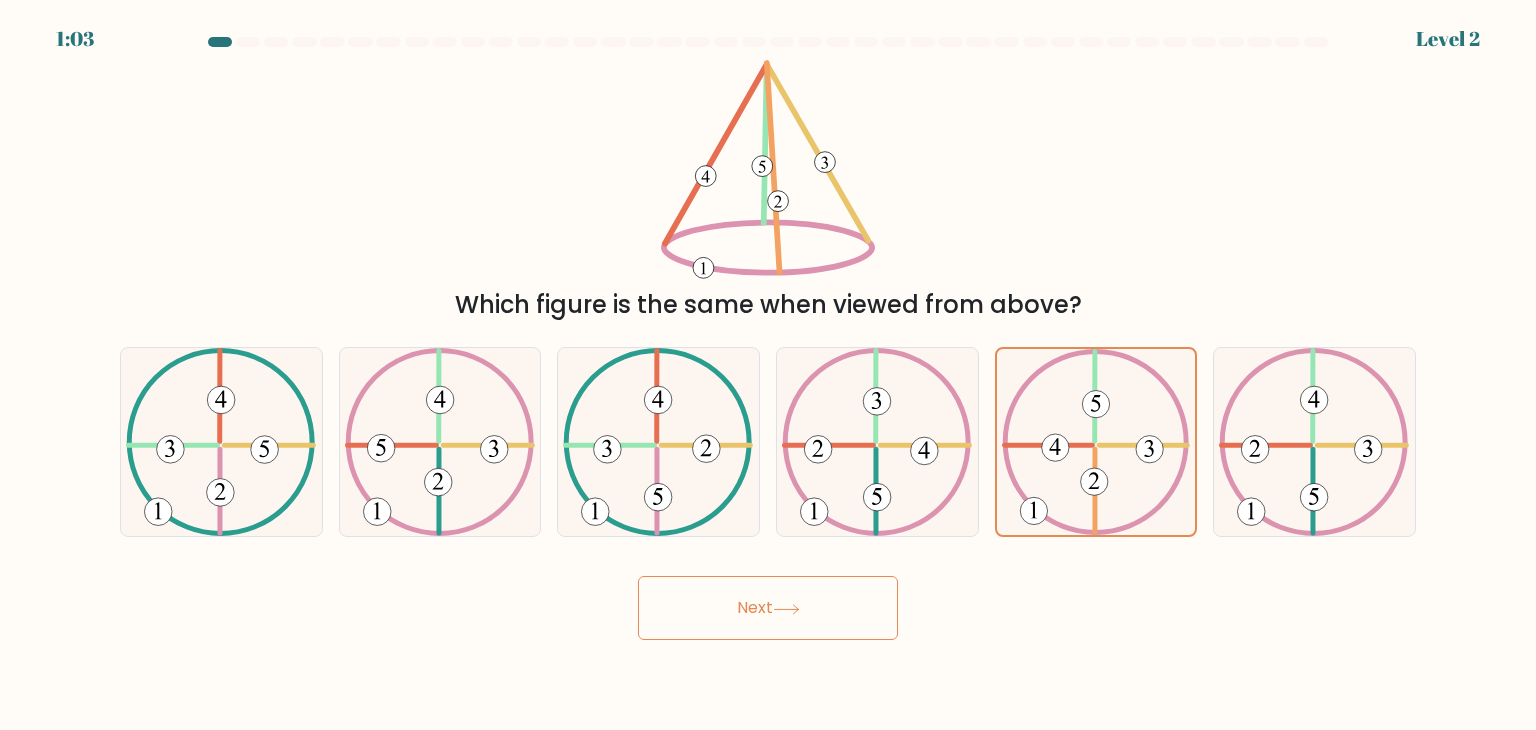 click on "Next" at bounding box center [768, 608] 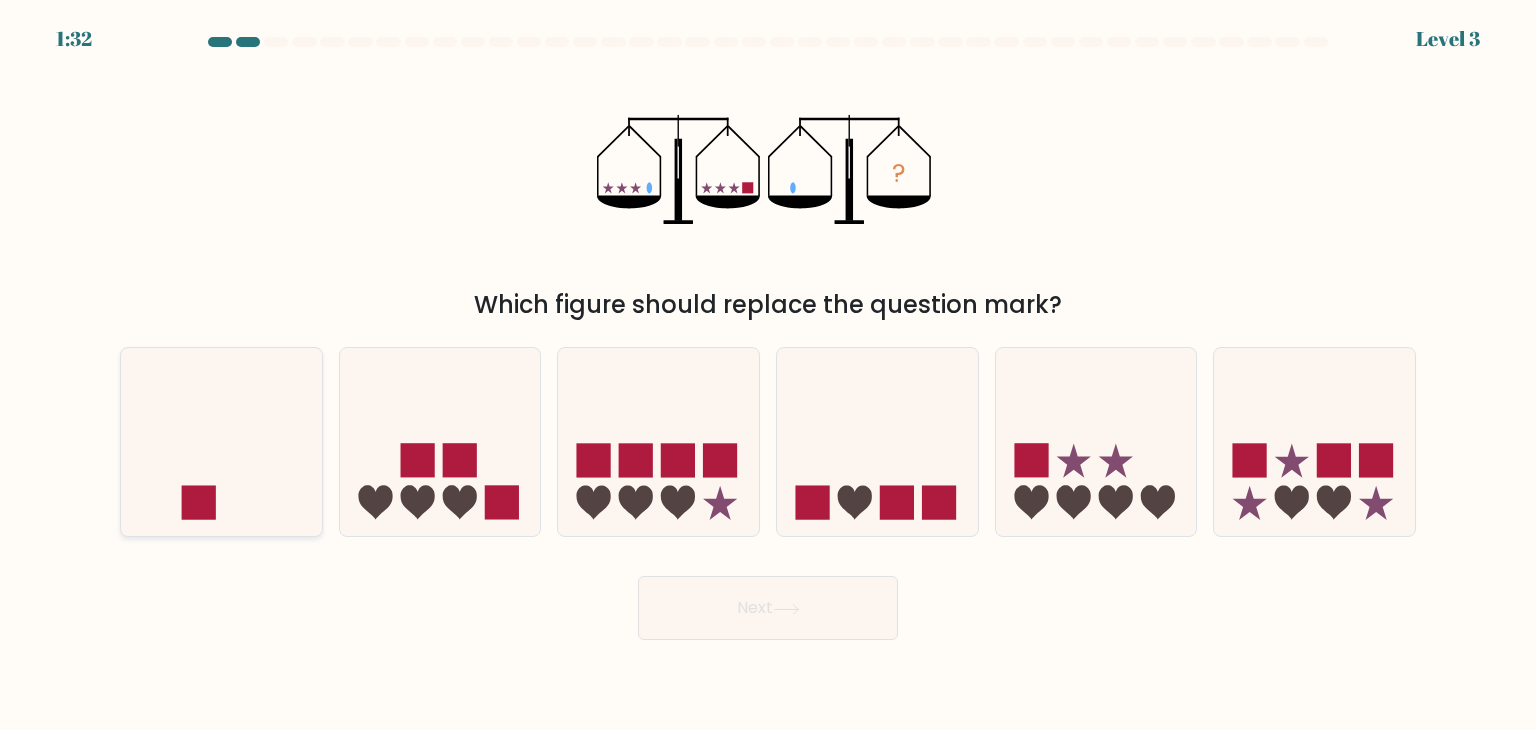 click 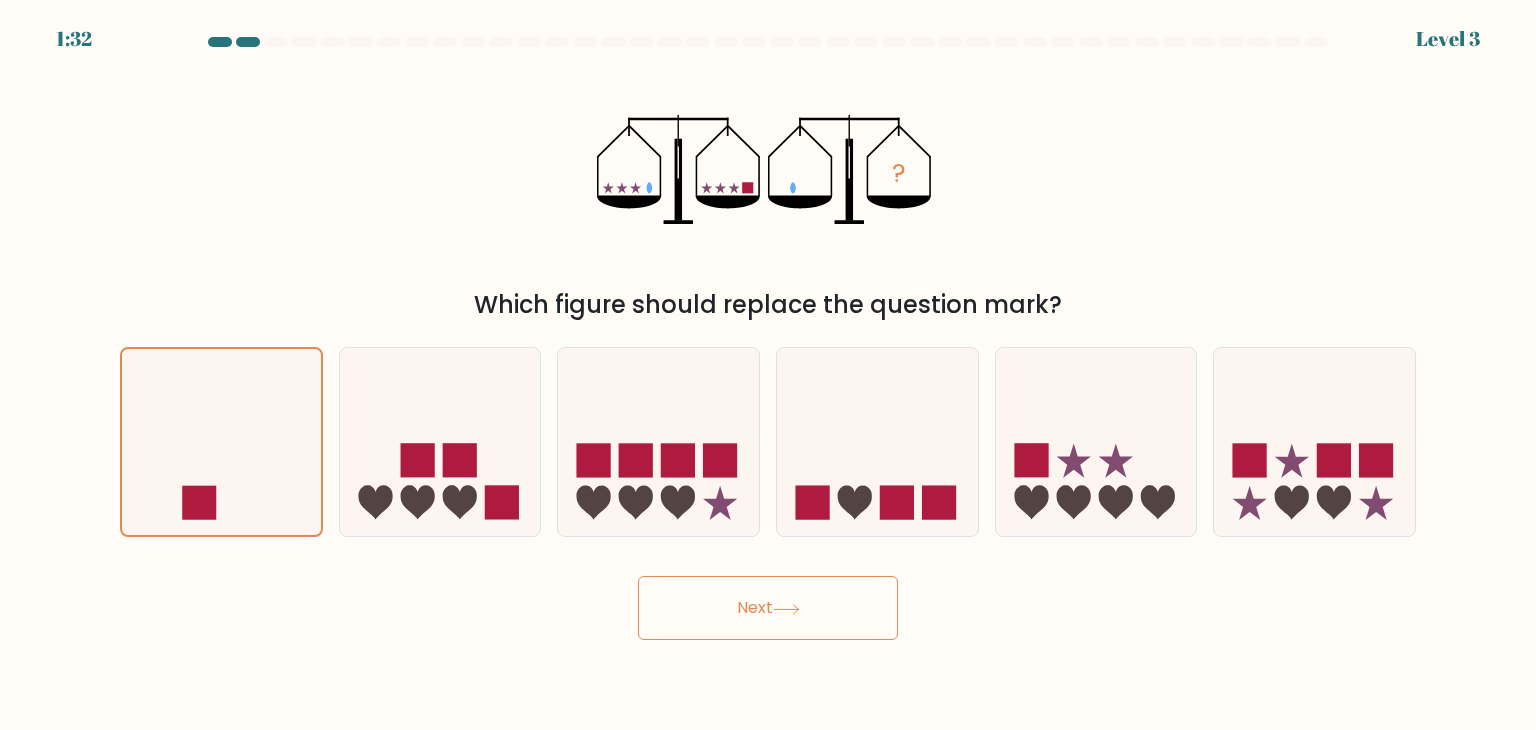 click on "Next" at bounding box center (768, 608) 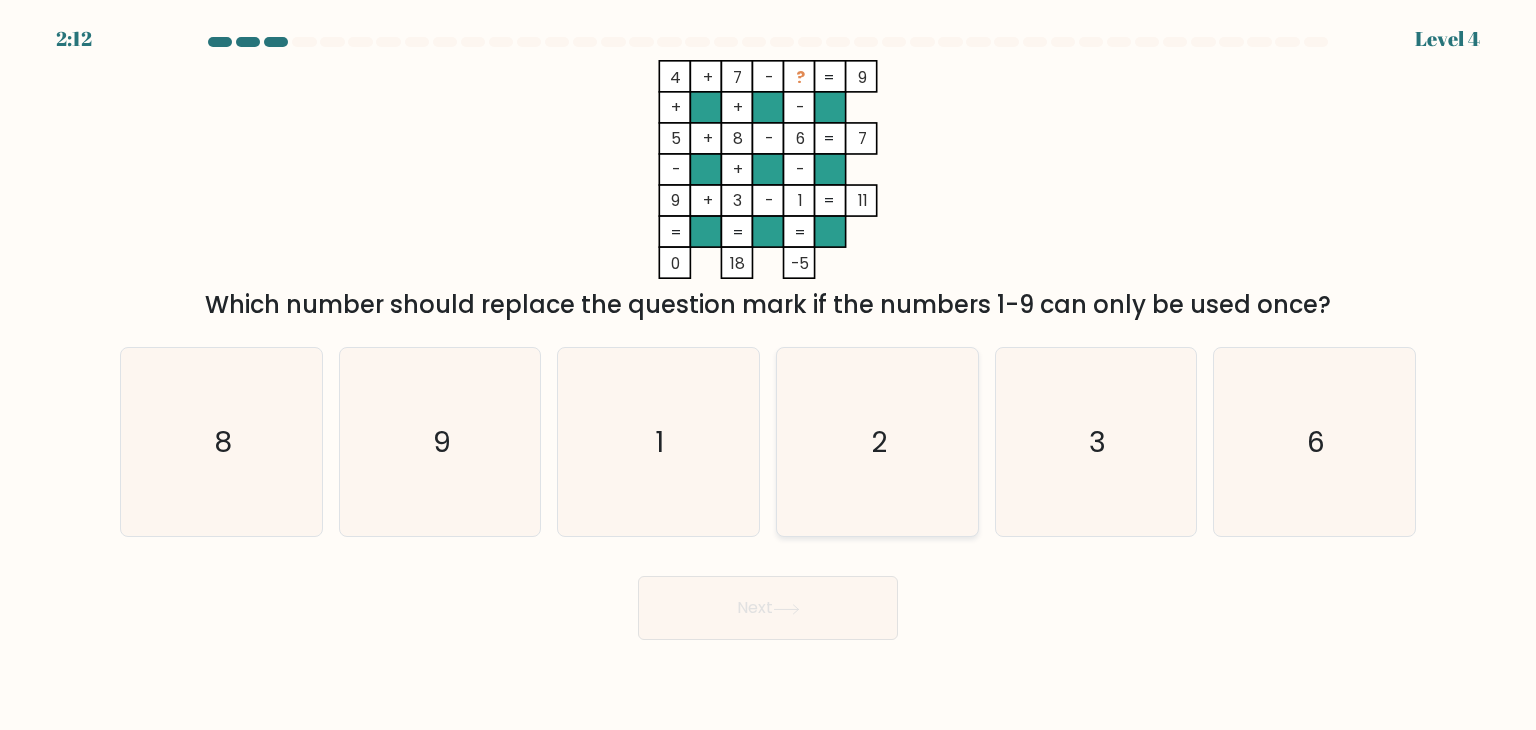 click on "2" 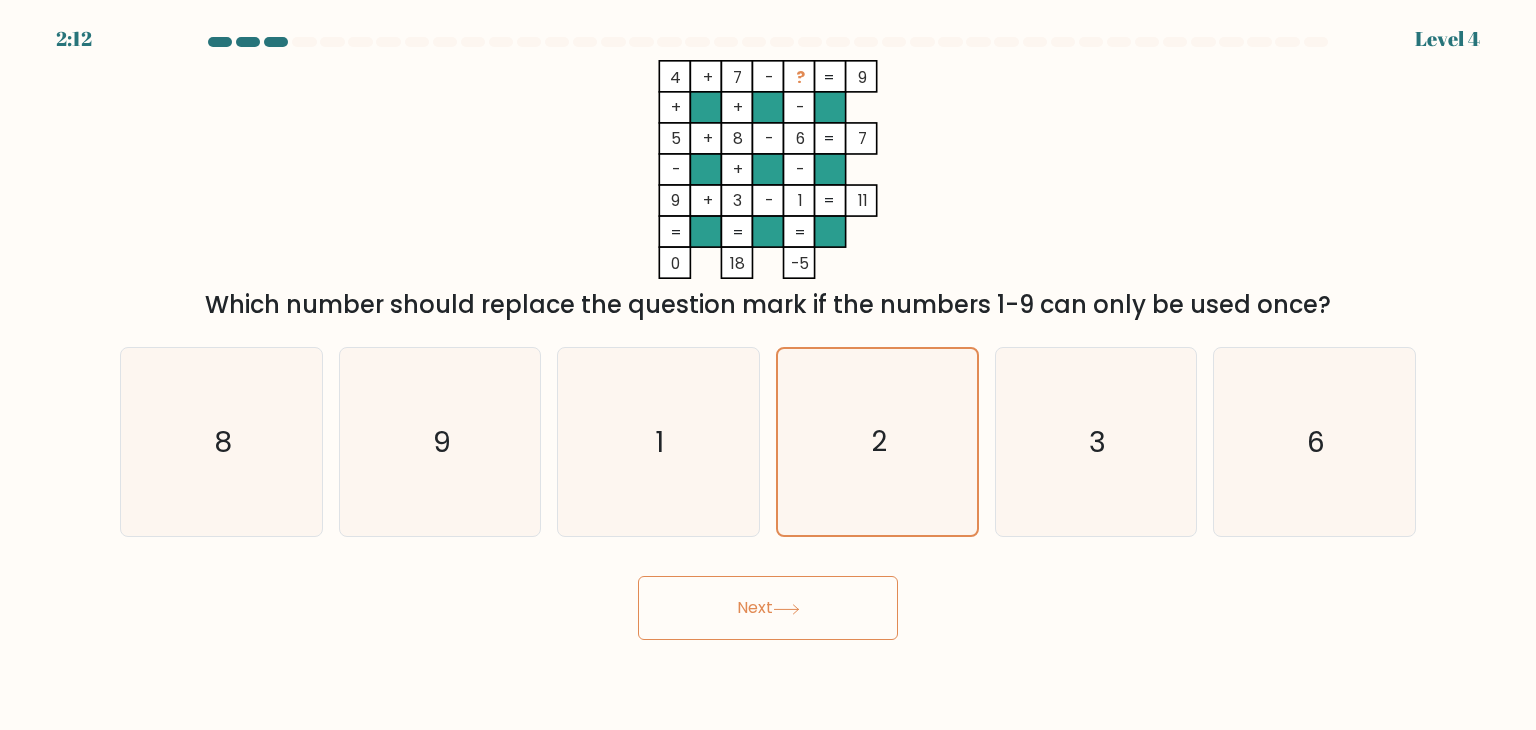 click on "Next" at bounding box center [768, 608] 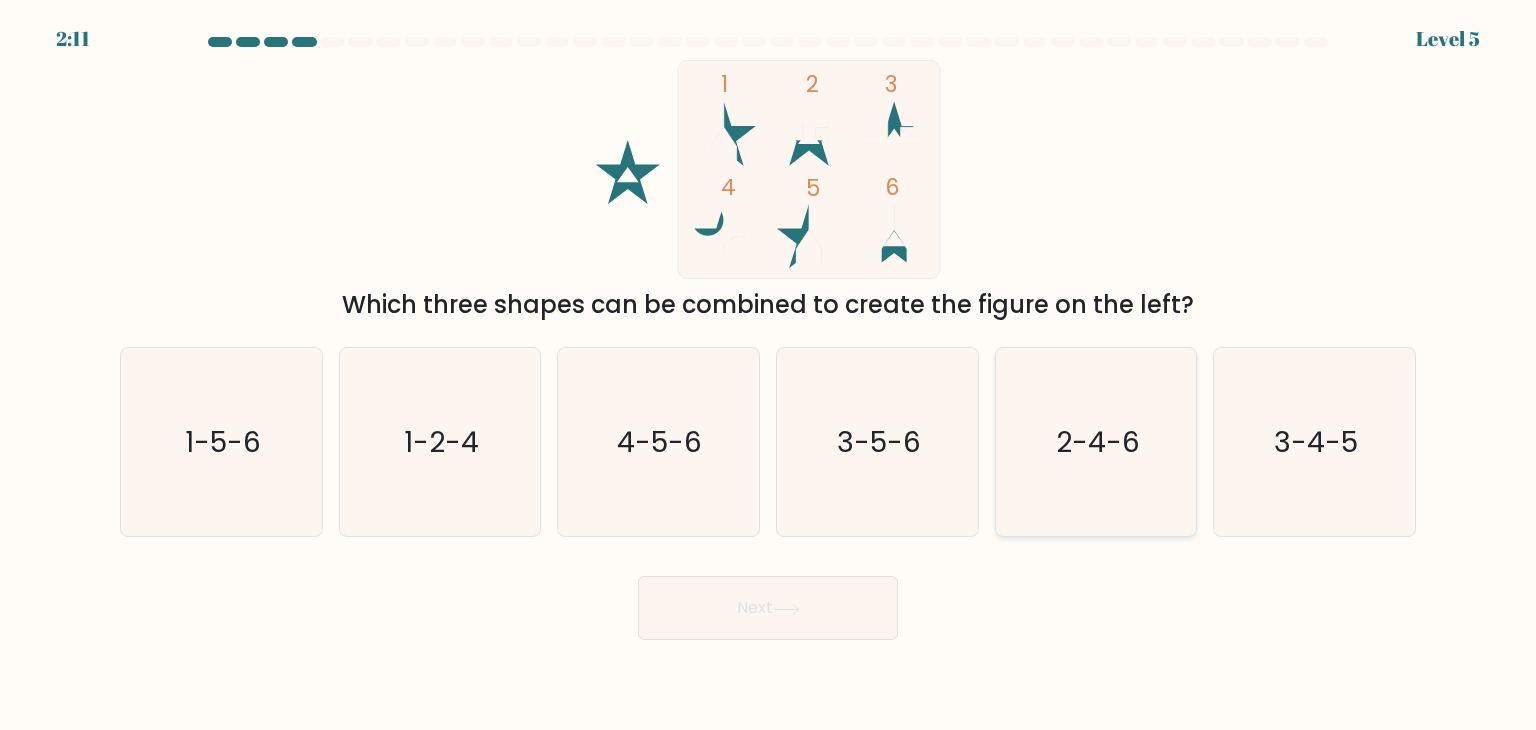click on "2-4-6" 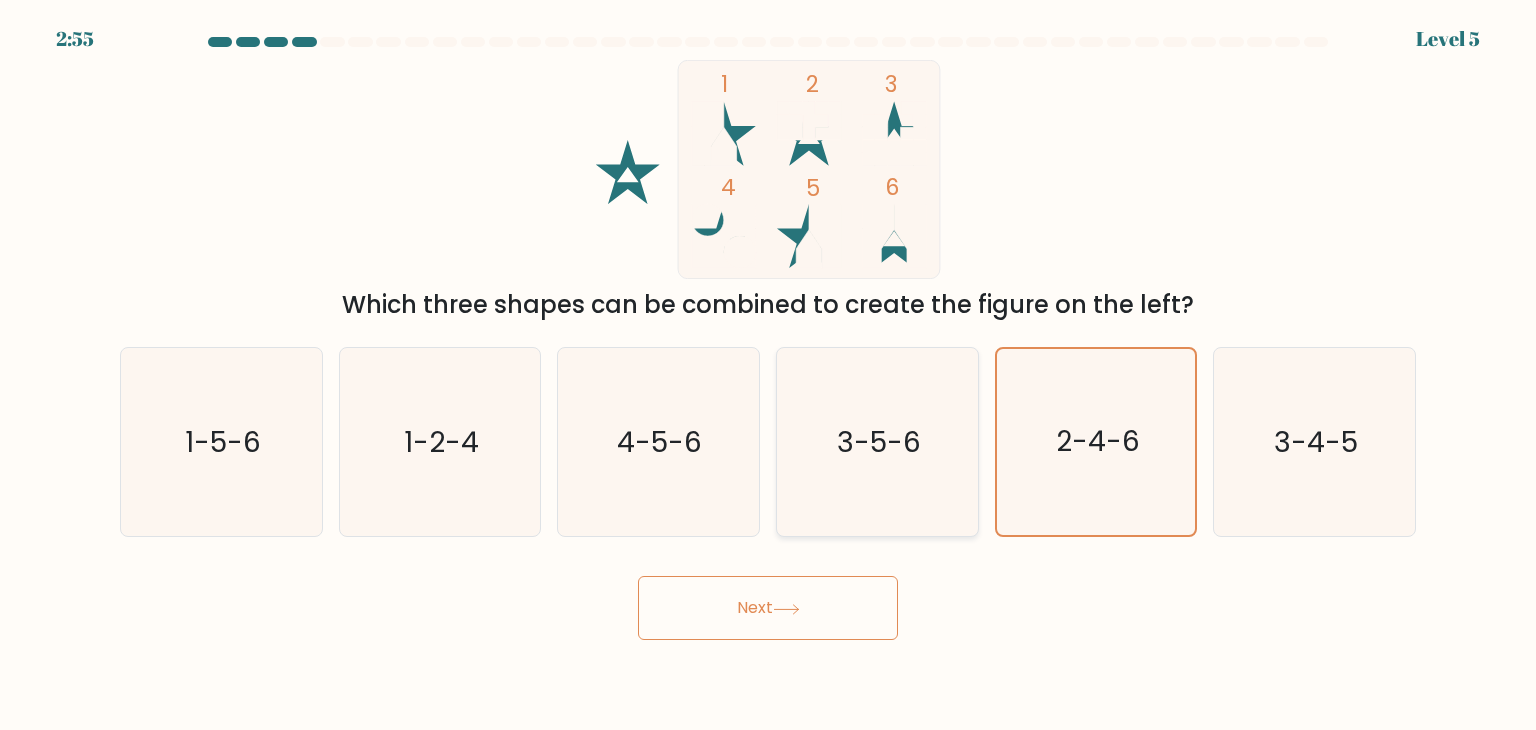 click on "3-5-6" at bounding box center [877, 442] 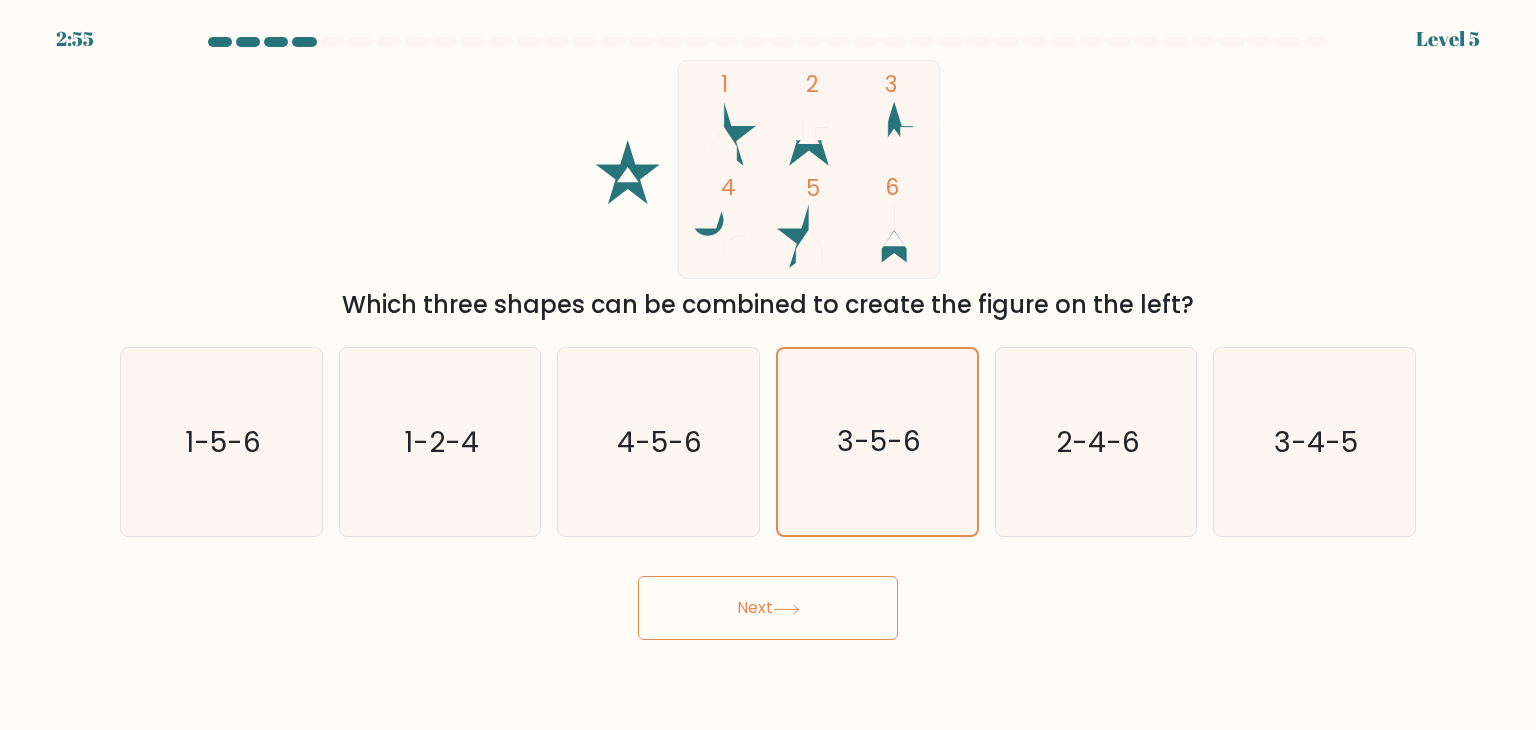 drag, startPoint x: 769, startPoint y: 577, endPoint x: 760, endPoint y: 593, distance: 18.35756 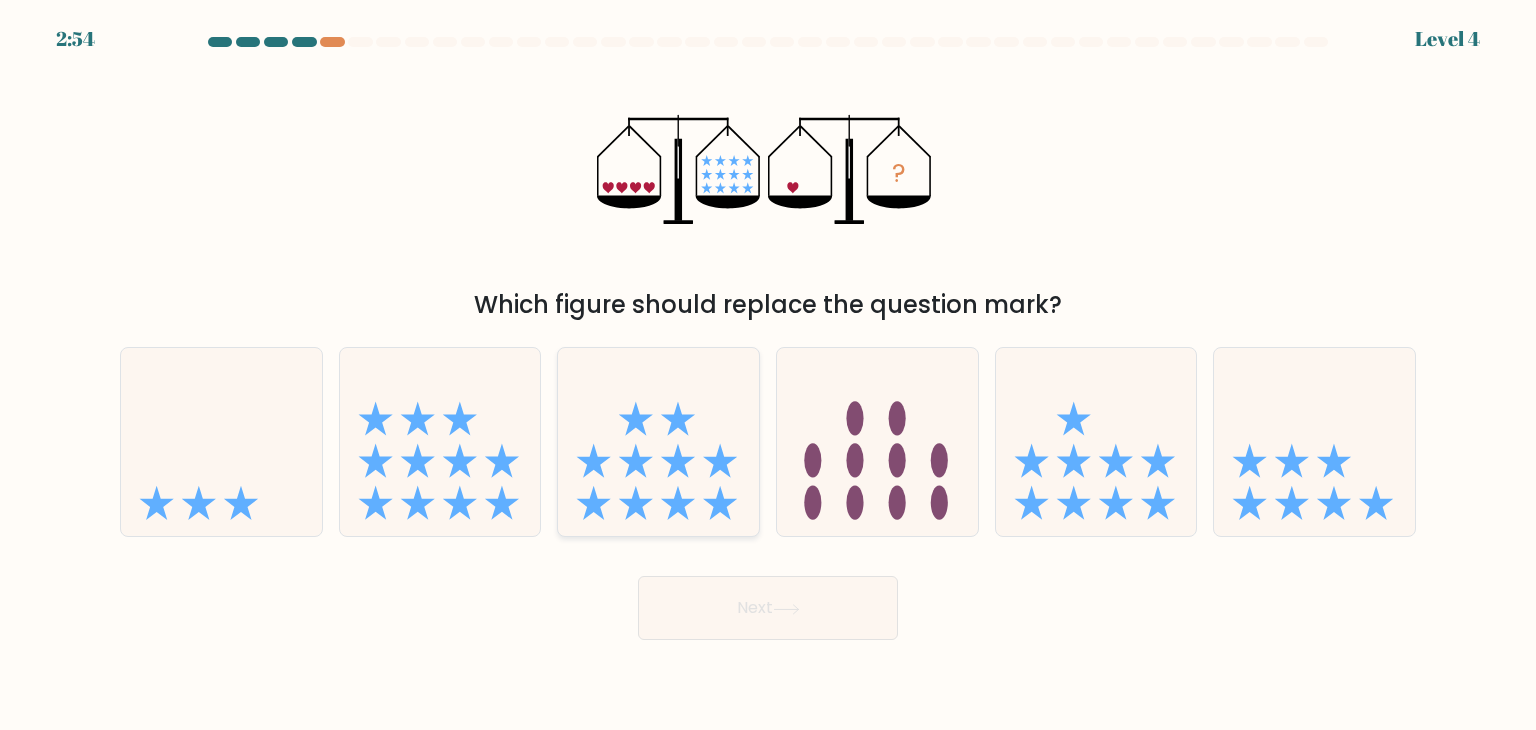 click 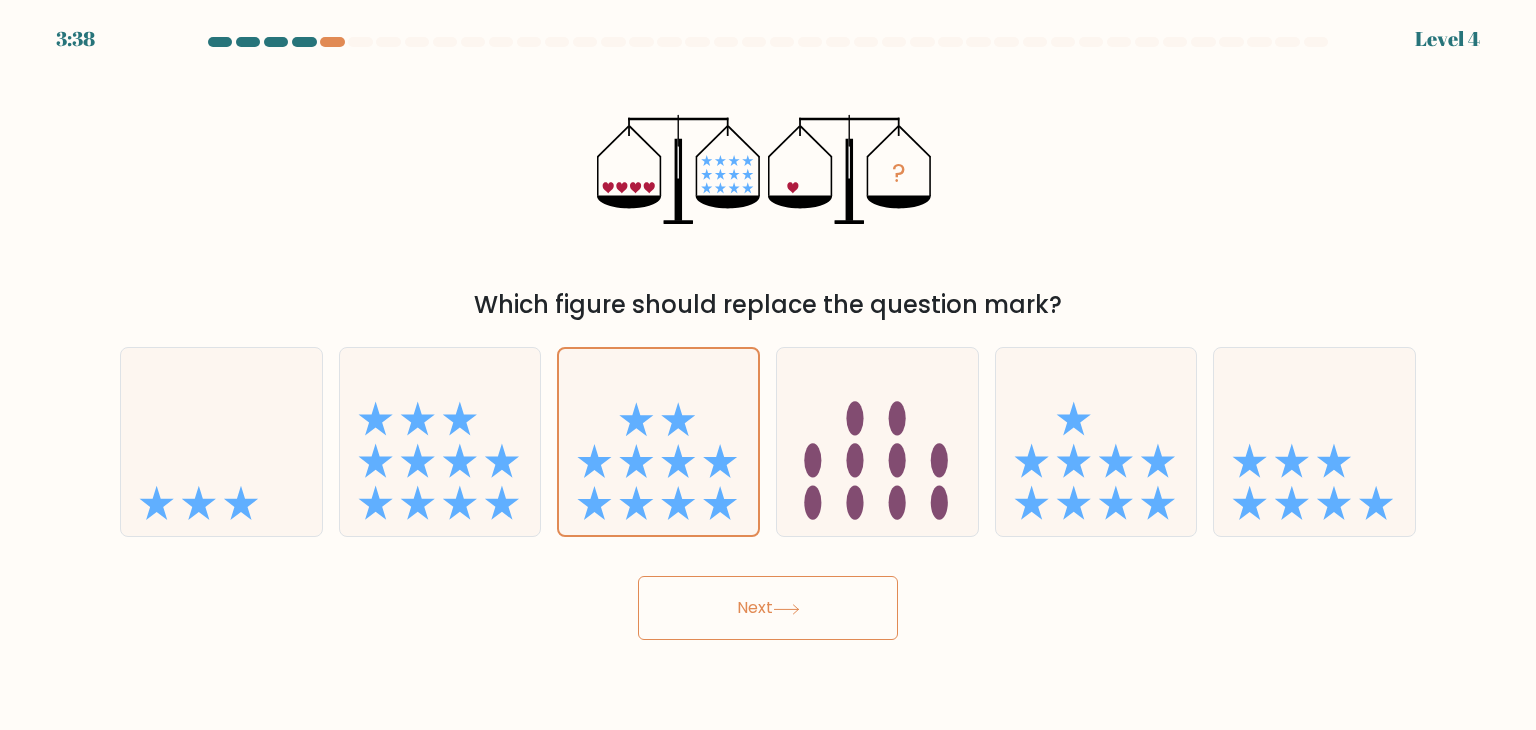 click on "3:38
Level 4" at bounding box center [768, 365] 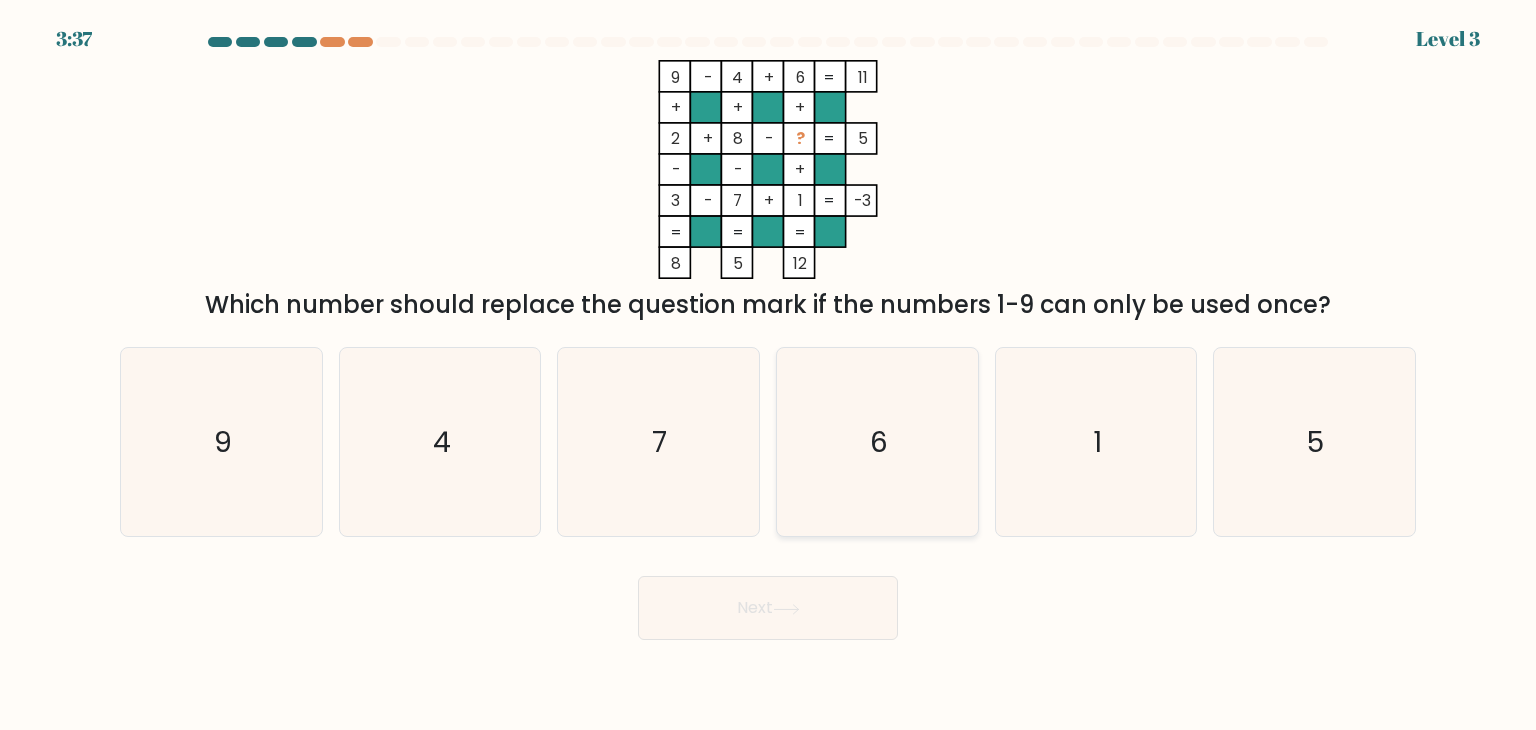 click on "6" 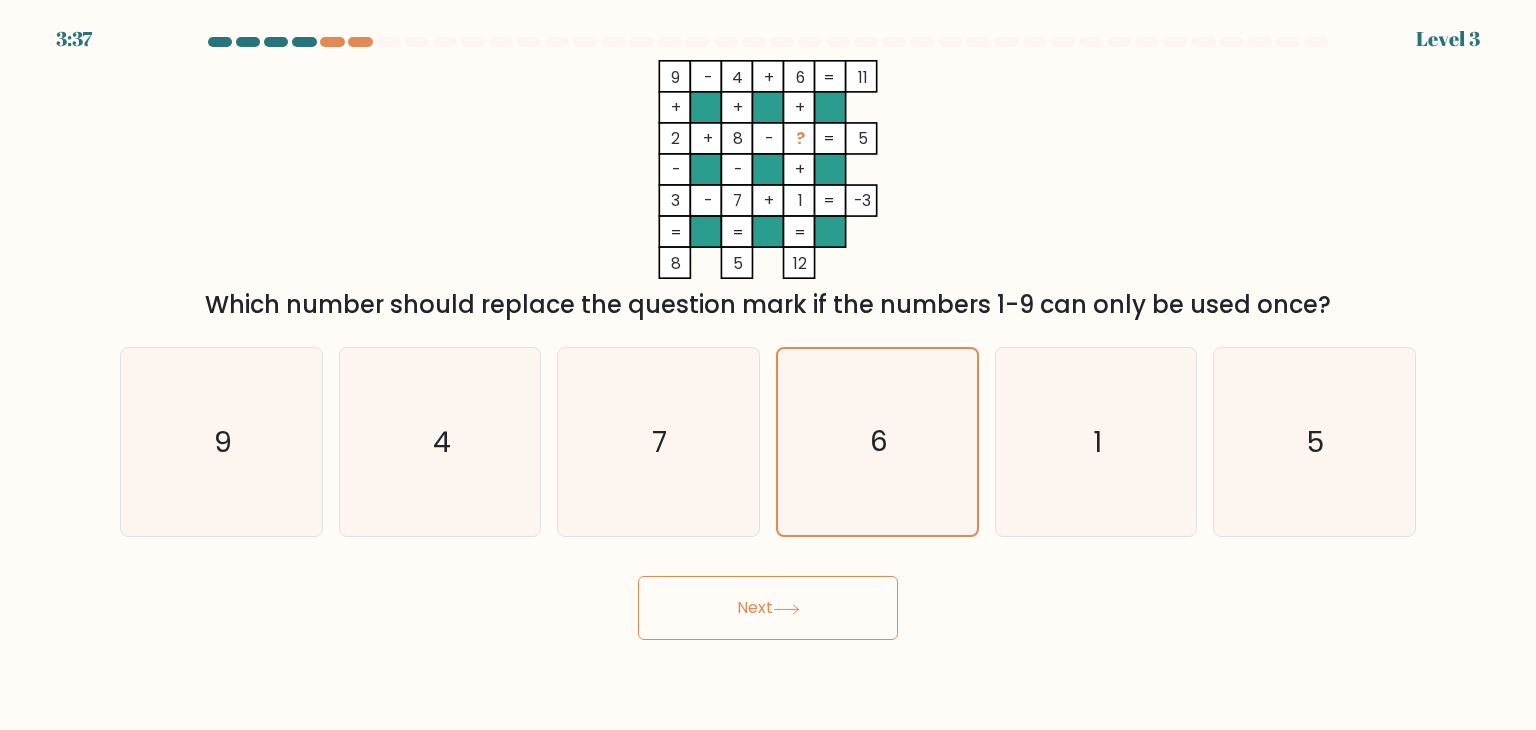 click on "Next" at bounding box center [768, 600] 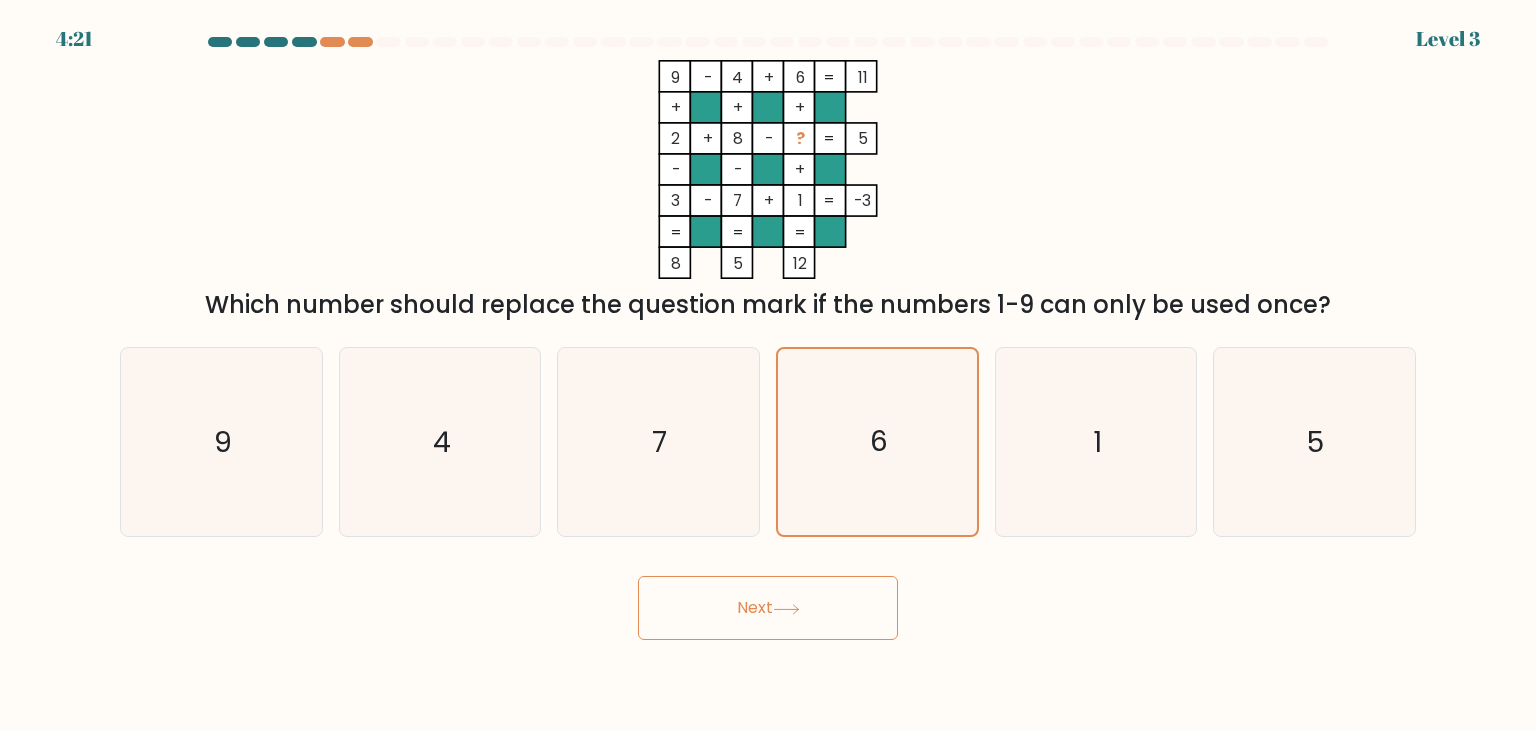 click on "Next" at bounding box center [768, 608] 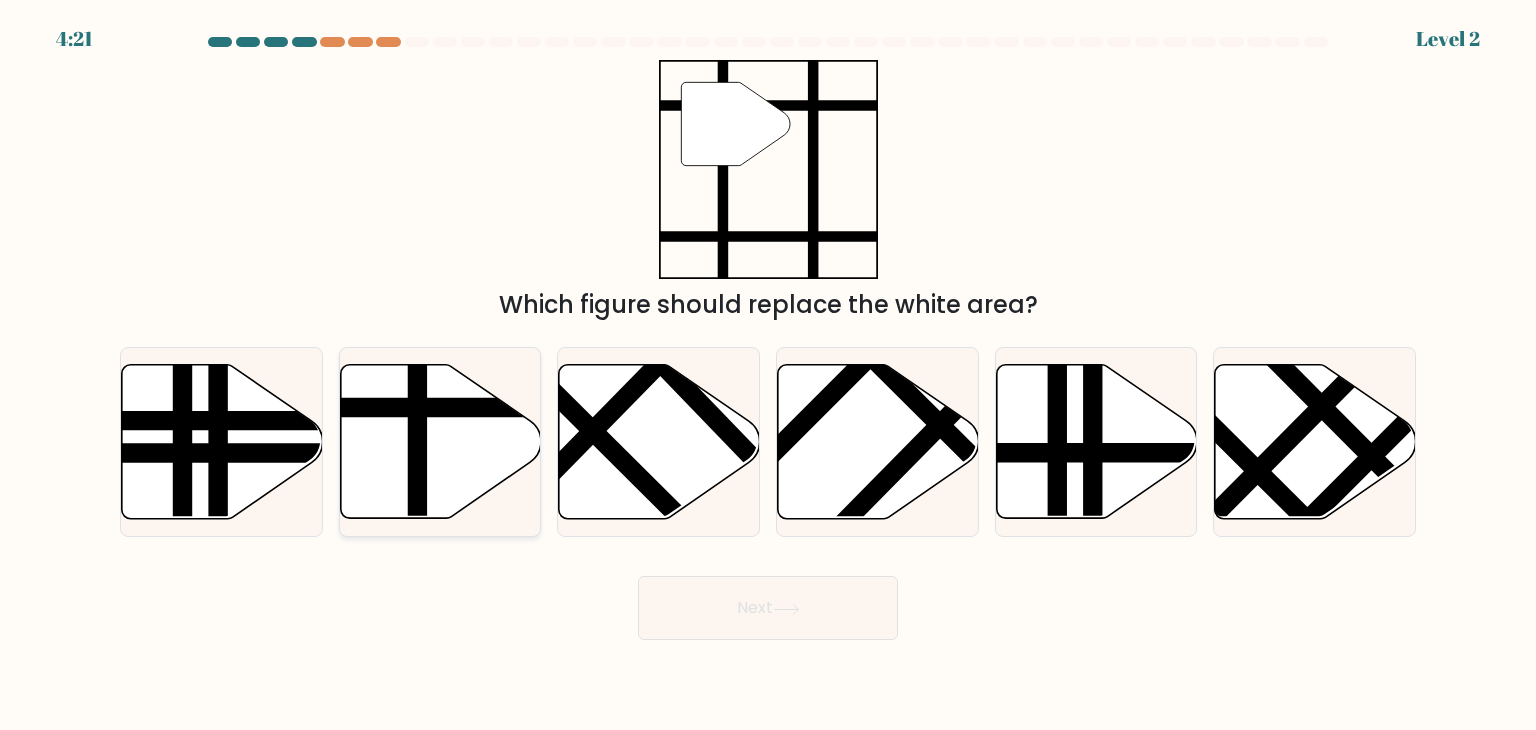 click 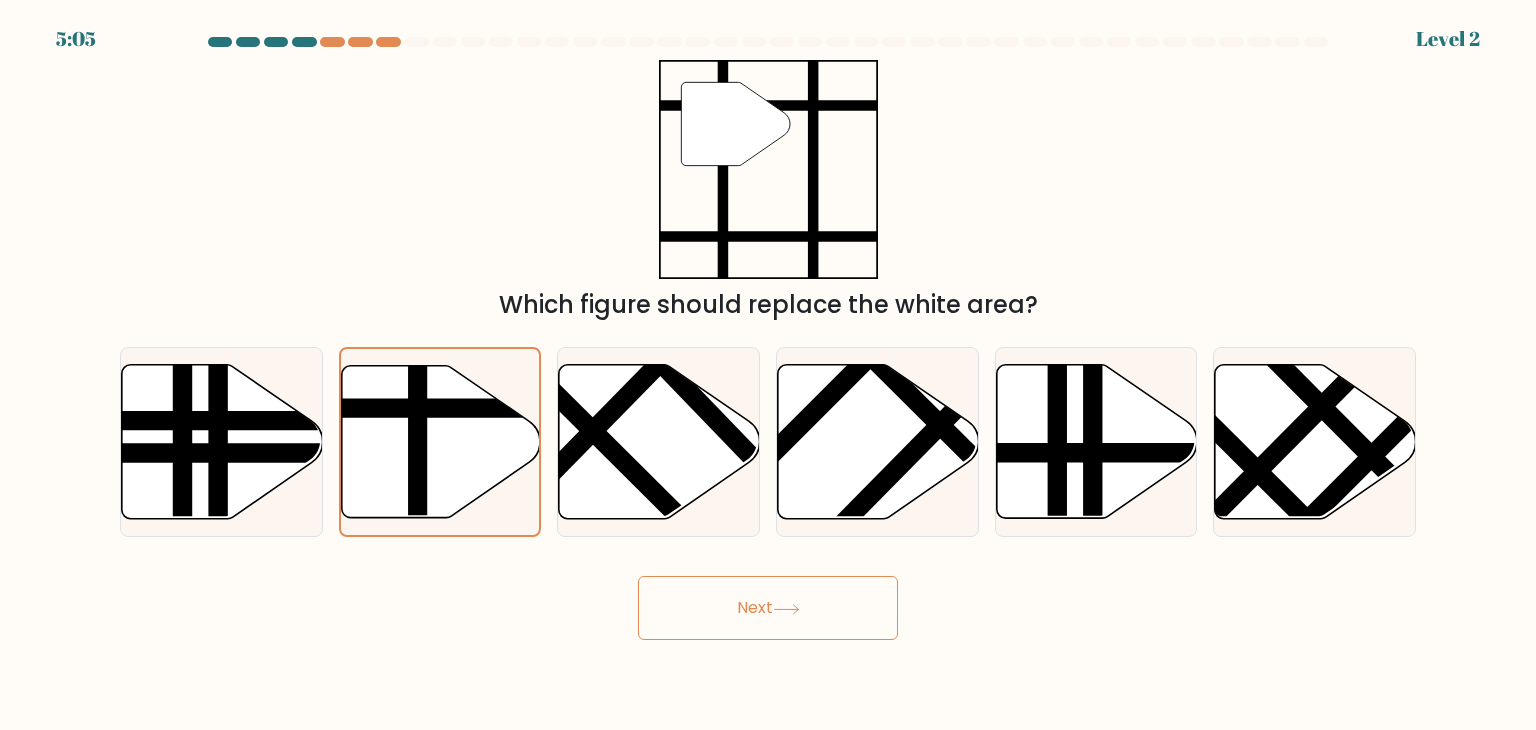 click on "5:05
Level 2" at bounding box center [768, 365] 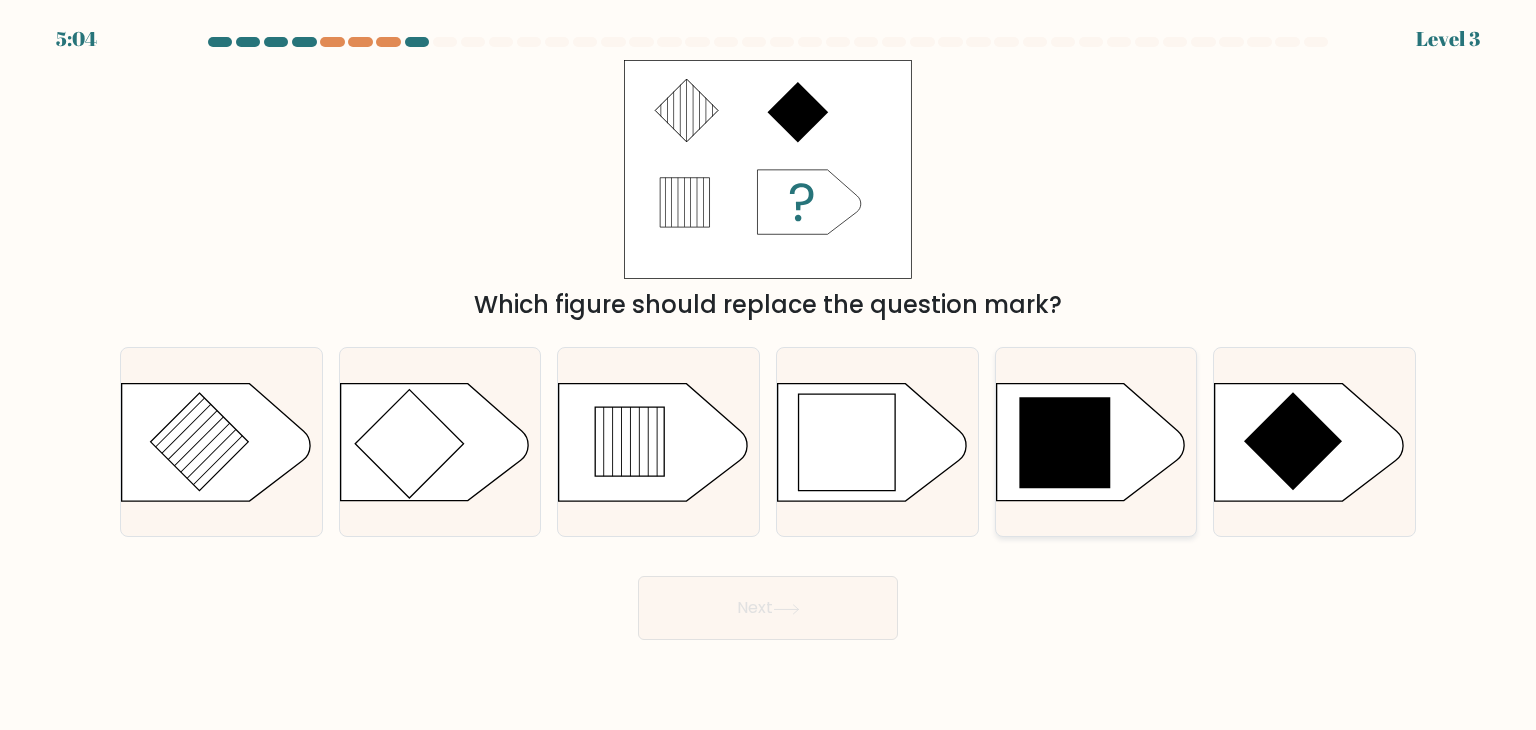 click 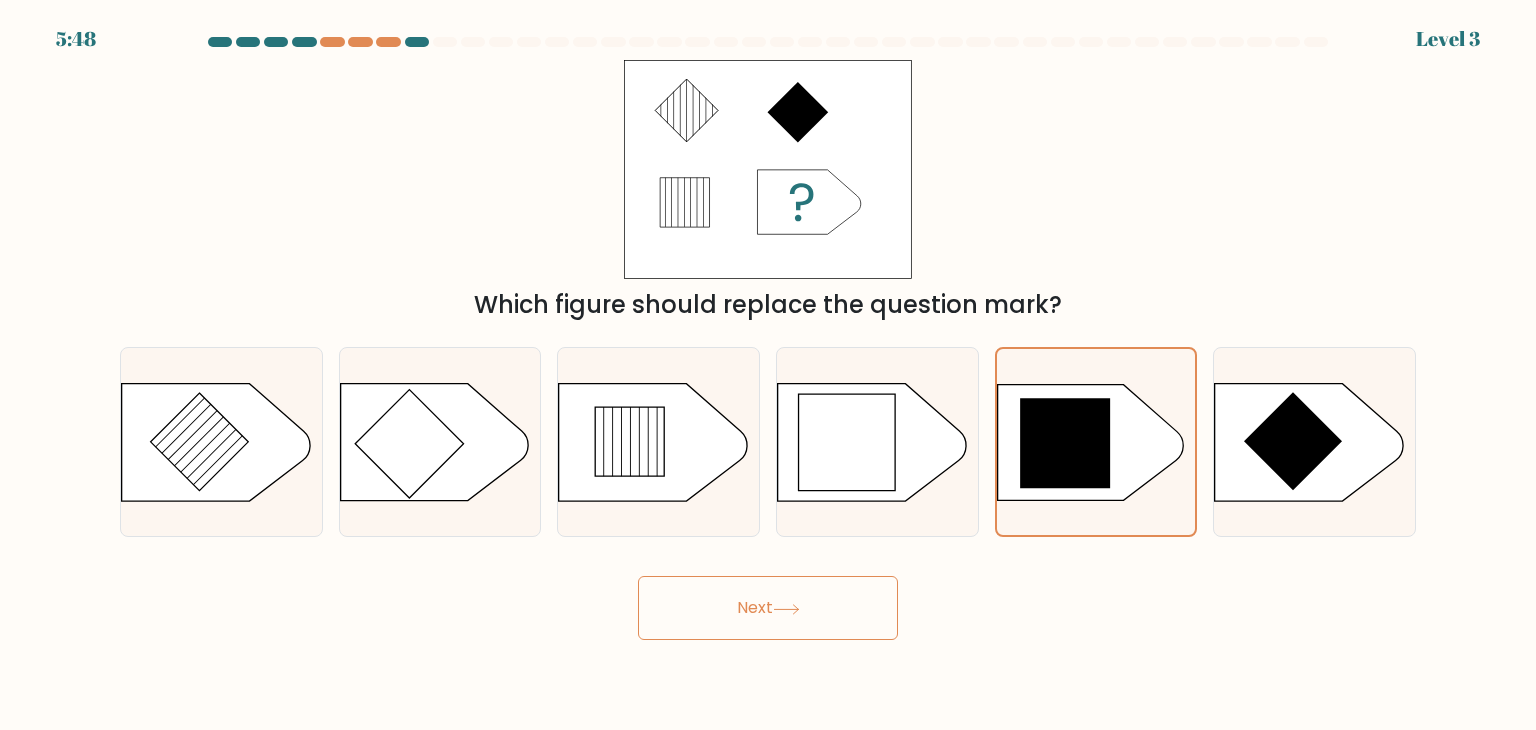 click on "Next" at bounding box center (768, 608) 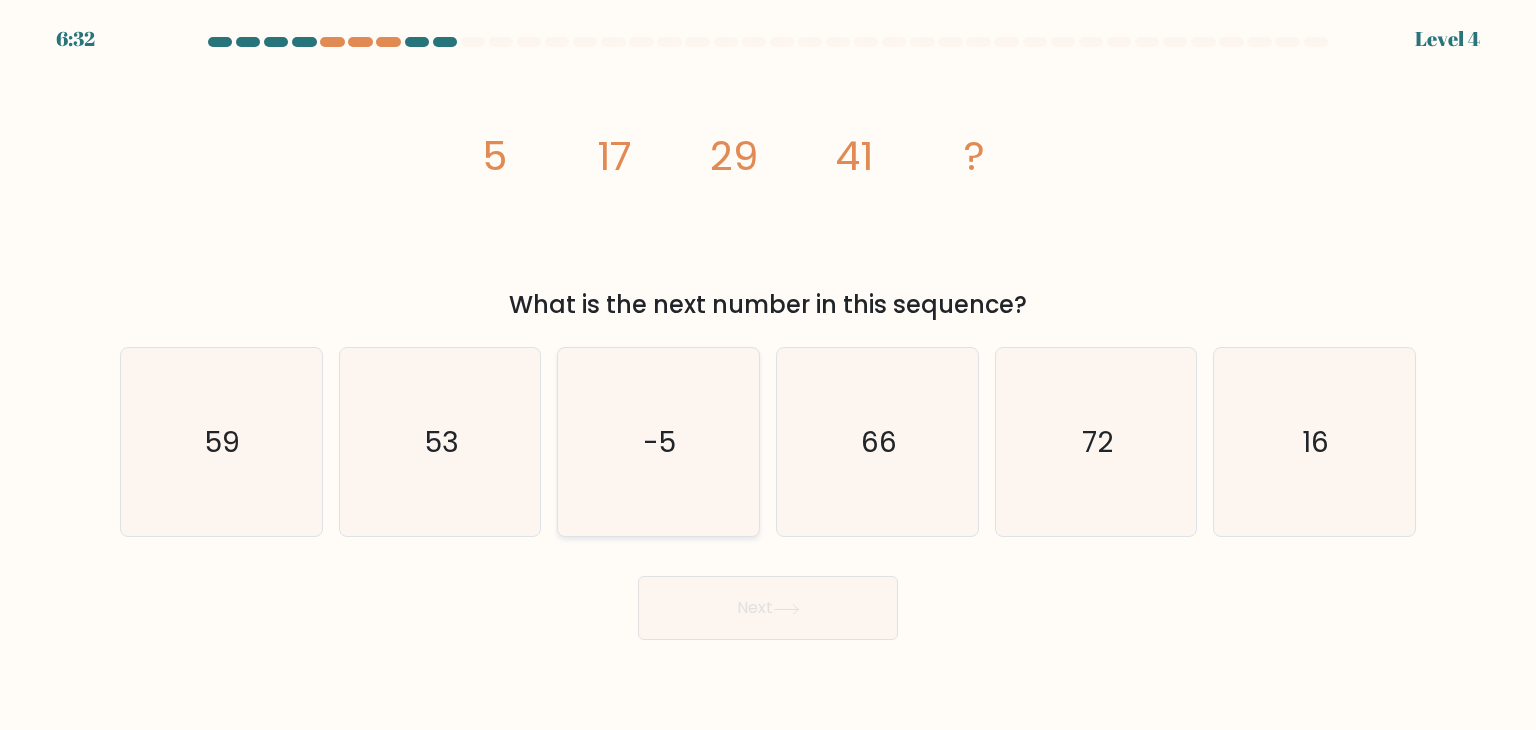 click on "-5" 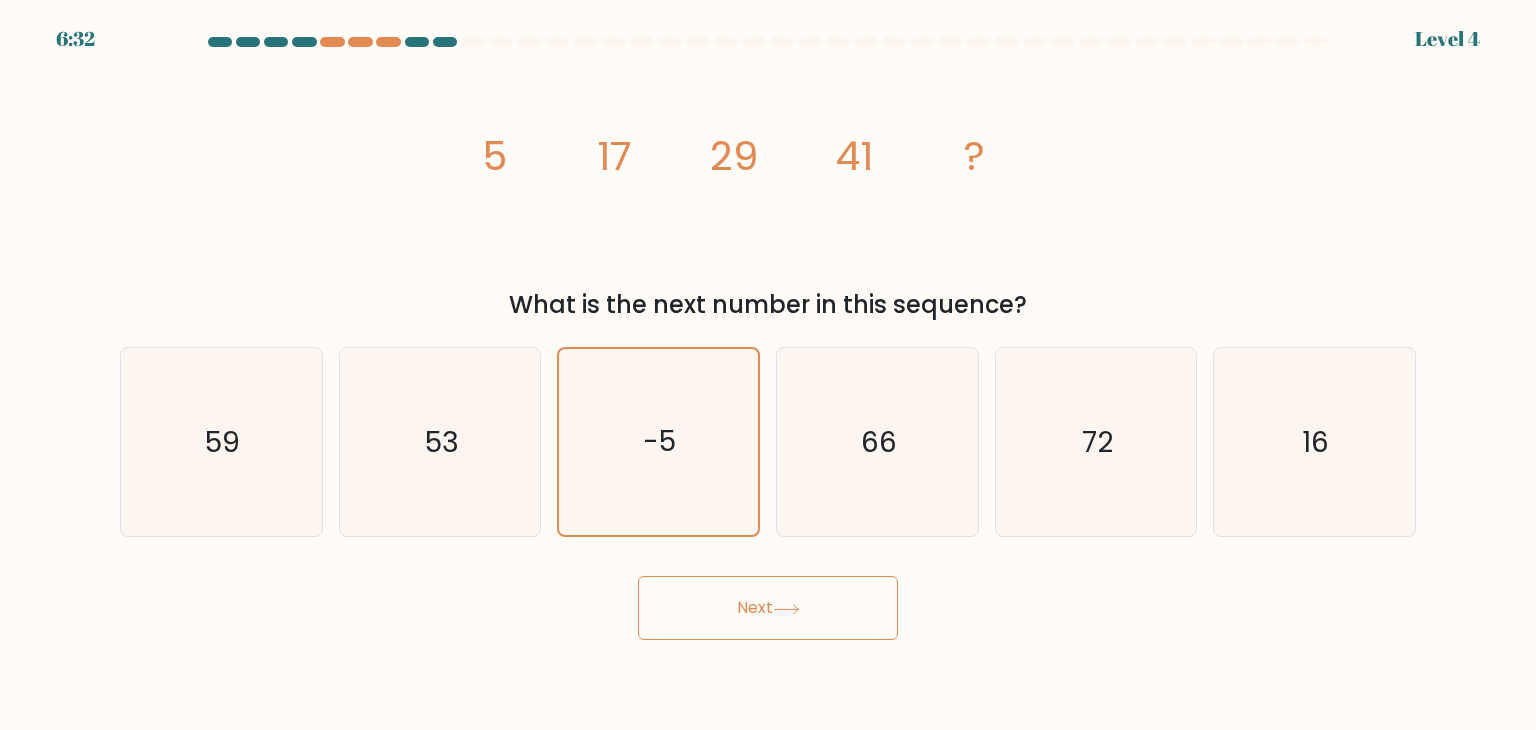 click on "Next" at bounding box center [768, 608] 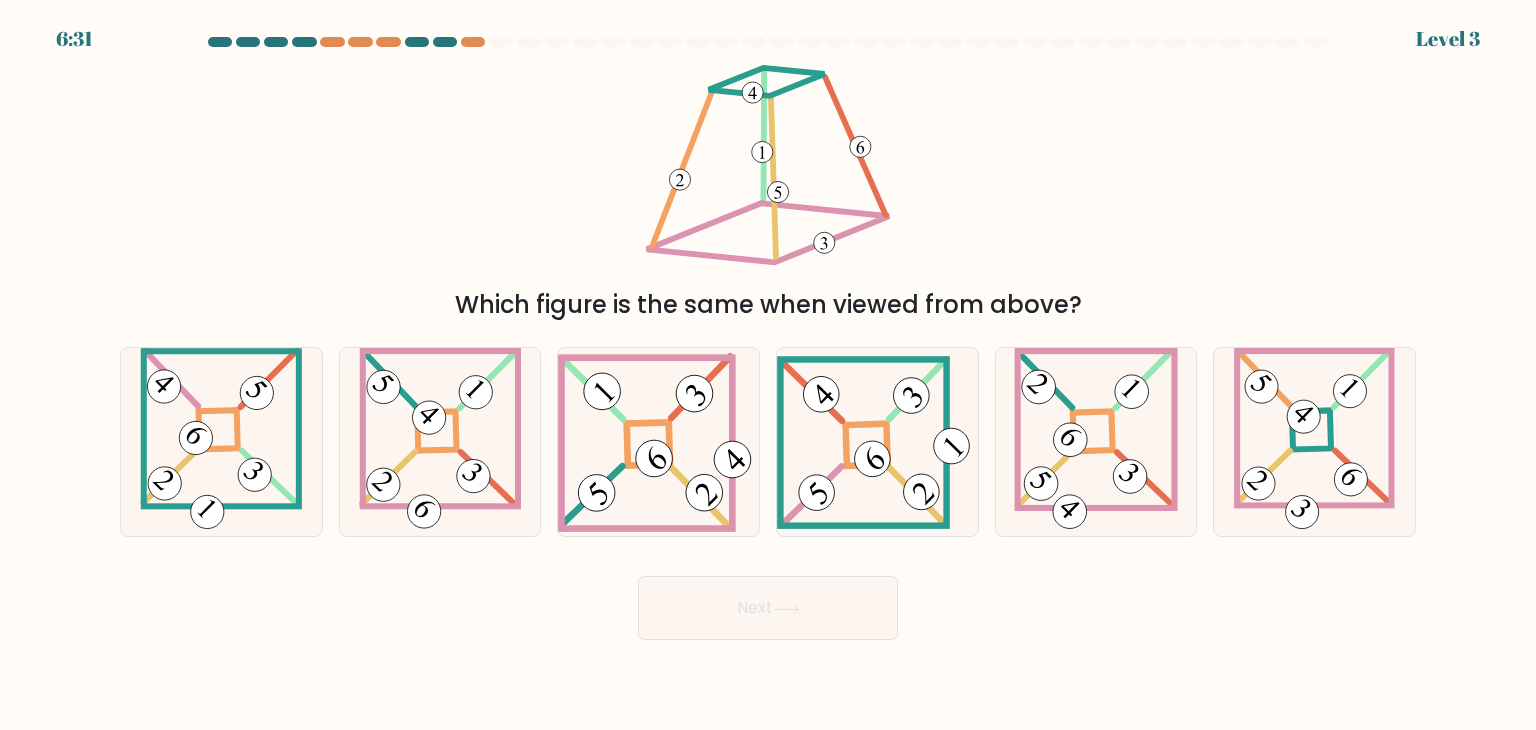 click on "a.
b.
c." at bounding box center [768, 434] 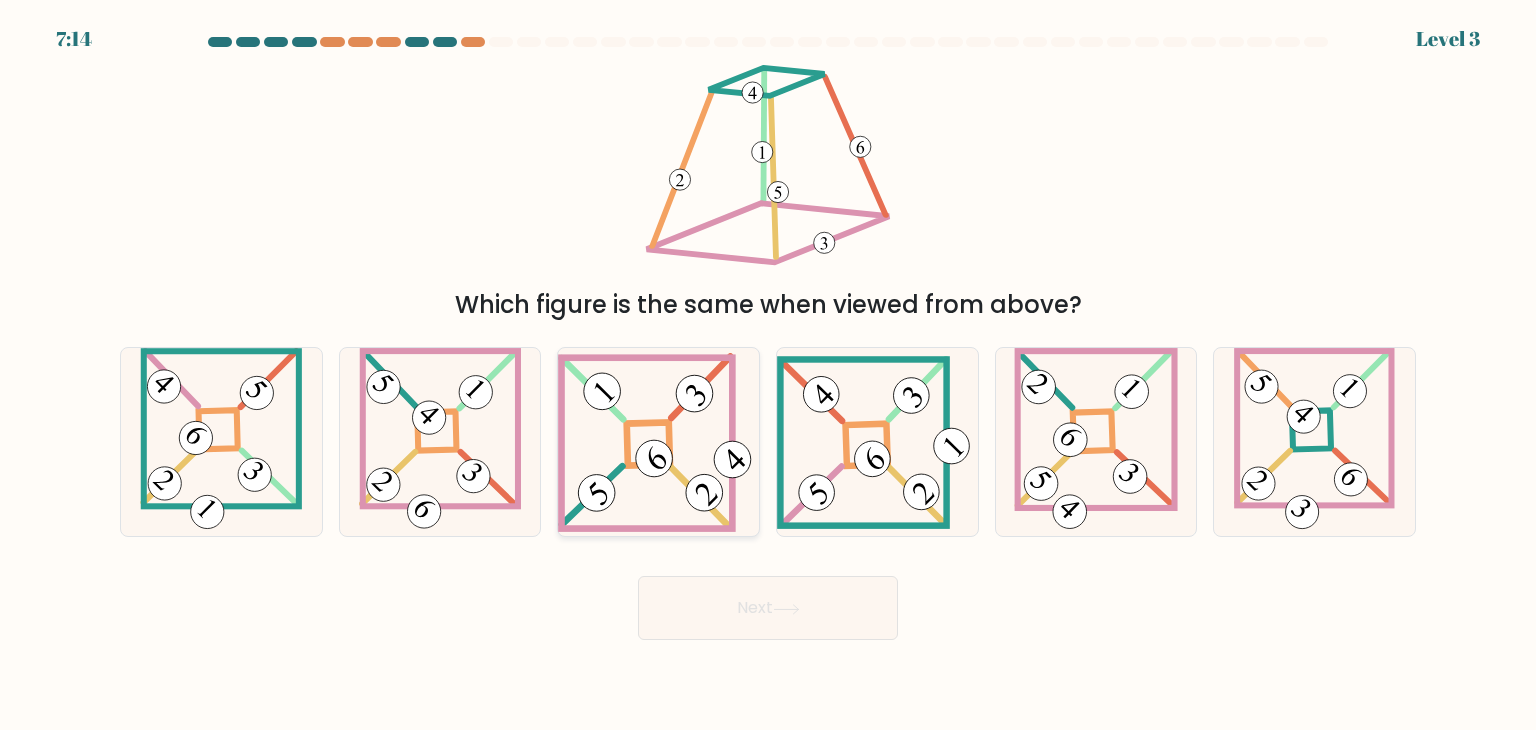 click 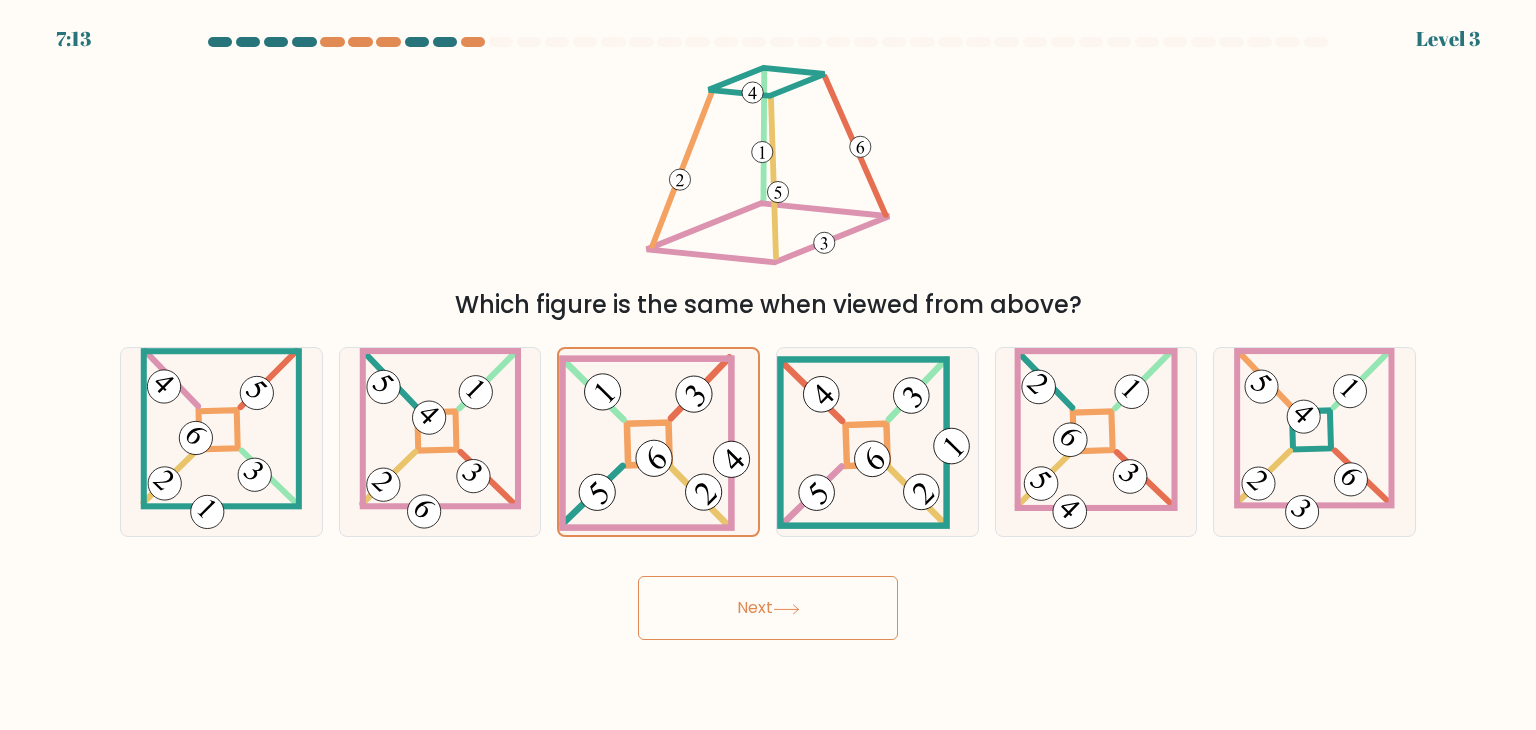 click on "7:13
Level 3" at bounding box center [768, 365] 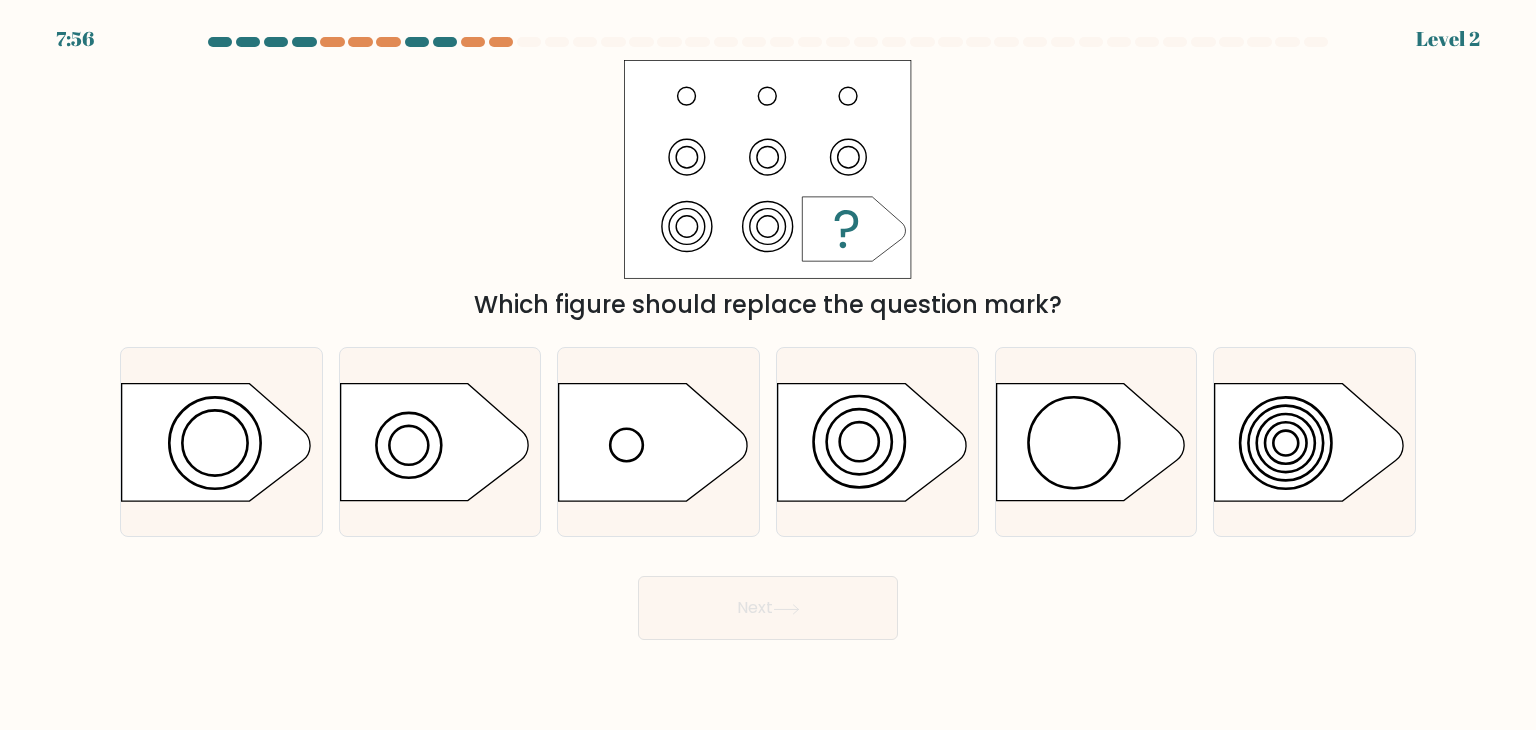 click 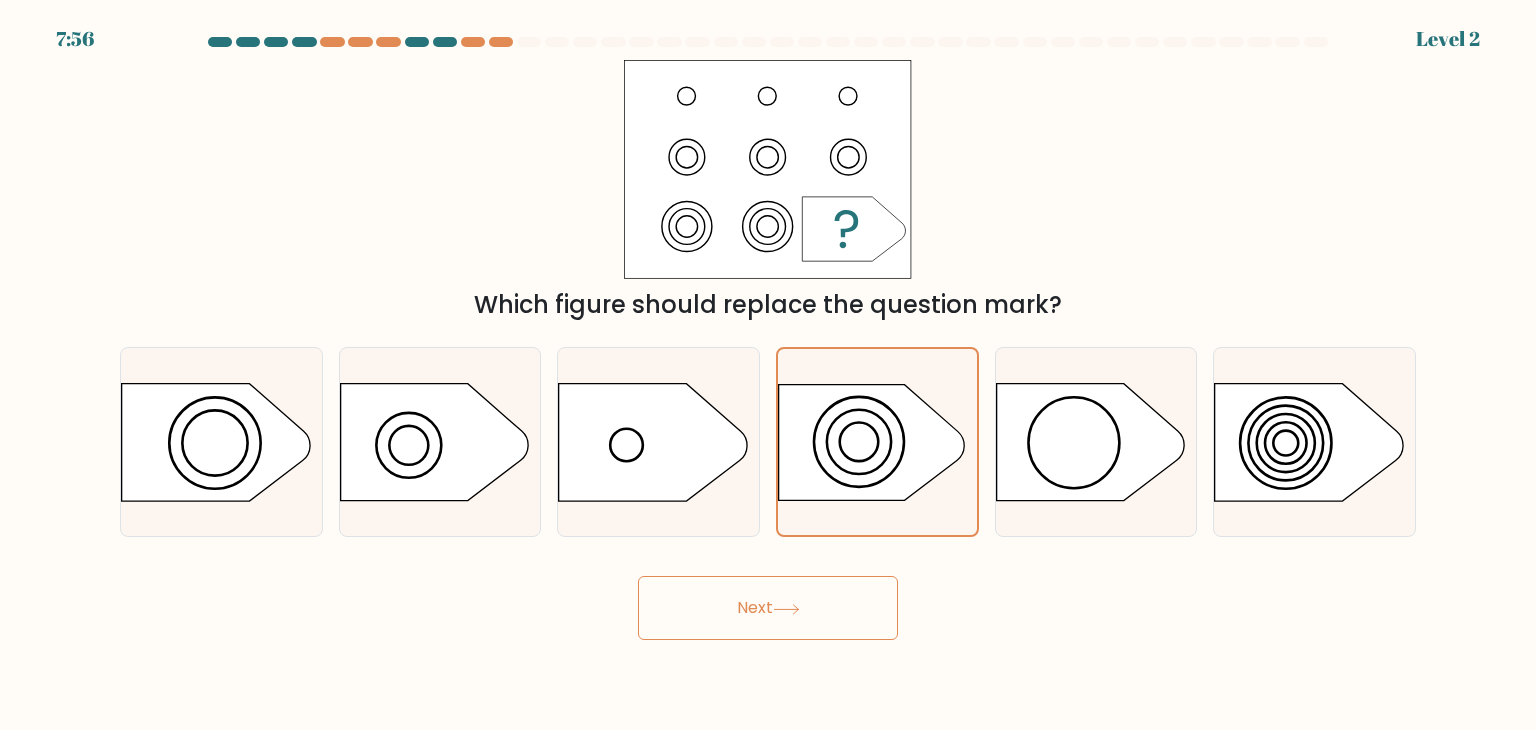 click on "Next" at bounding box center [768, 608] 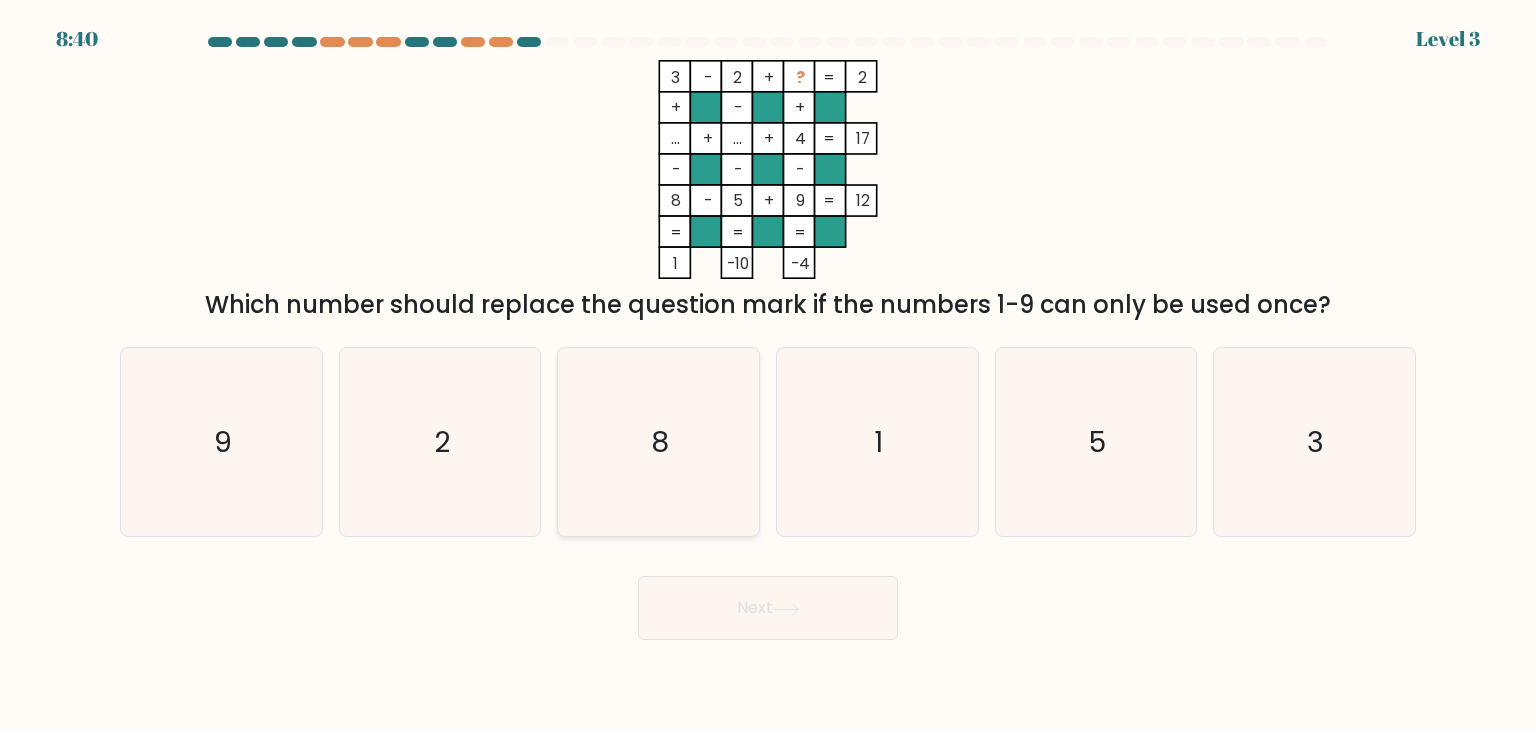 click on "8" 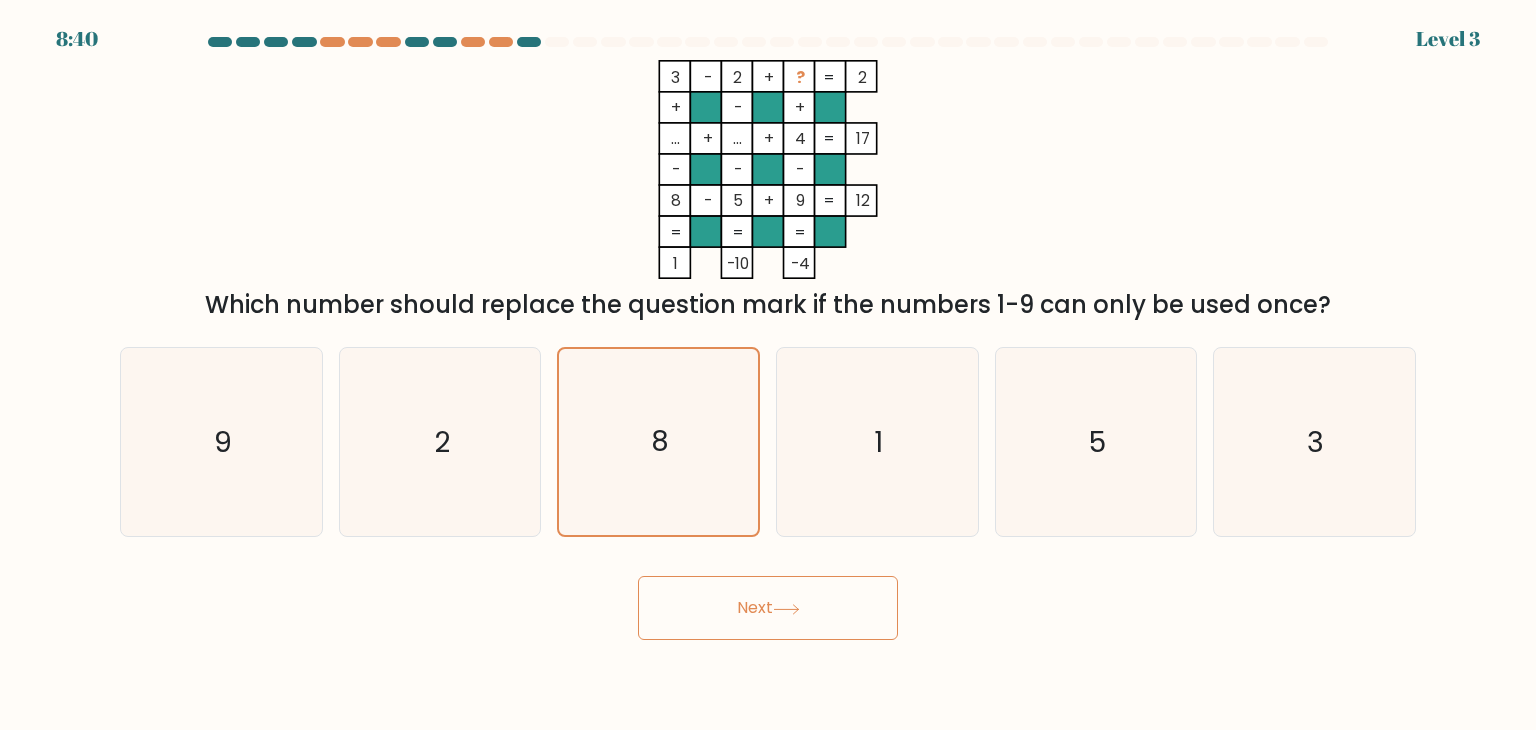 click on "Next" at bounding box center [768, 608] 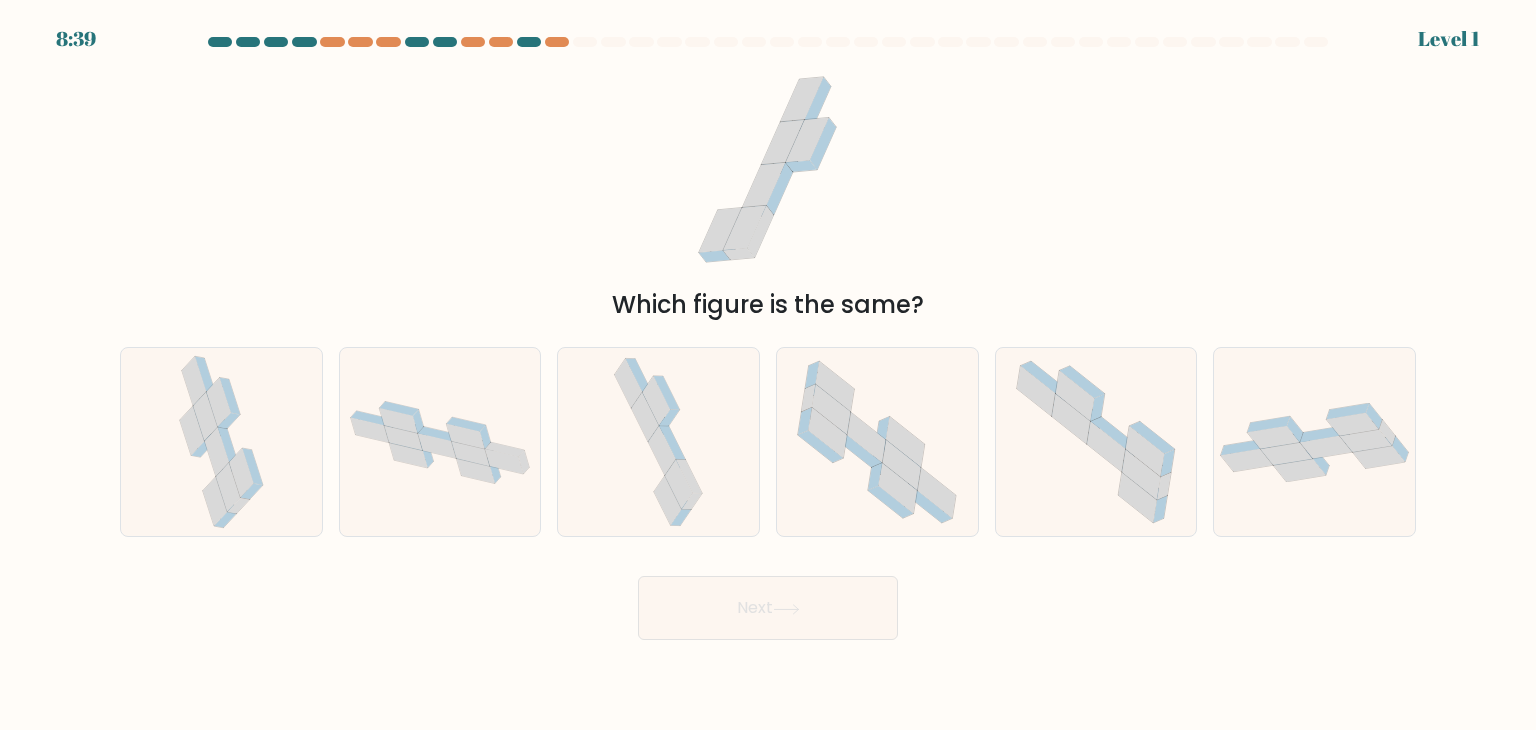 click 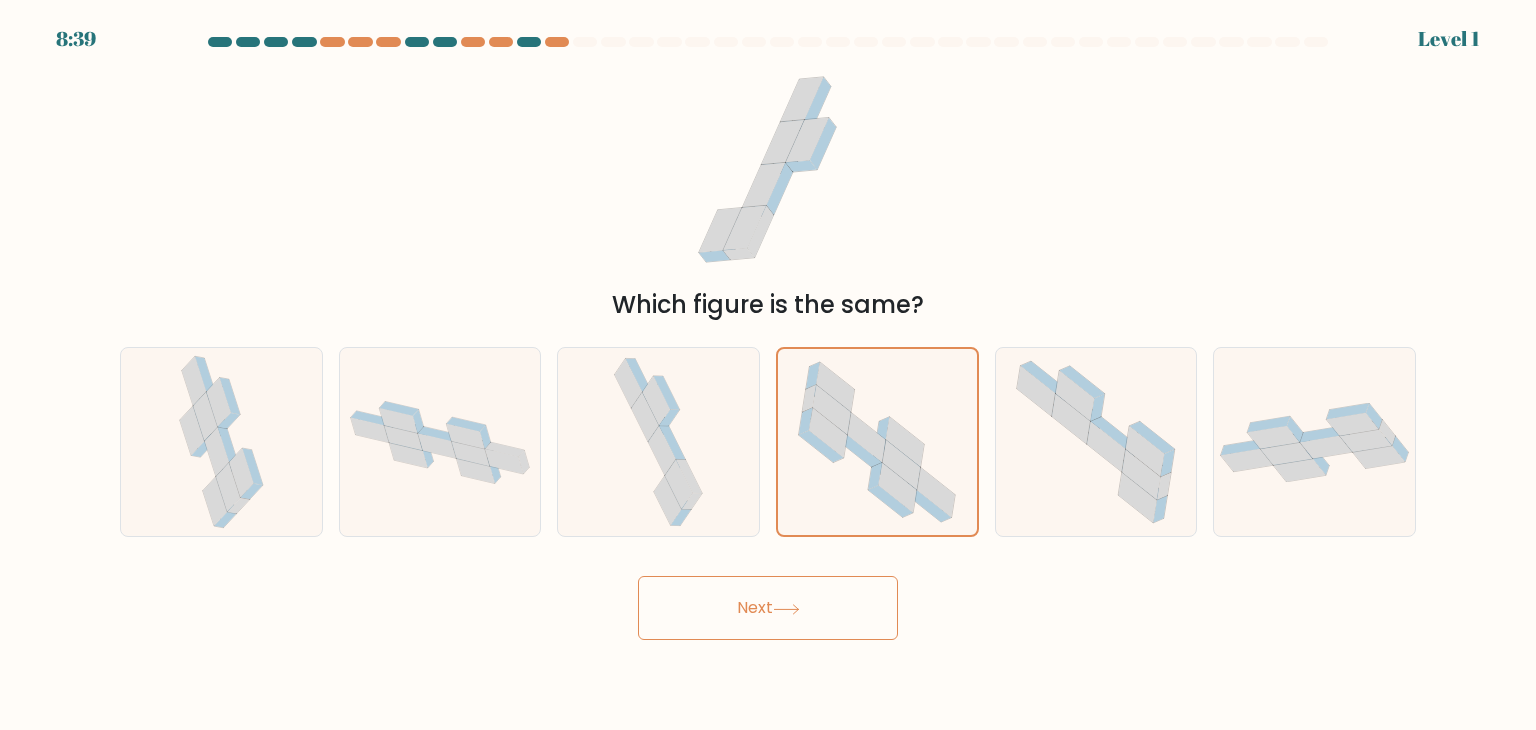 click on "Next" at bounding box center [768, 608] 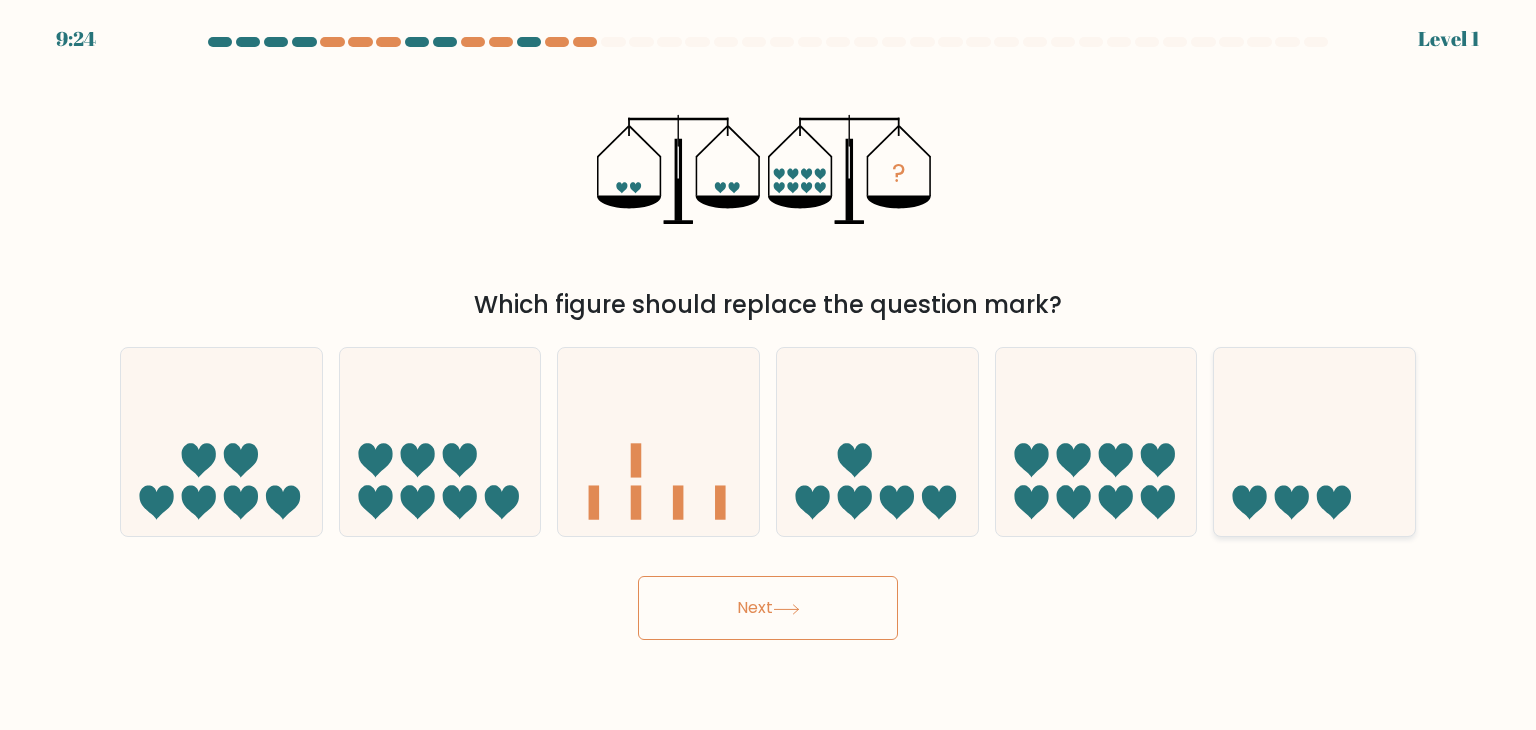 click 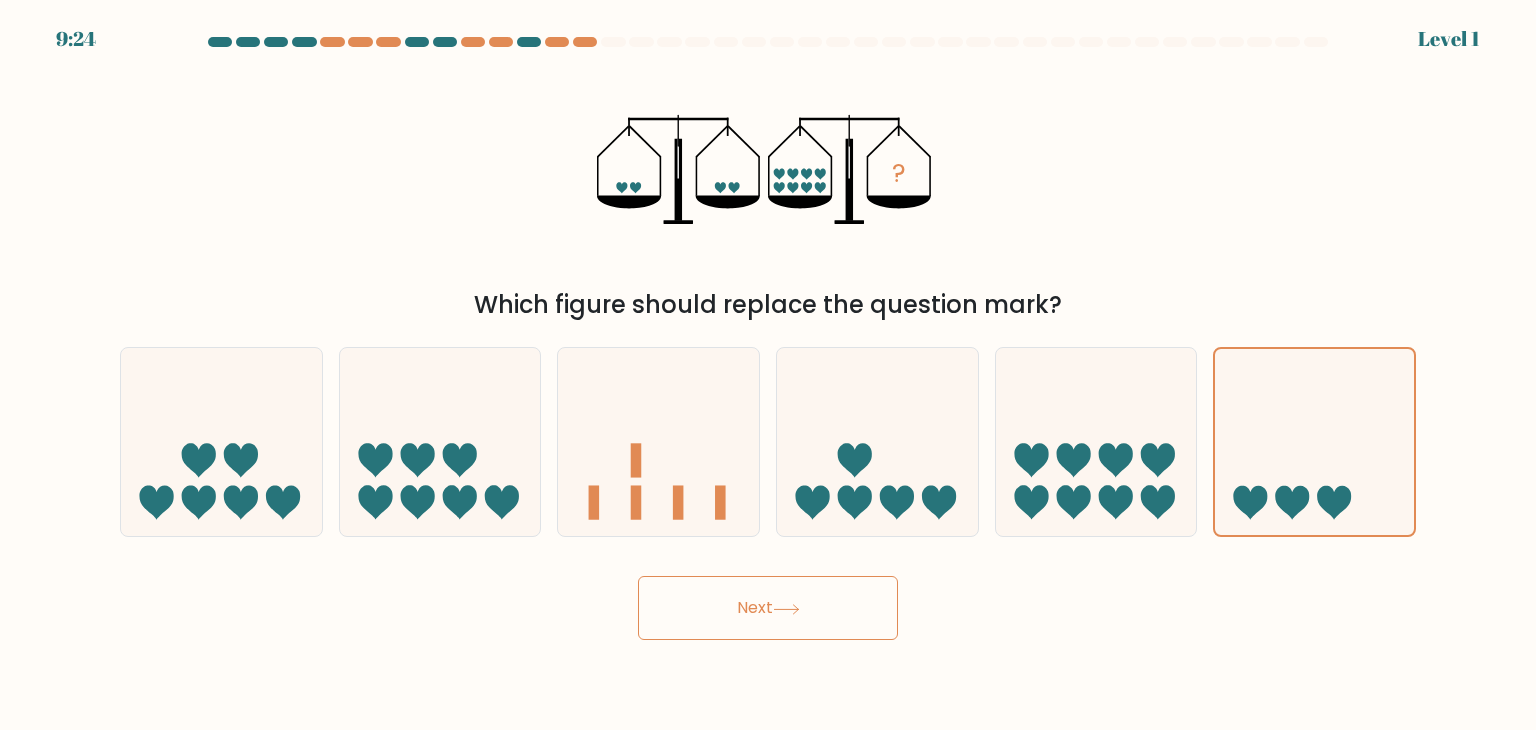 click on "9:24
Level 1" at bounding box center [768, 365] 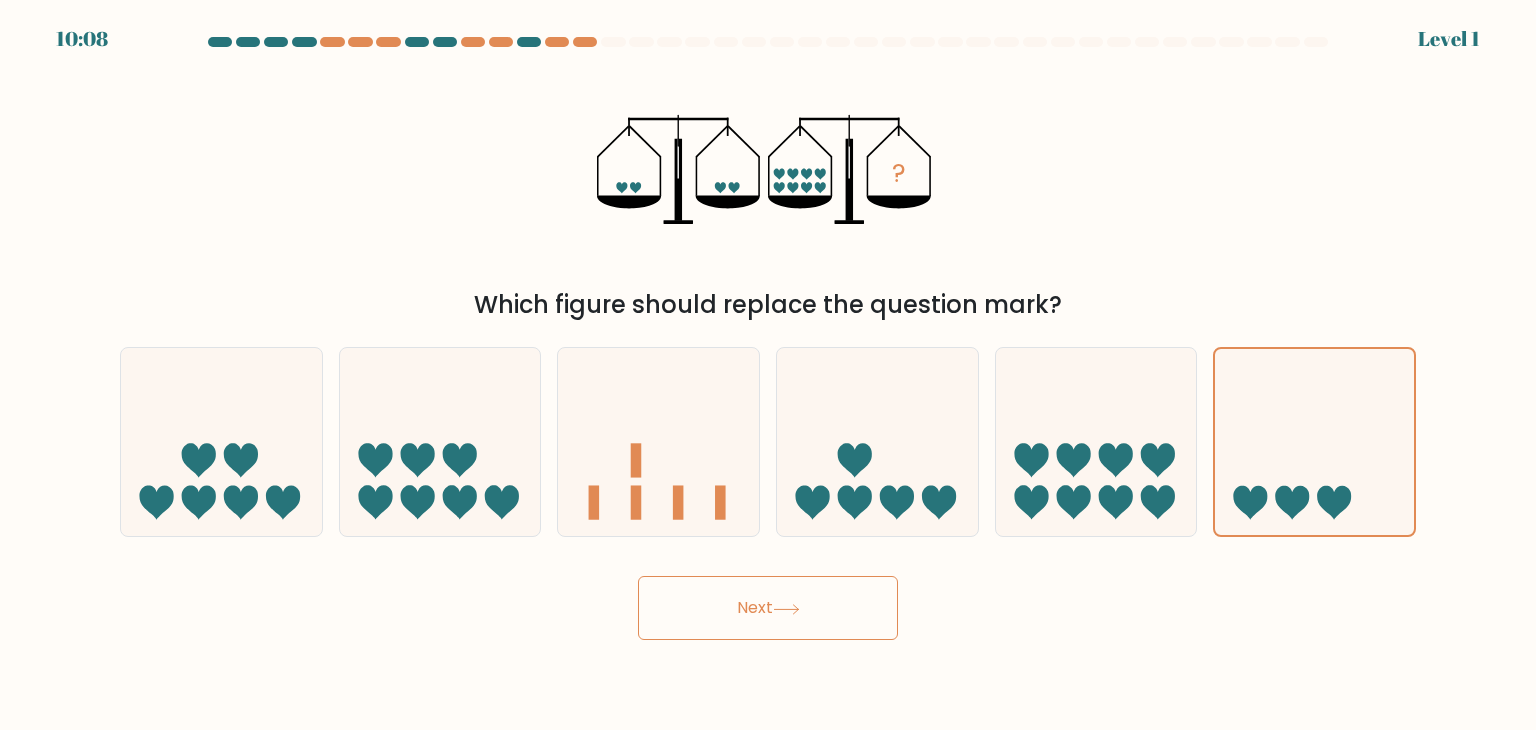 click on "Next" at bounding box center [768, 608] 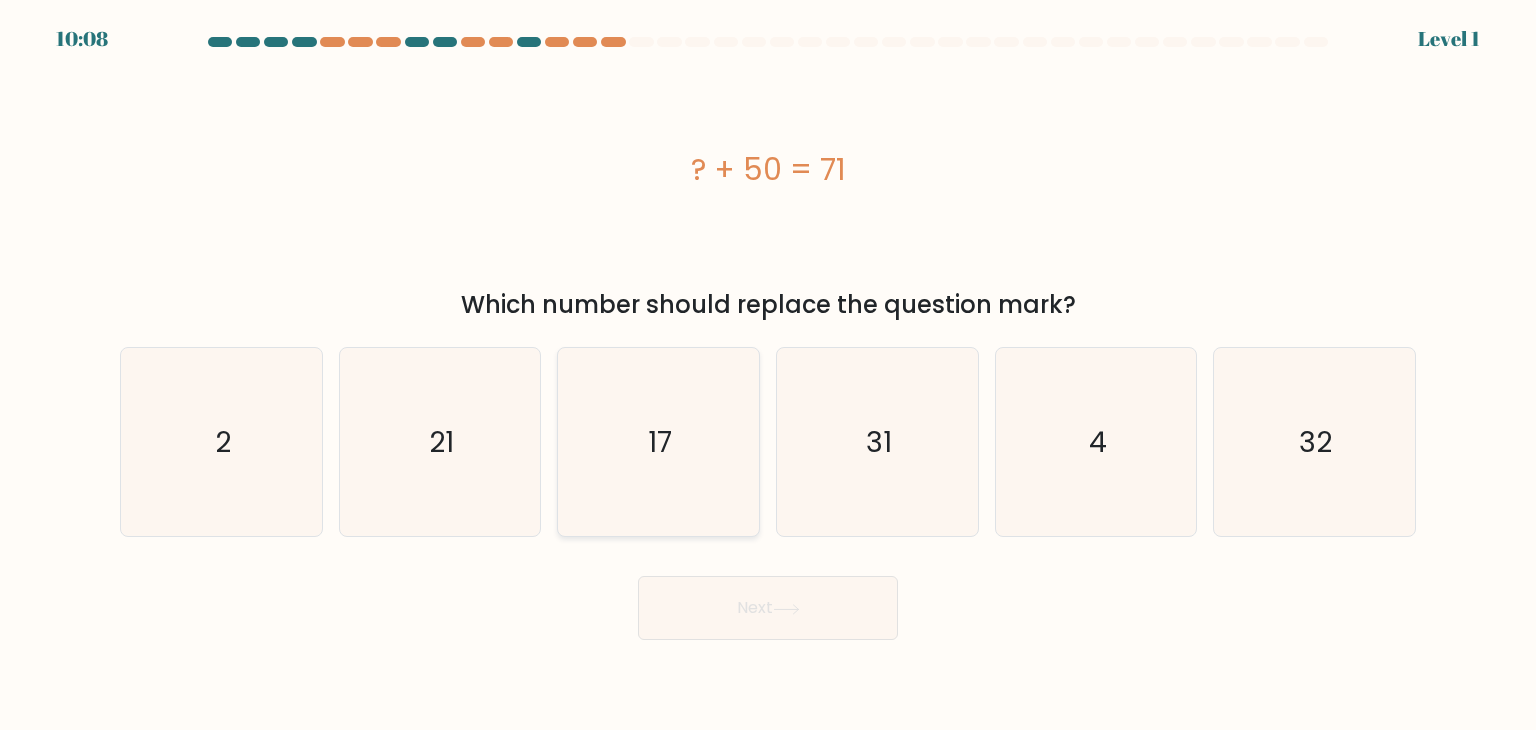 click on "17" 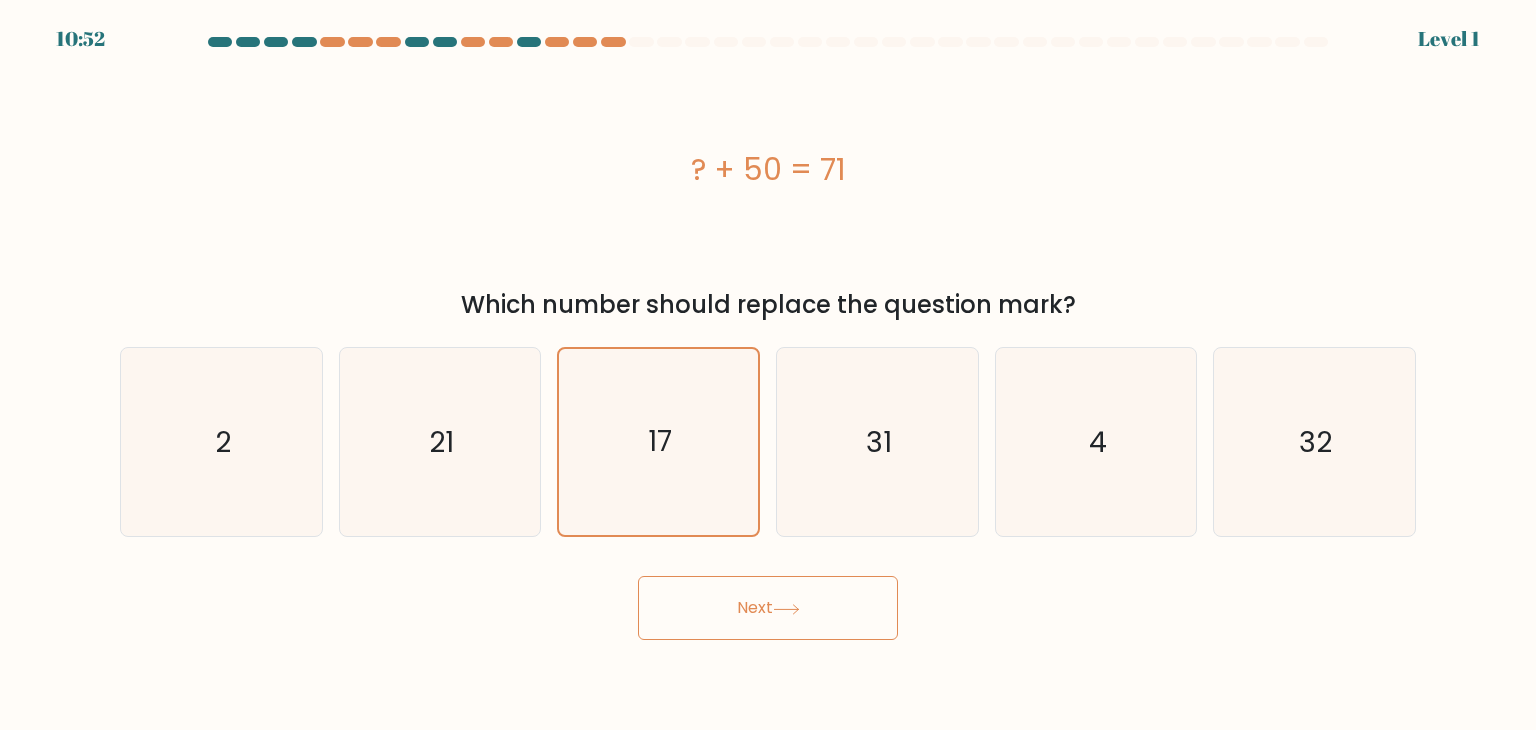 click on "Next" at bounding box center (768, 608) 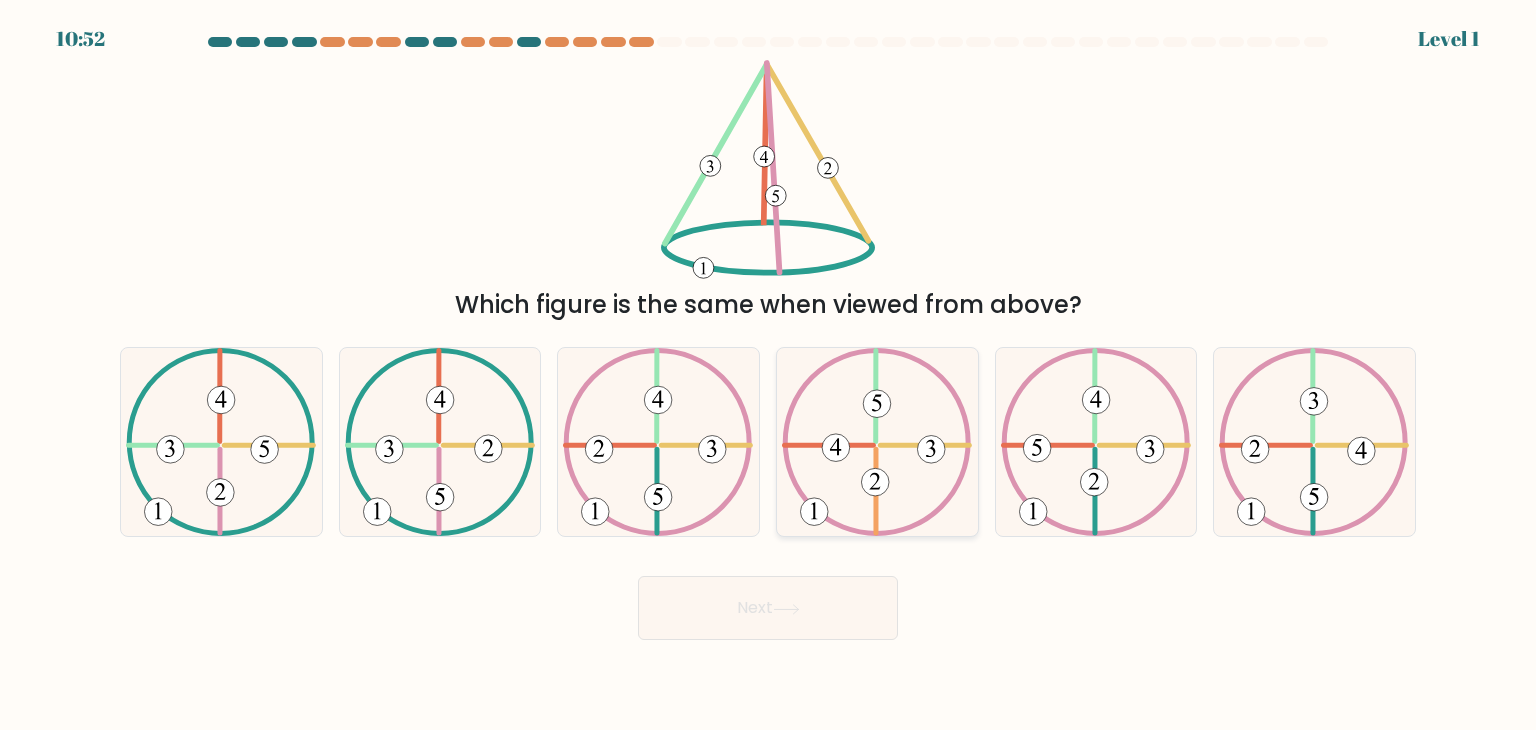 click 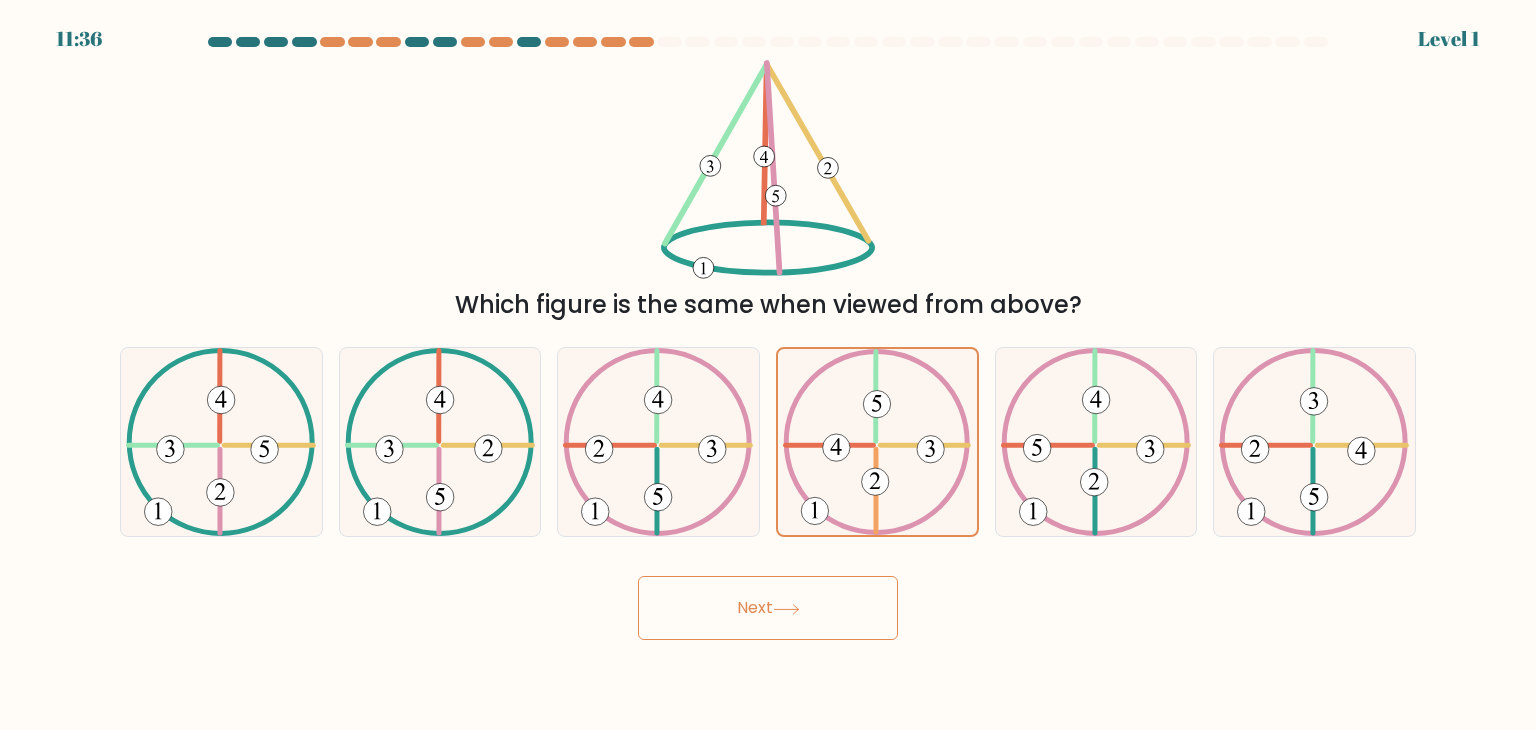 click on "Next" at bounding box center (768, 608) 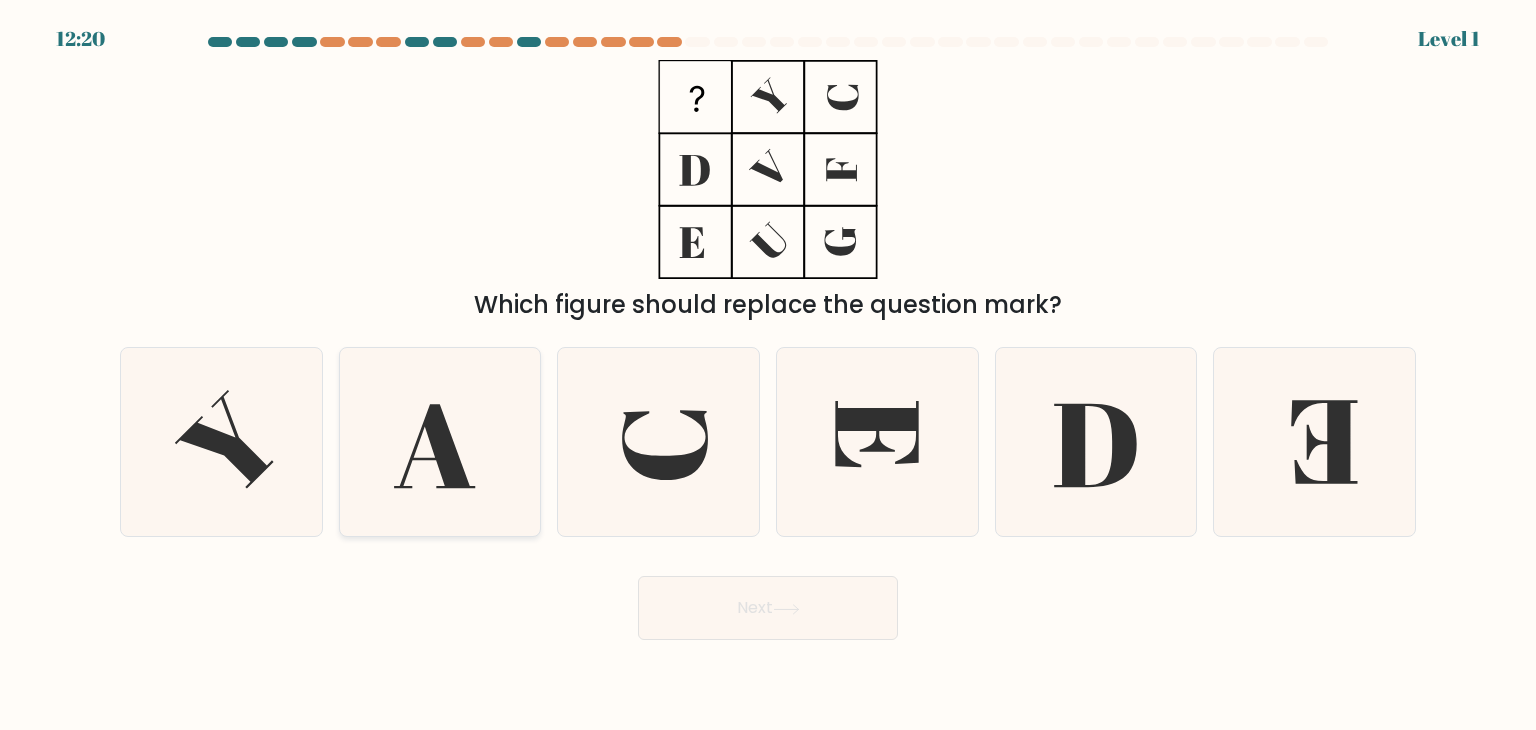 click 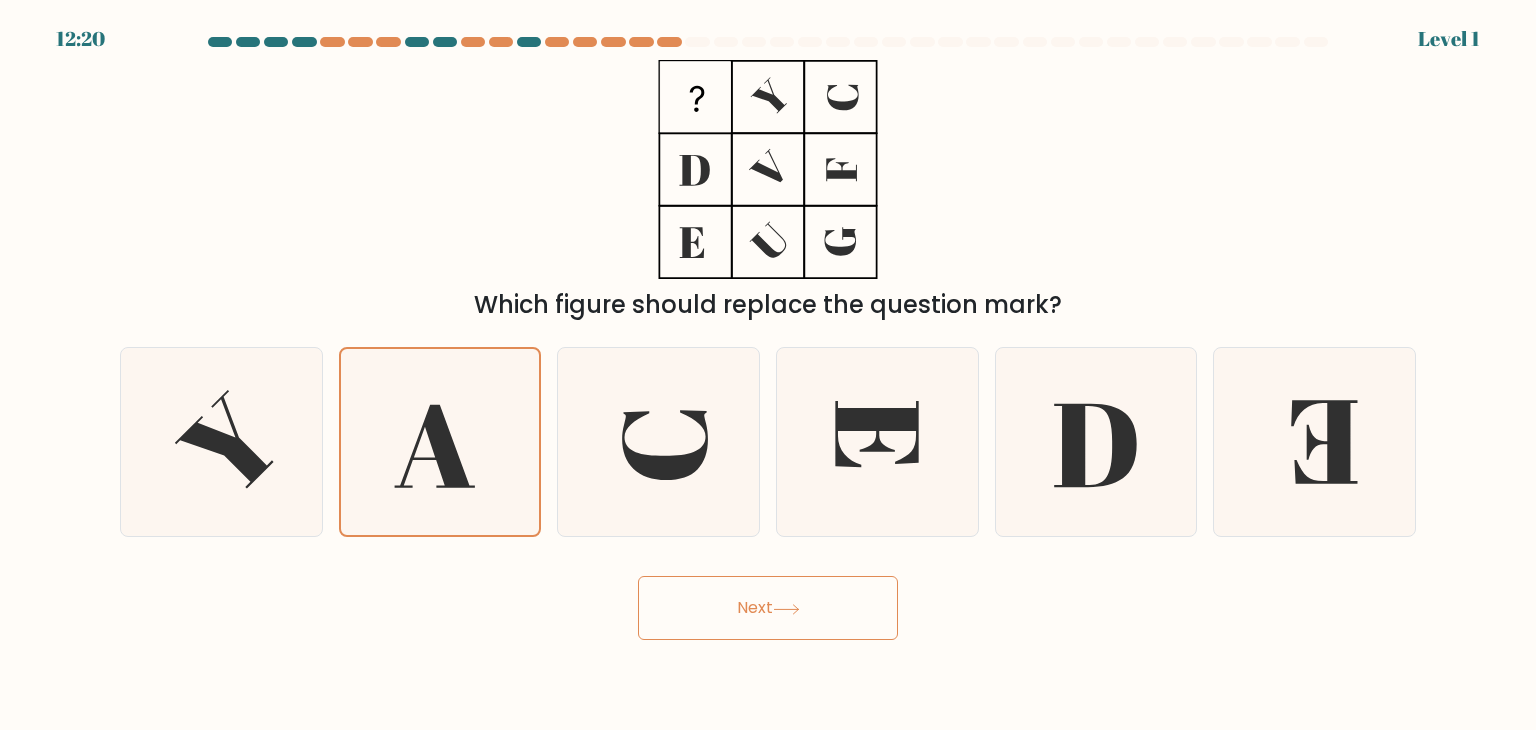 click 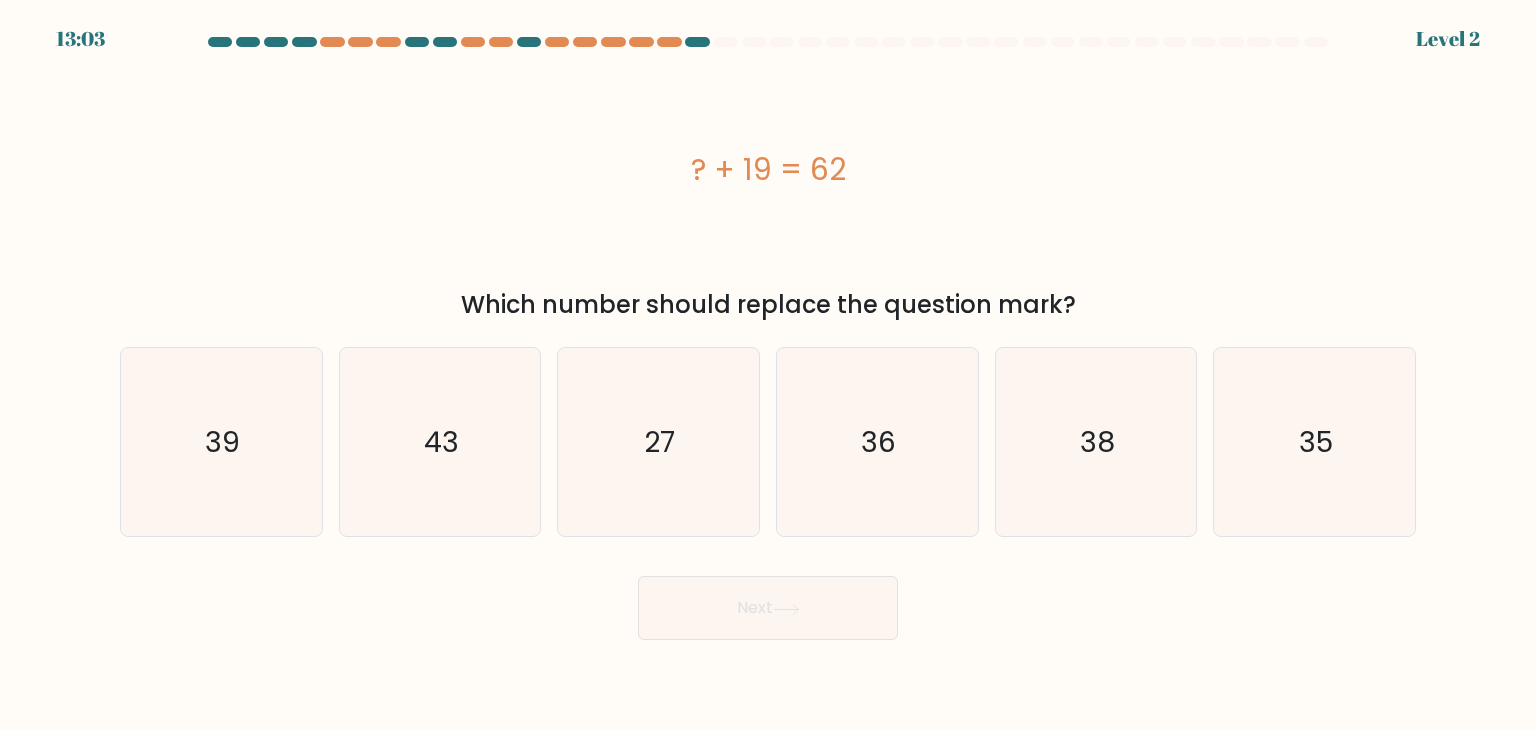 click on "c.
27" at bounding box center [658, 442] 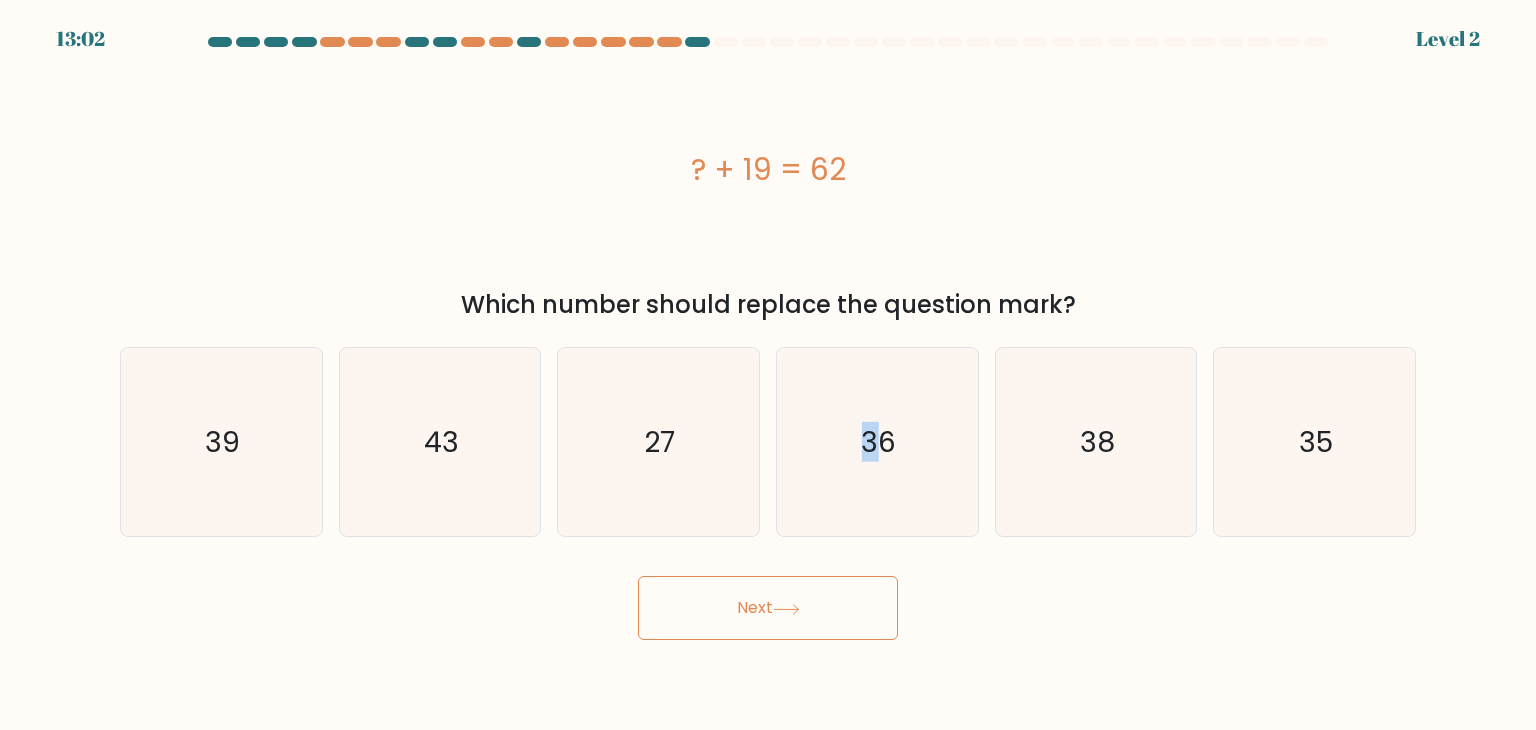 click on "Next" at bounding box center (768, 608) 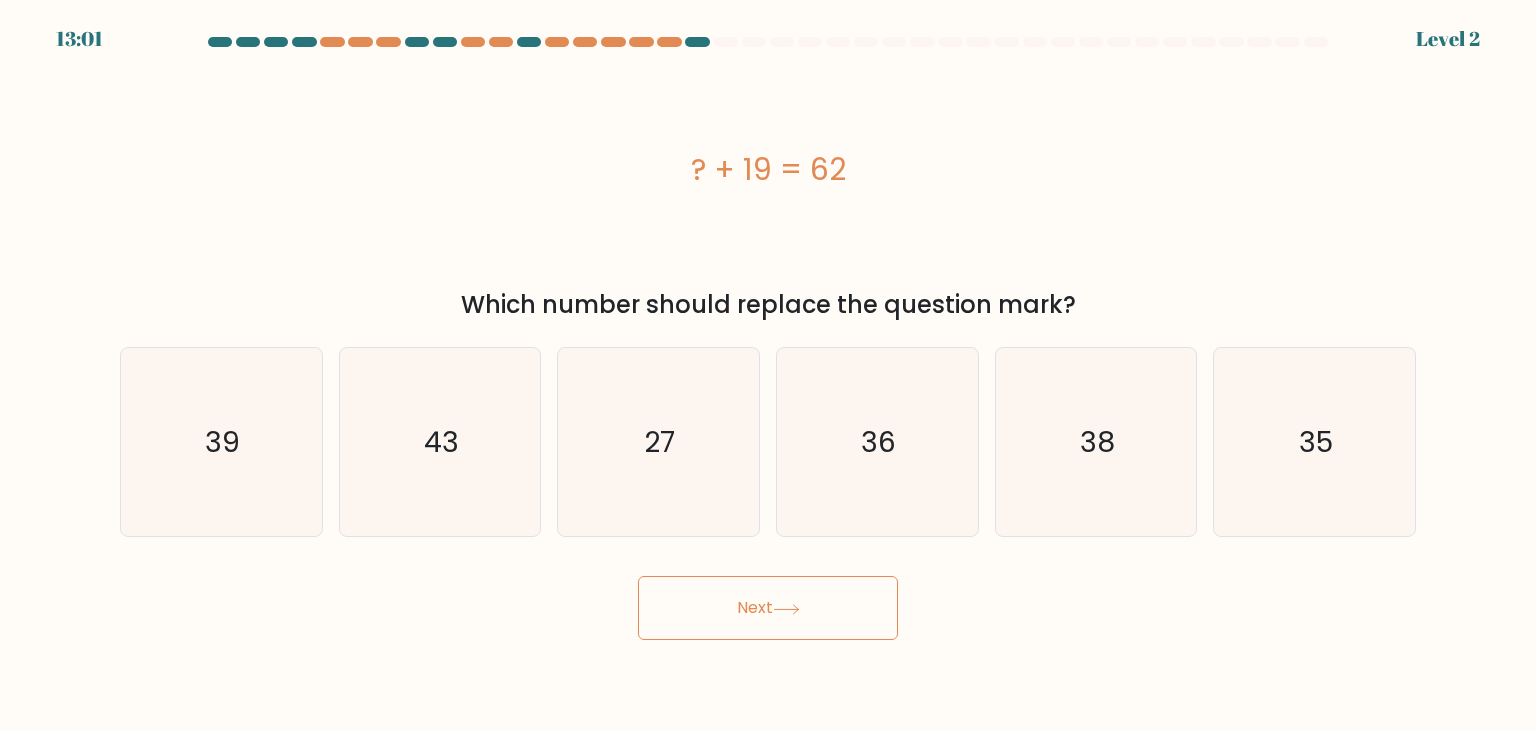 click on "Next" at bounding box center (768, 600) 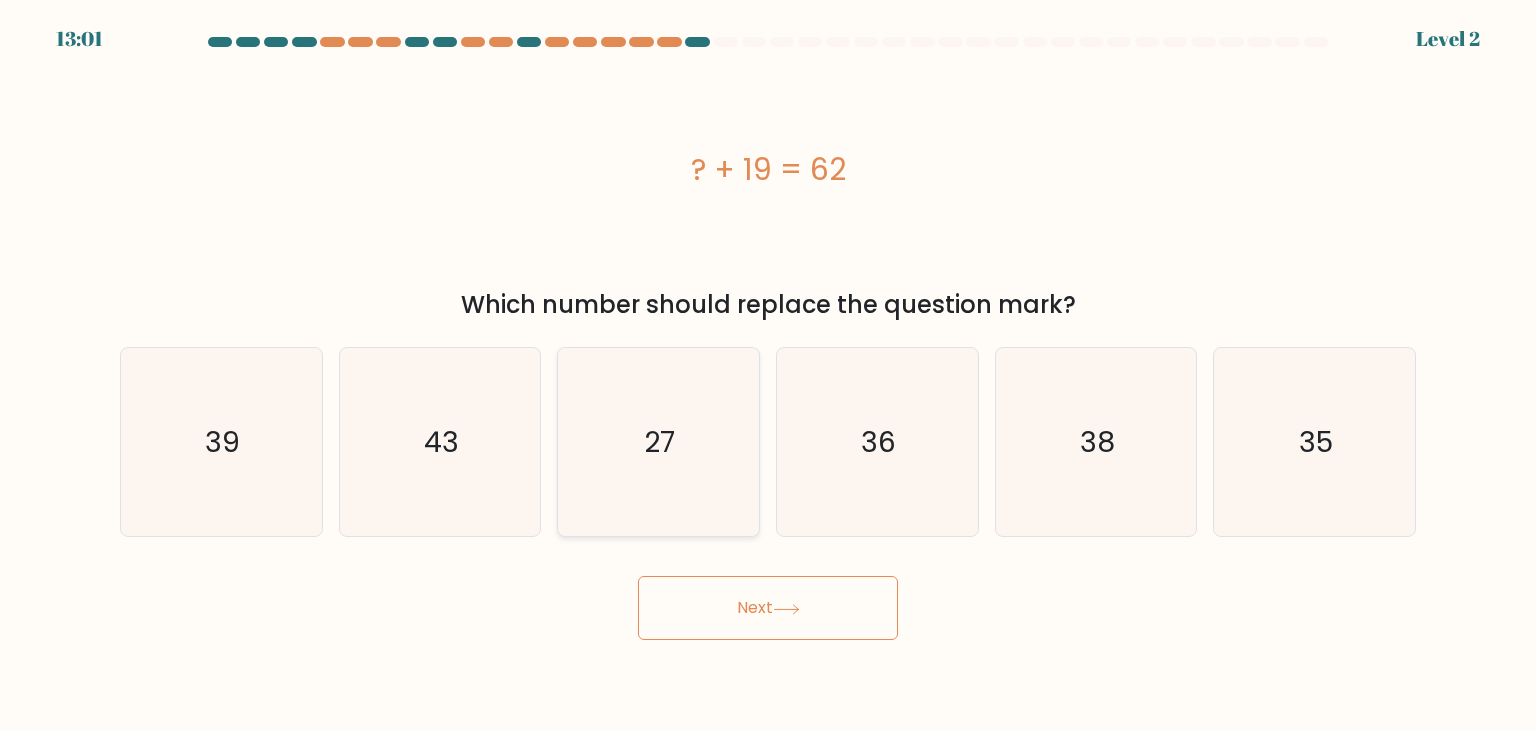 click on "27" 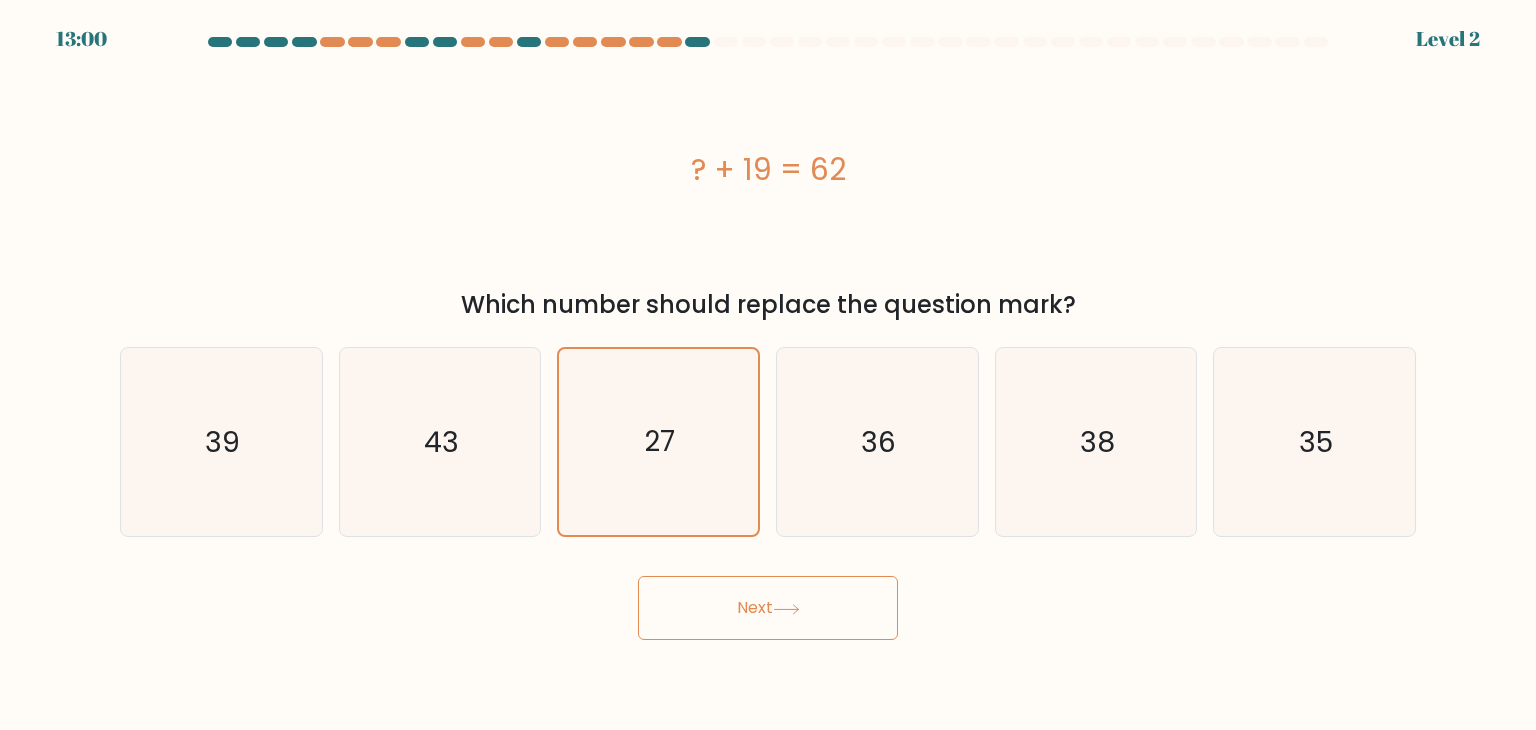 click on "Next" at bounding box center (768, 608) 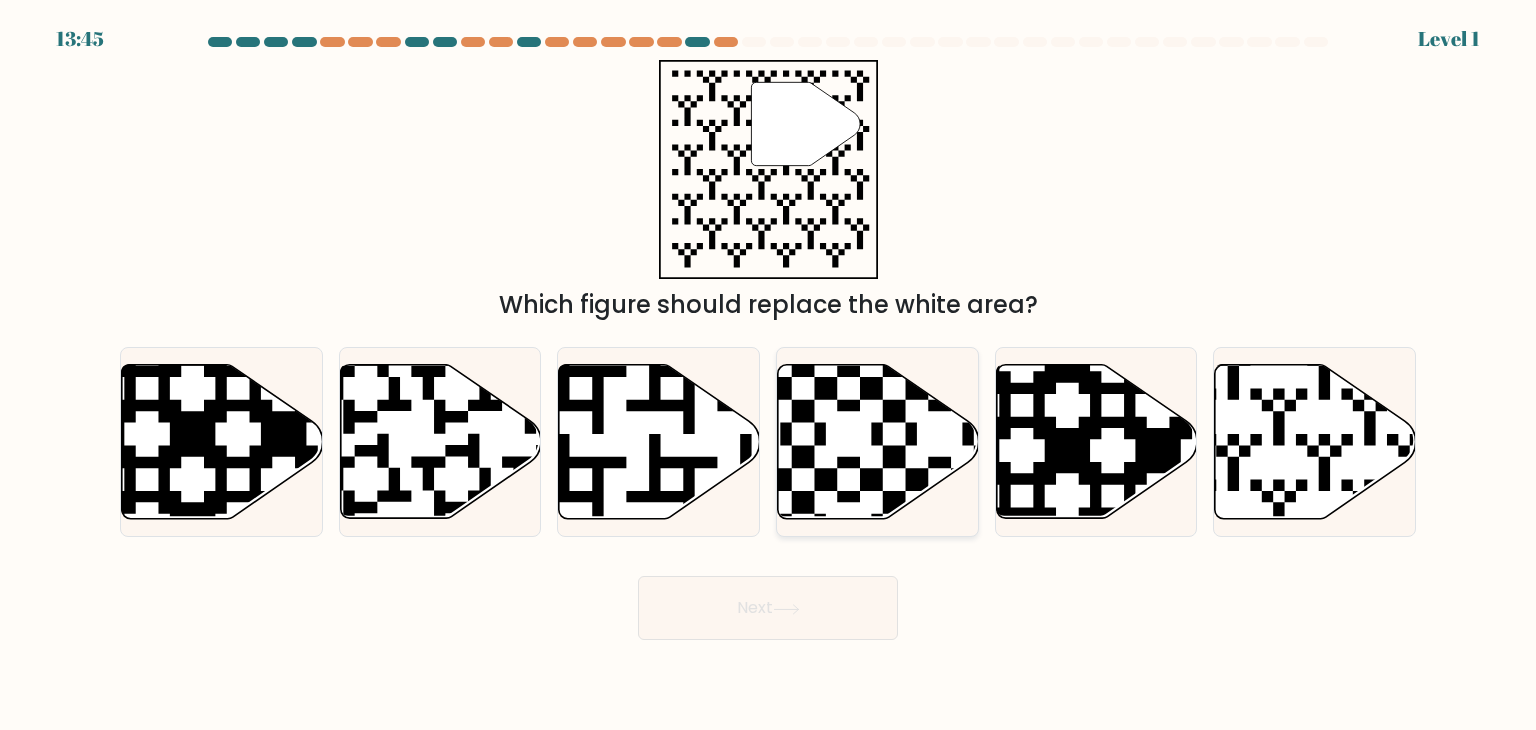 drag, startPoint x: 860, startPoint y: 493, endPoint x: 862, endPoint y: 505, distance: 12.165525 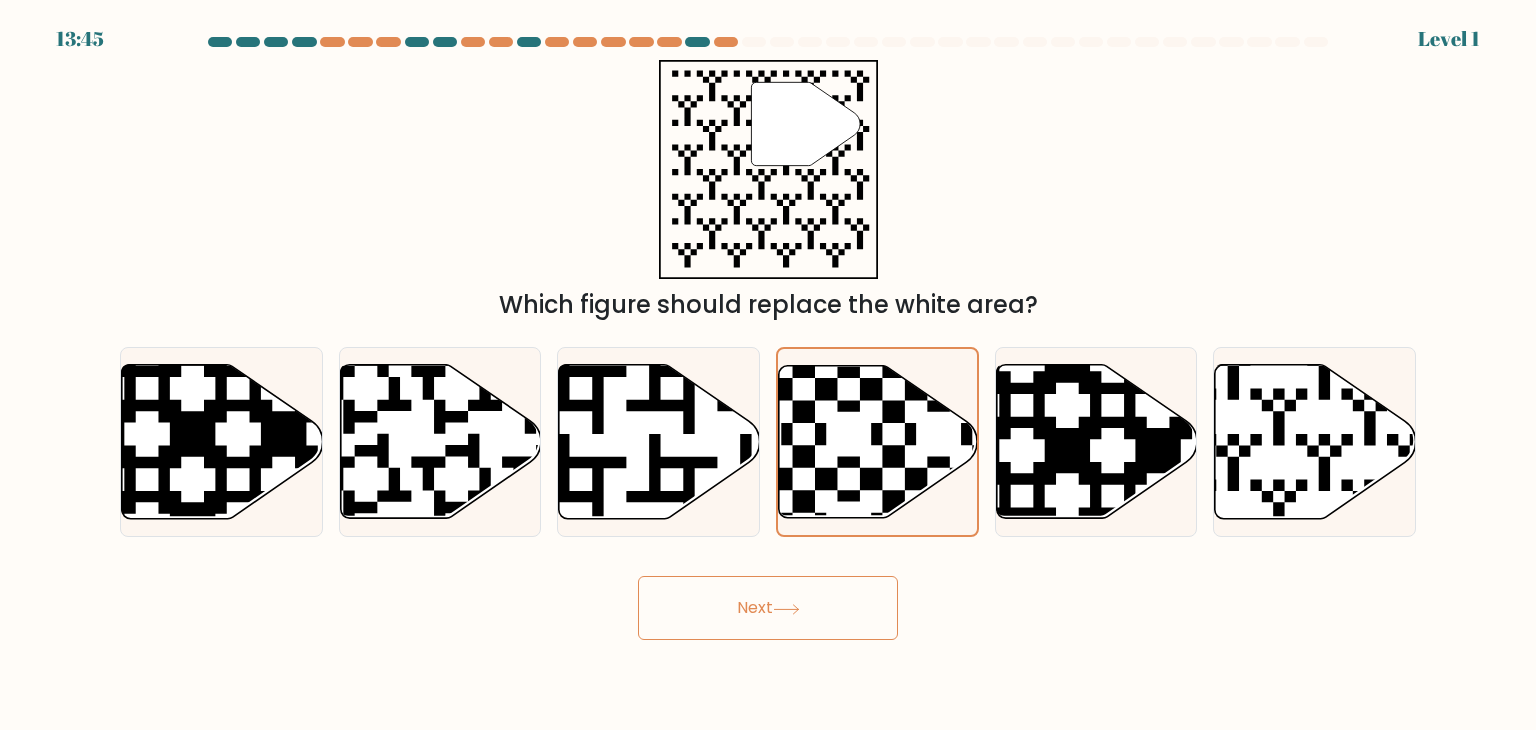 click on "Next" at bounding box center [768, 608] 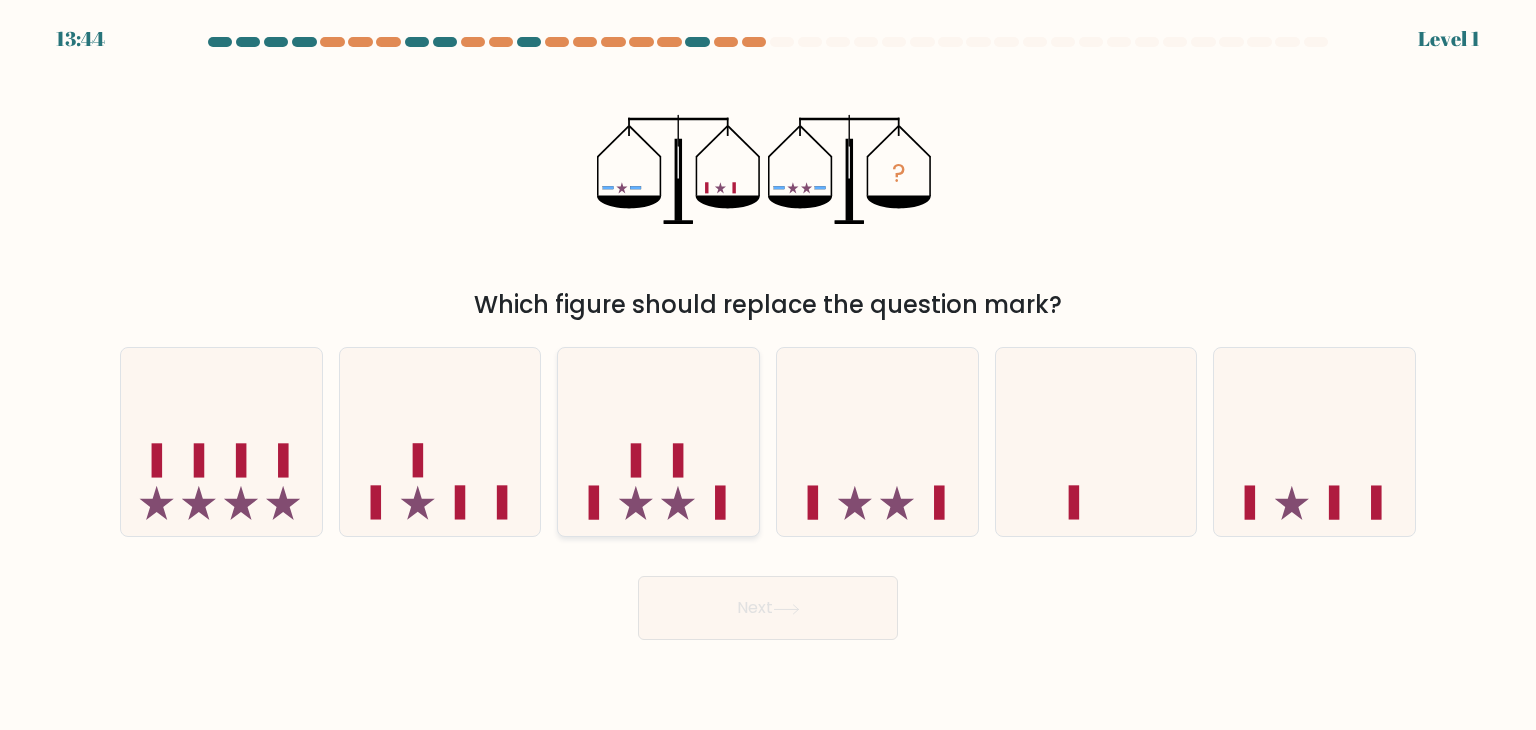 click 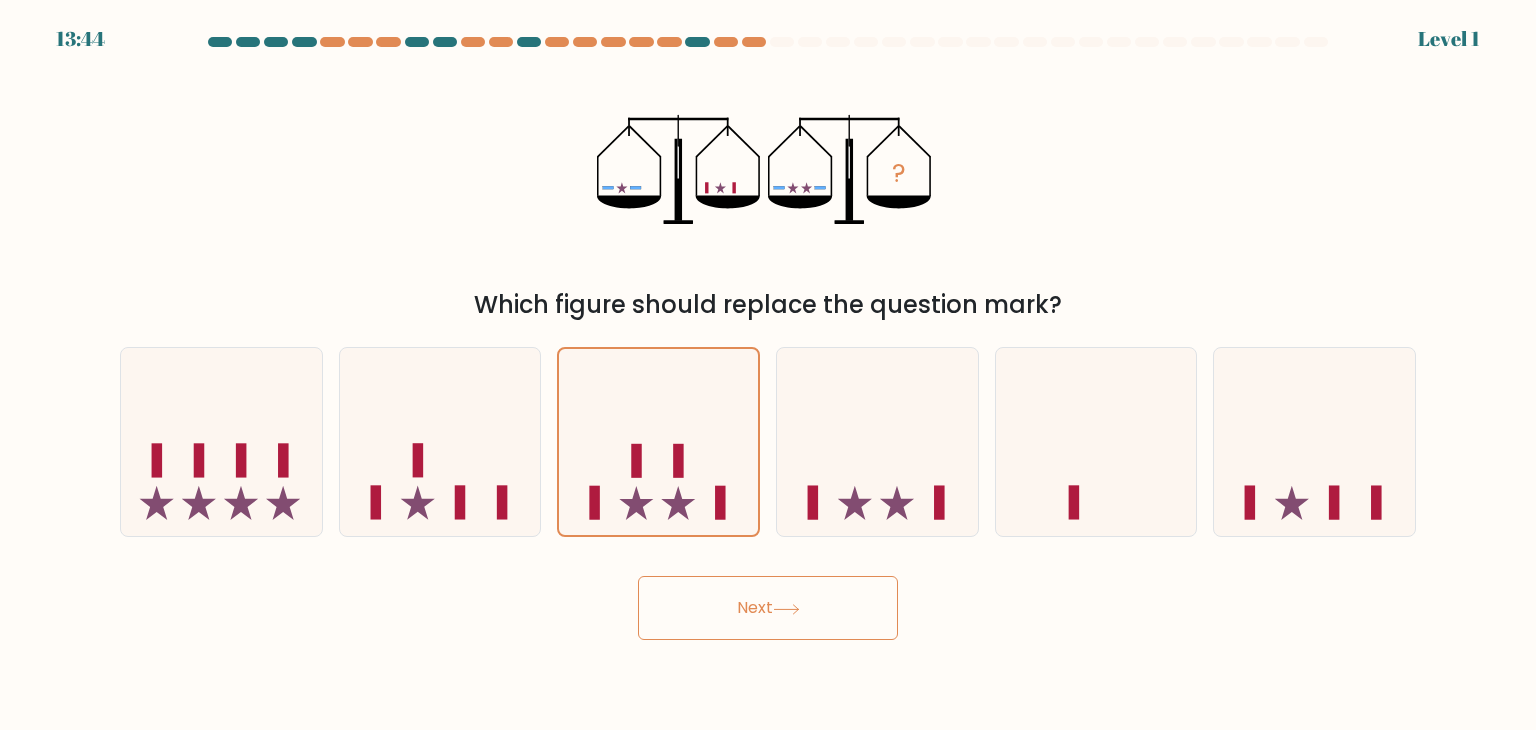 click on "Next" at bounding box center [768, 608] 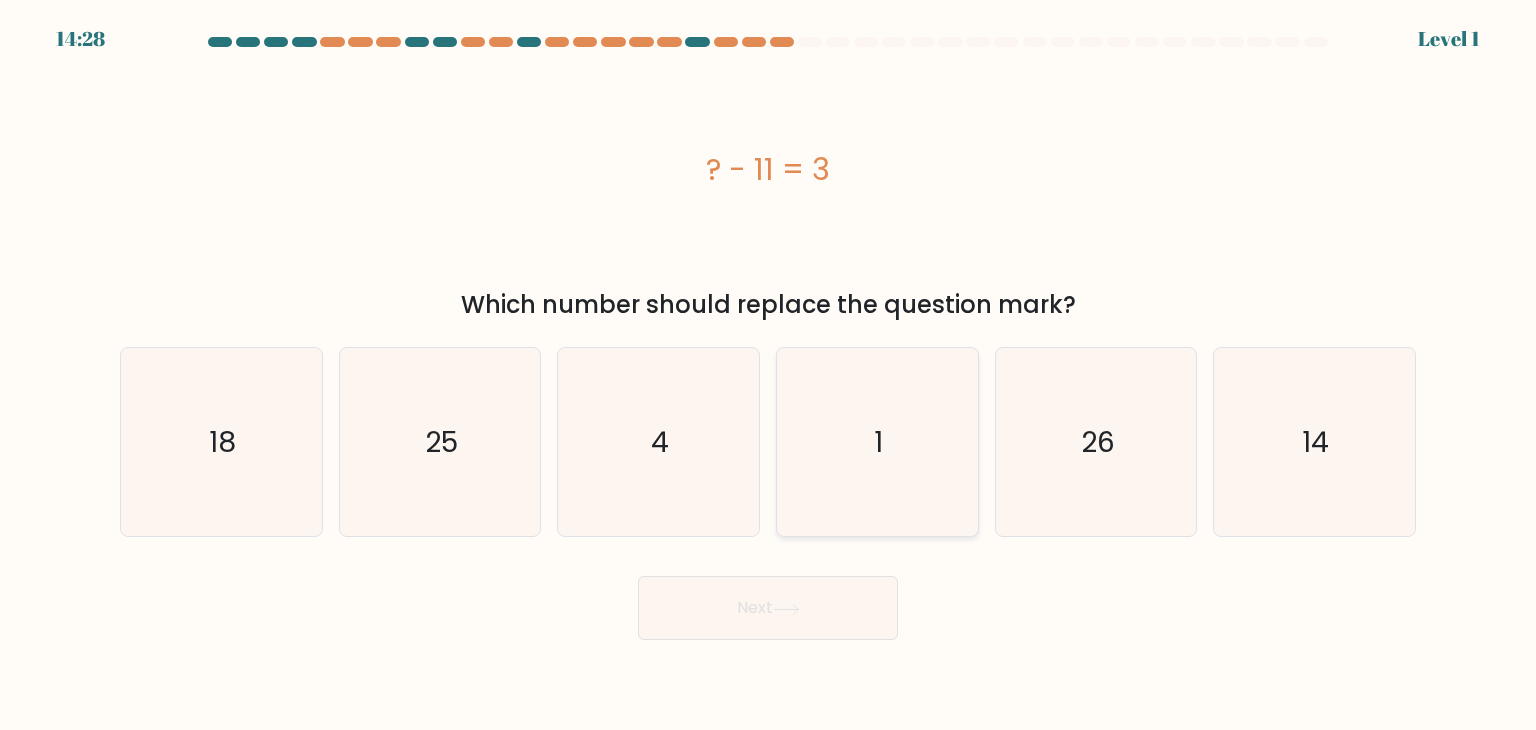 click on "1" 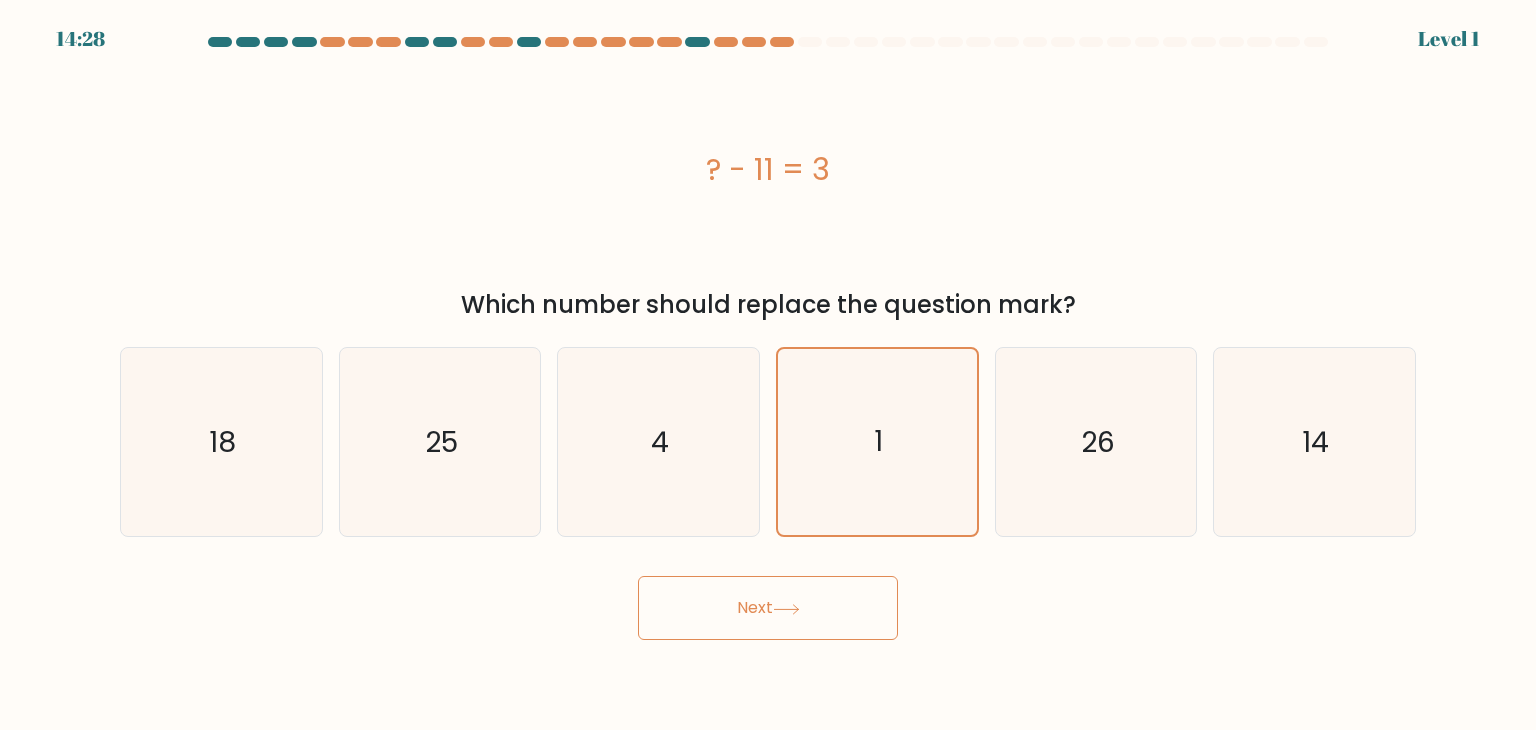 click on "14:28
Level 1
4" at bounding box center (768, 365) 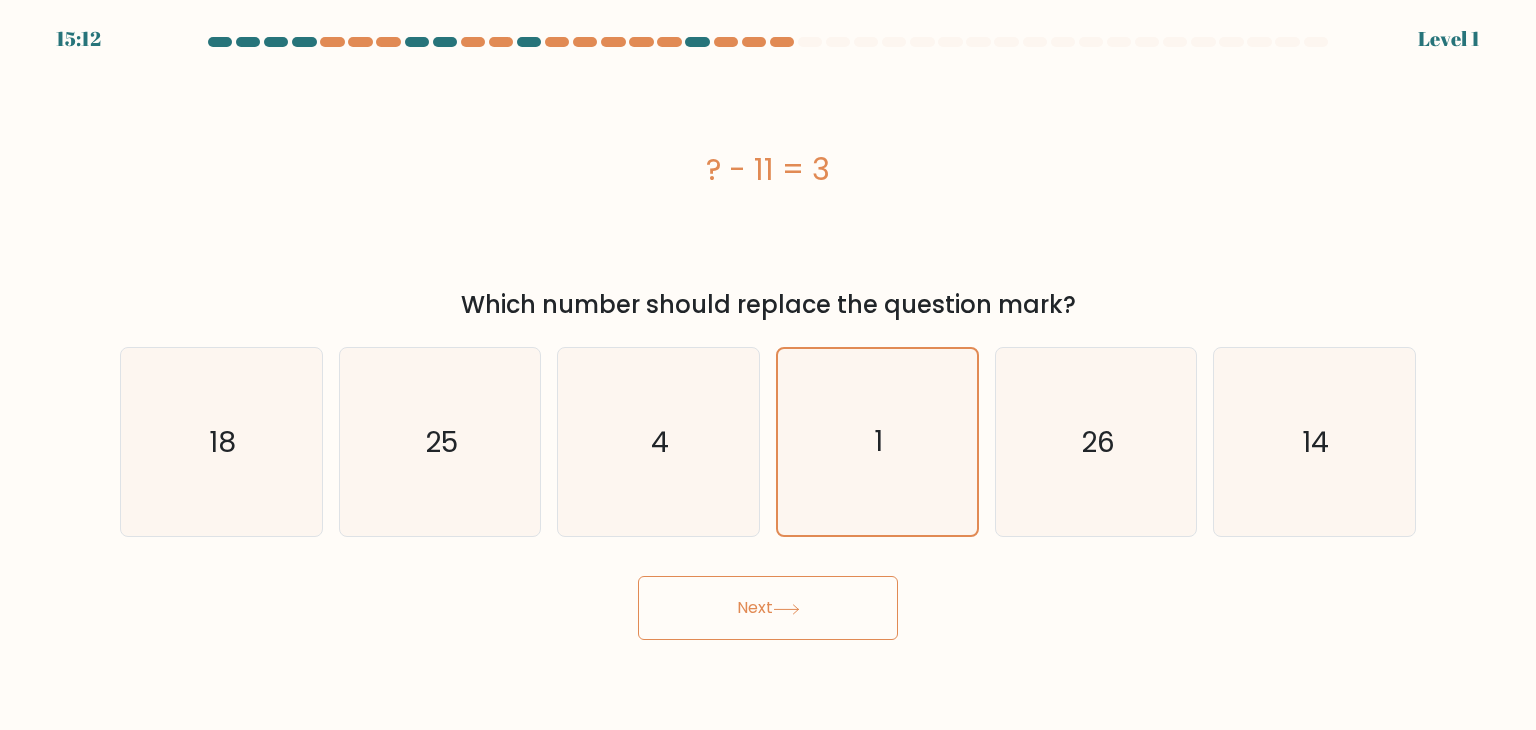 click on "Next" at bounding box center (768, 608) 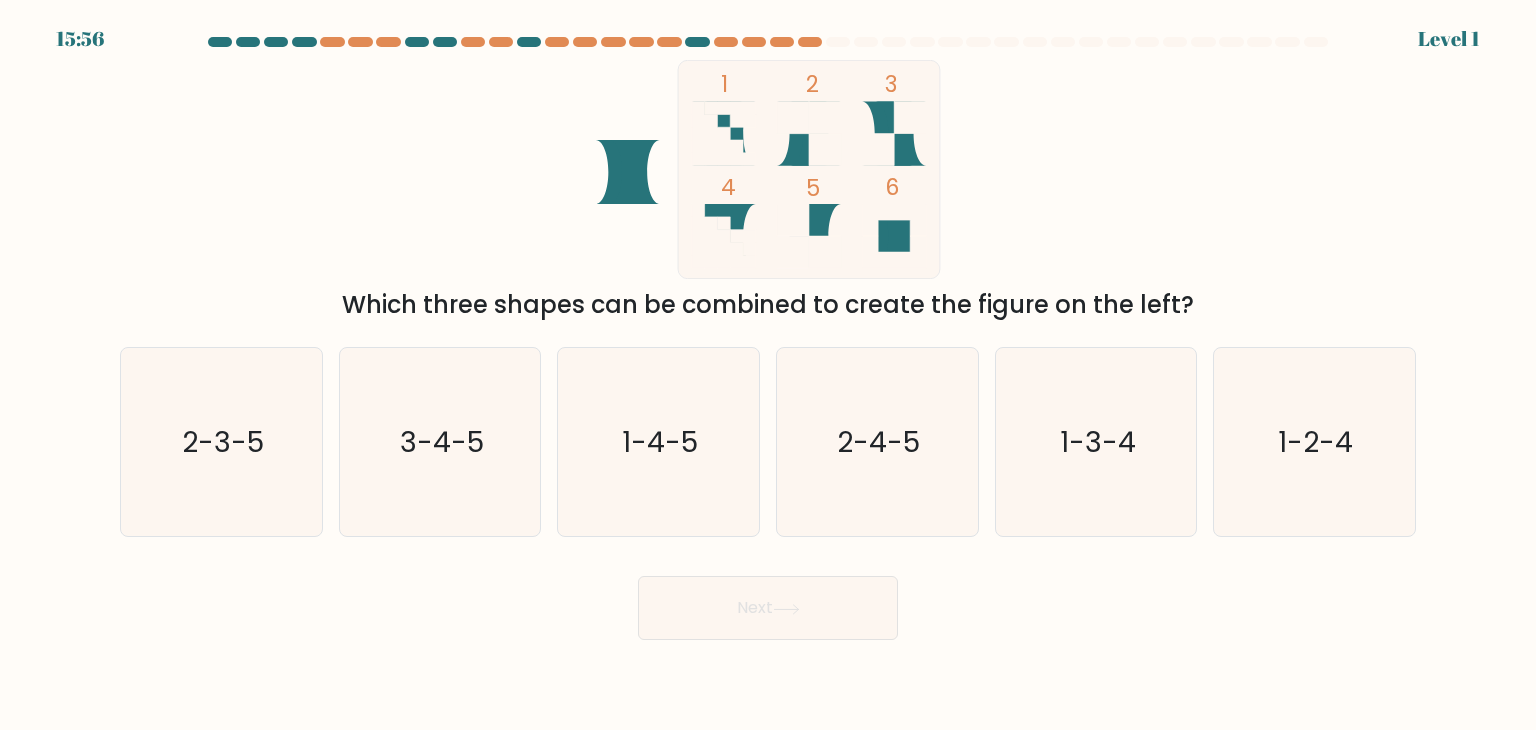 drag, startPoint x: 1076, startPoint y: 449, endPoint x: 836, endPoint y: 600, distance: 283.5507 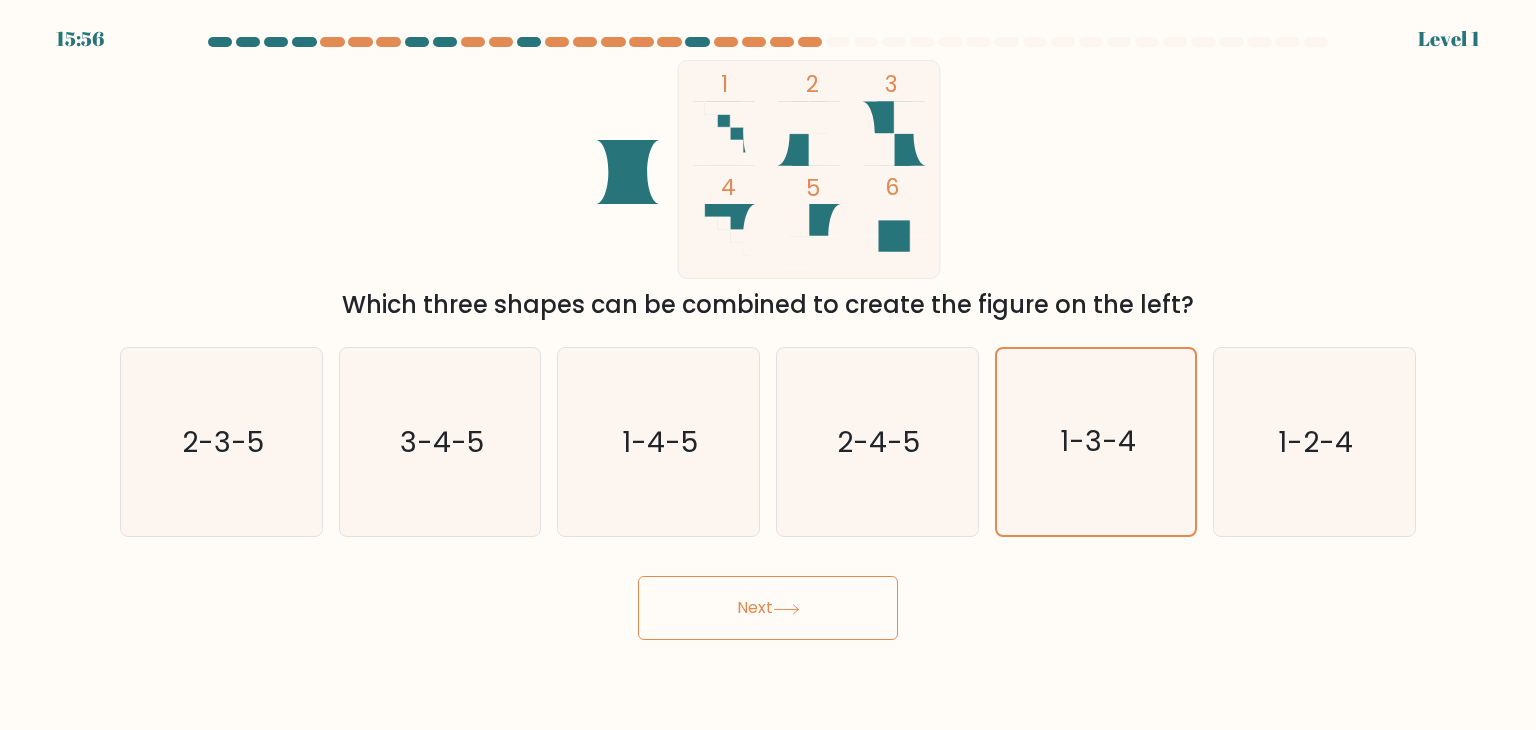 click 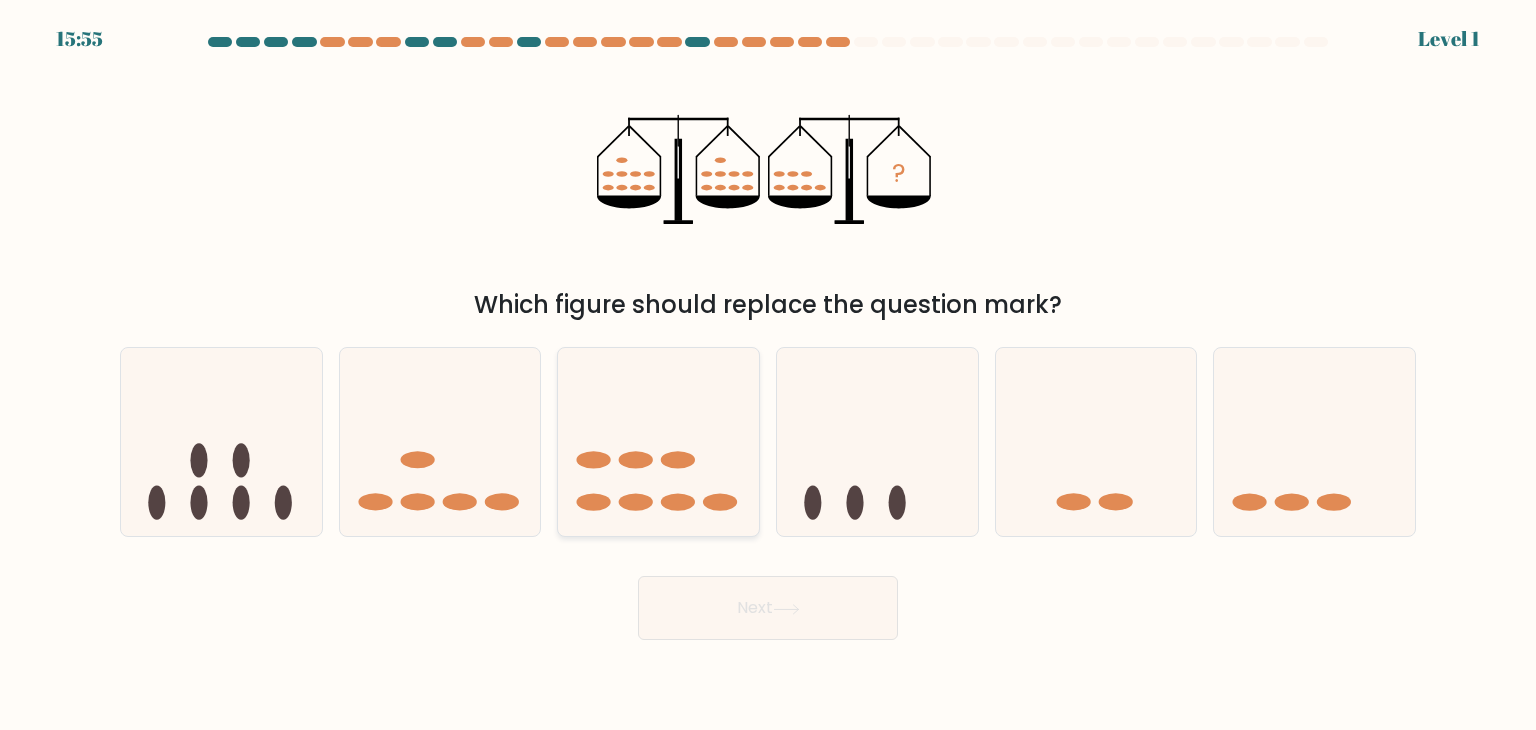 drag, startPoint x: 609, startPoint y: 445, endPoint x: 658, endPoint y: 477, distance: 58.5235 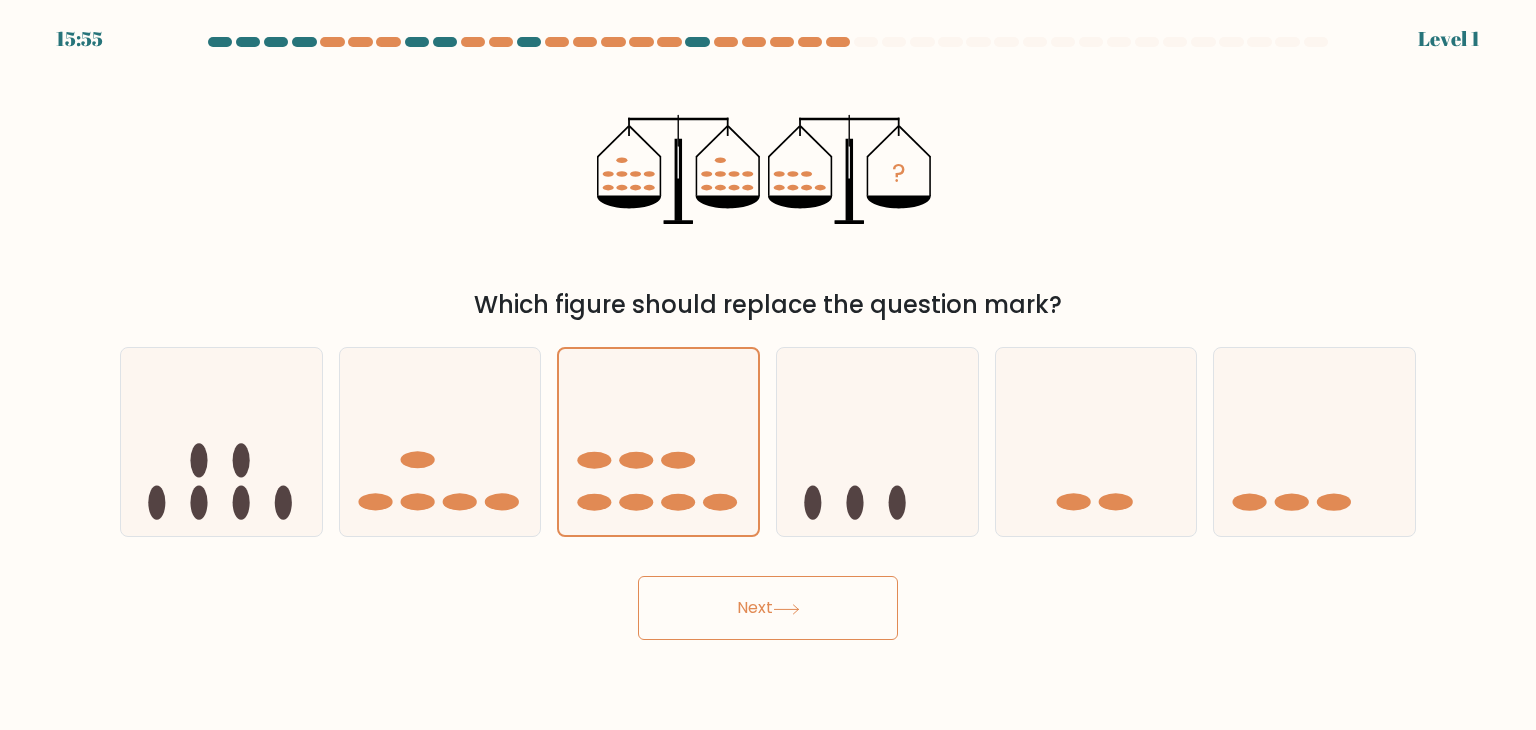 click on "Next" at bounding box center (768, 608) 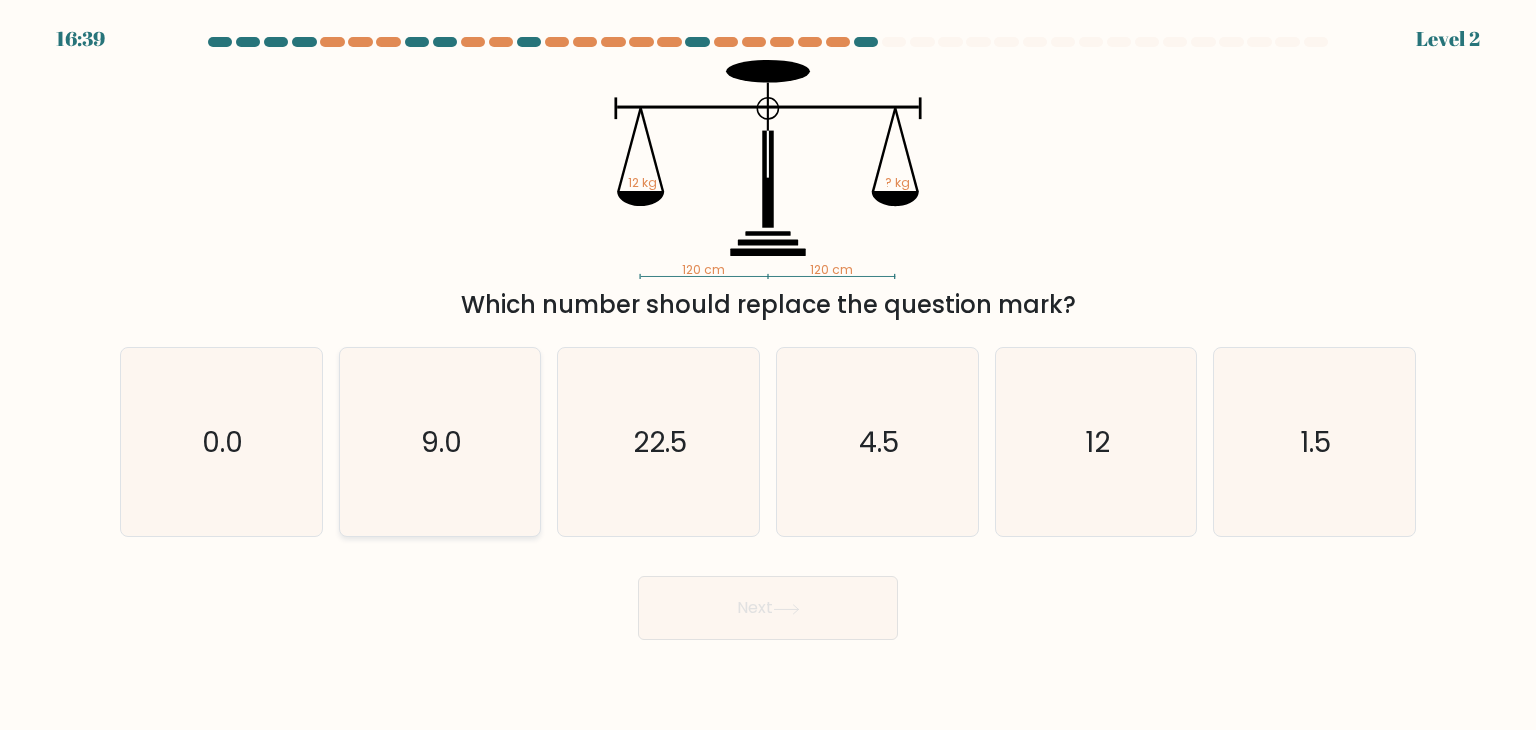click on "9.0" 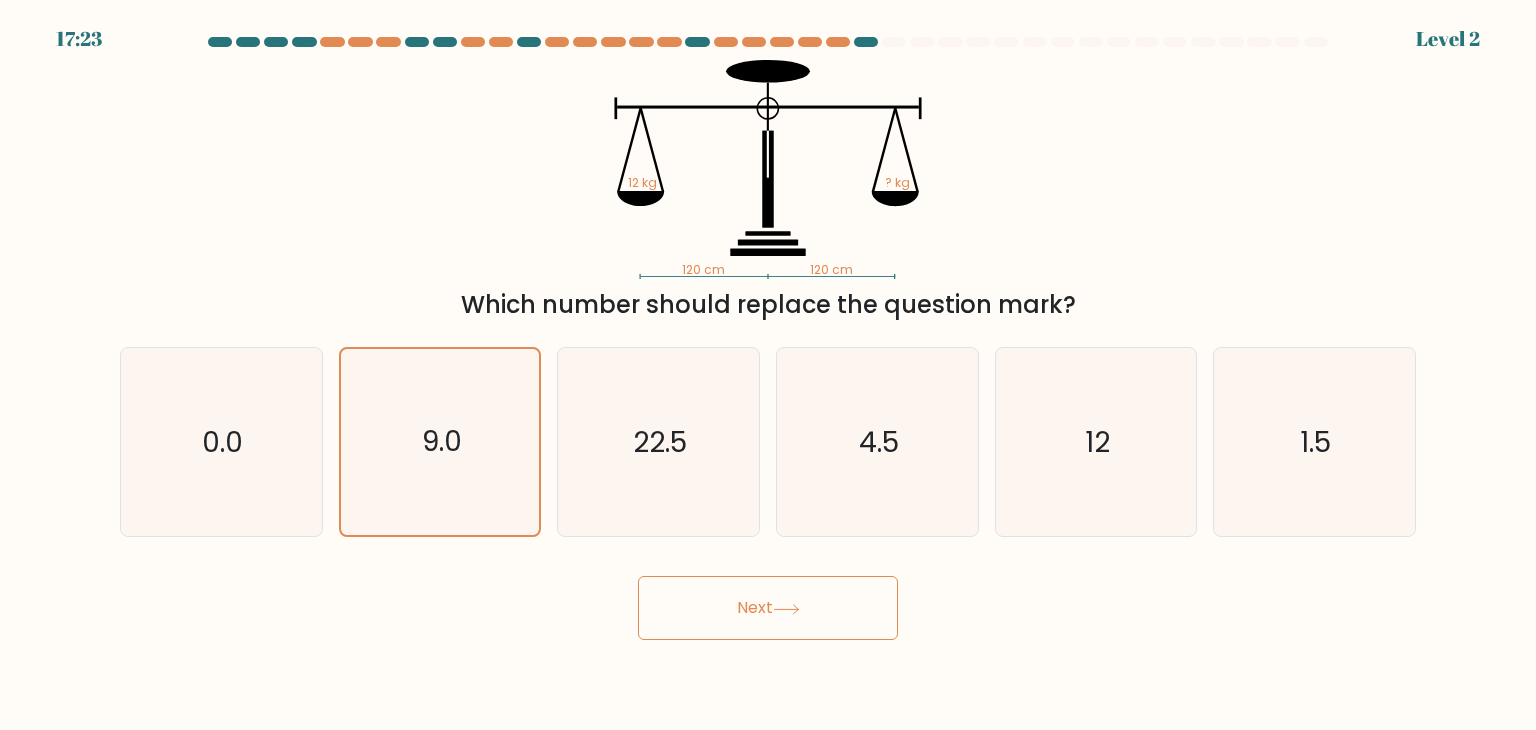 click on "Next" at bounding box center [768, 608] 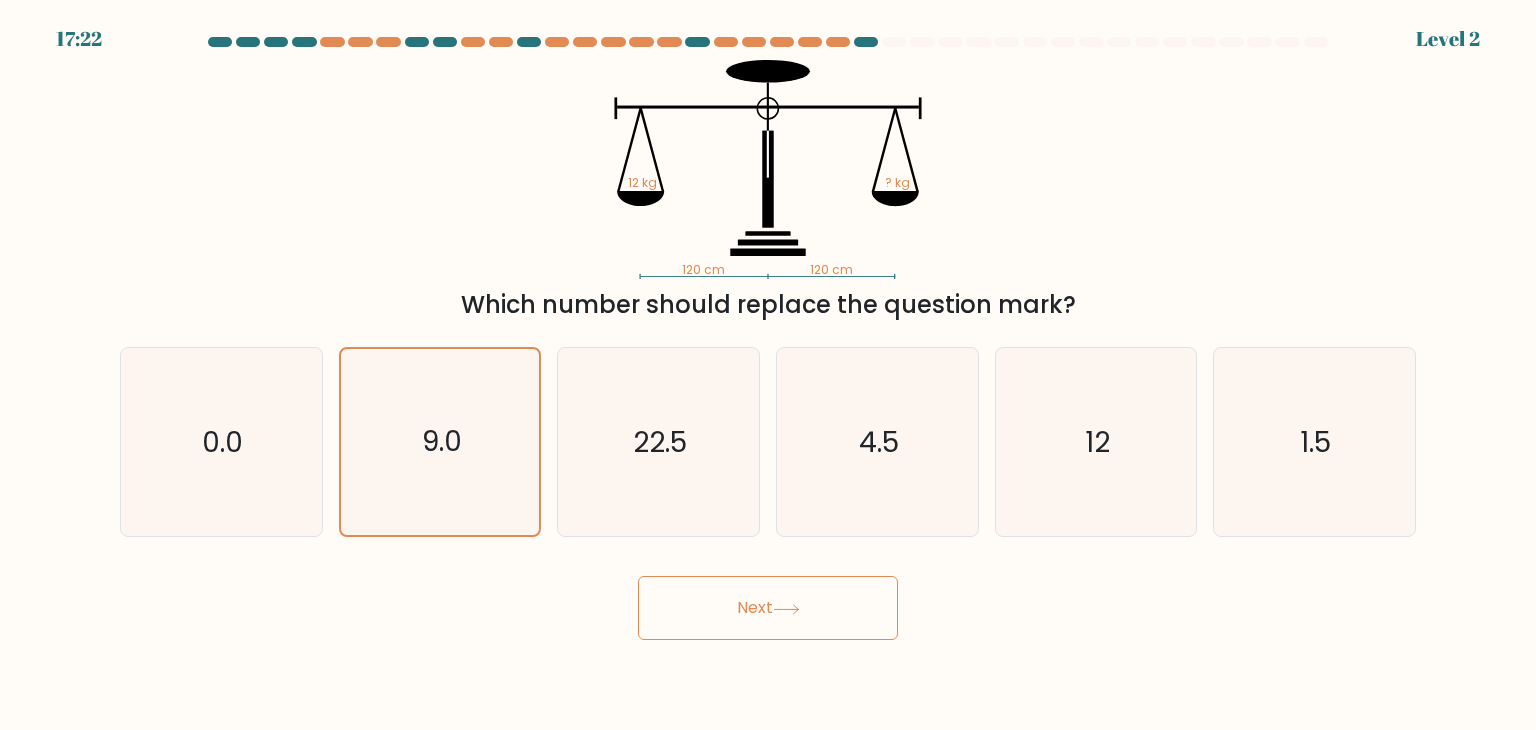 drag, startPoint x: 787, startPoint y: 621, endPoint x: 794, endPoint y: 581, distance: 40.60788 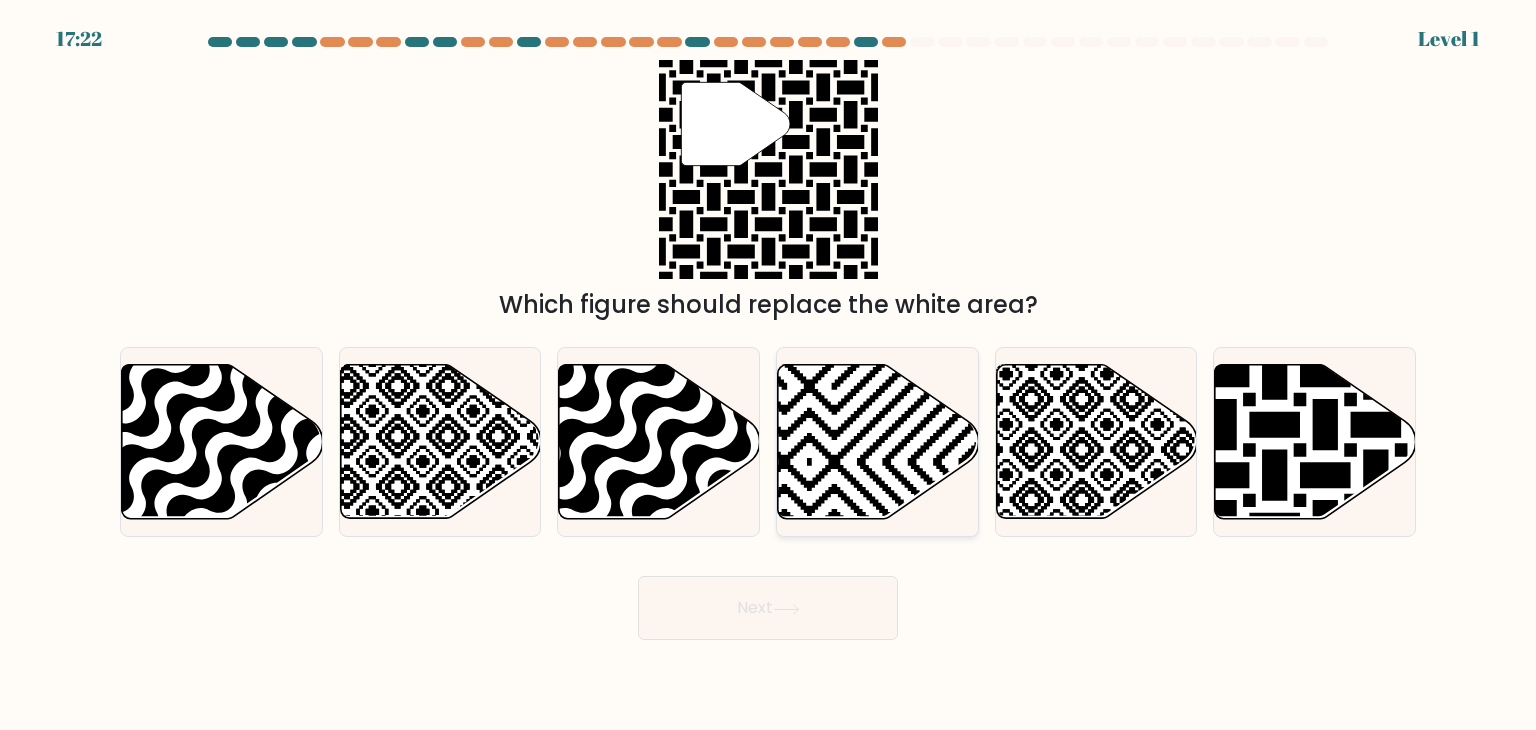 click 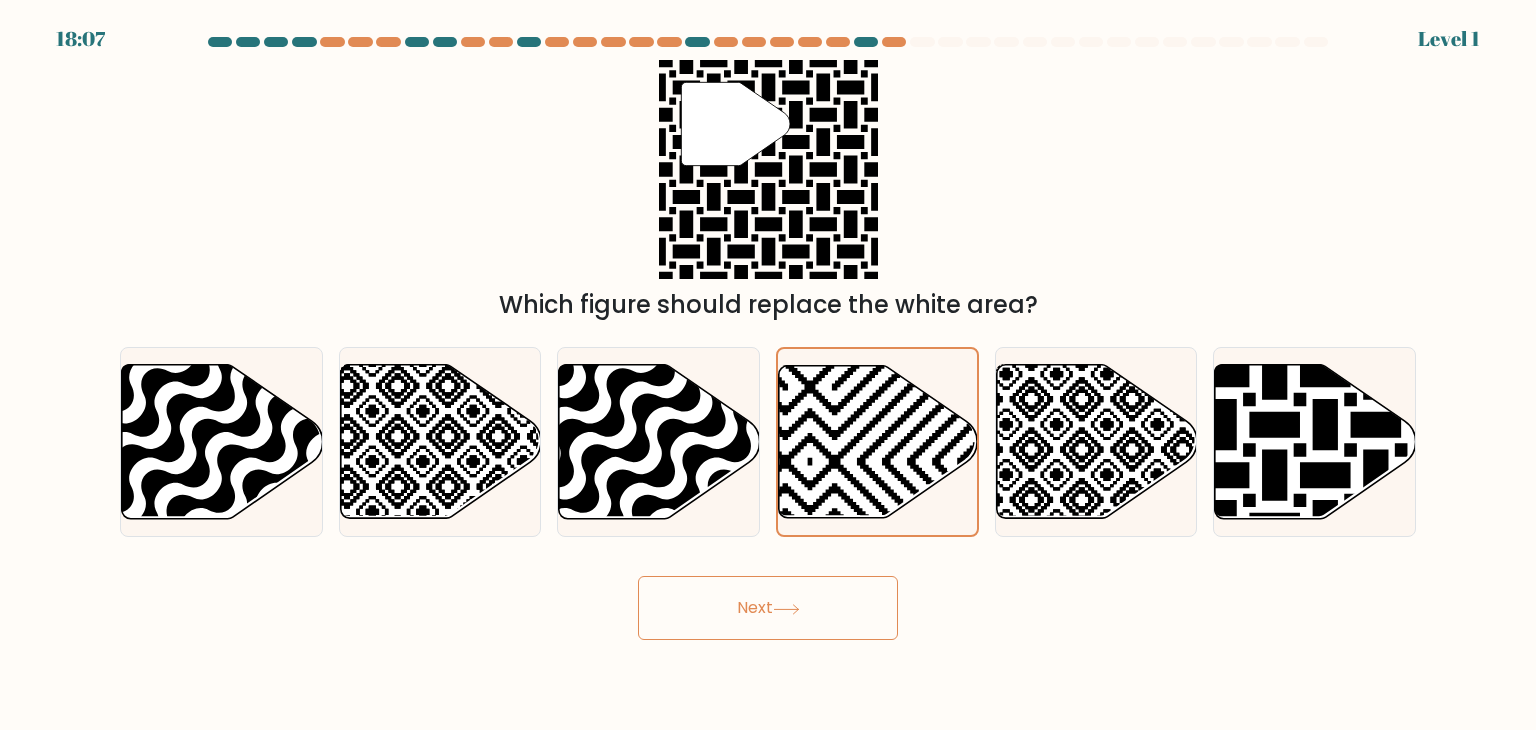 click on "Next" at bounding box center (768, 608) 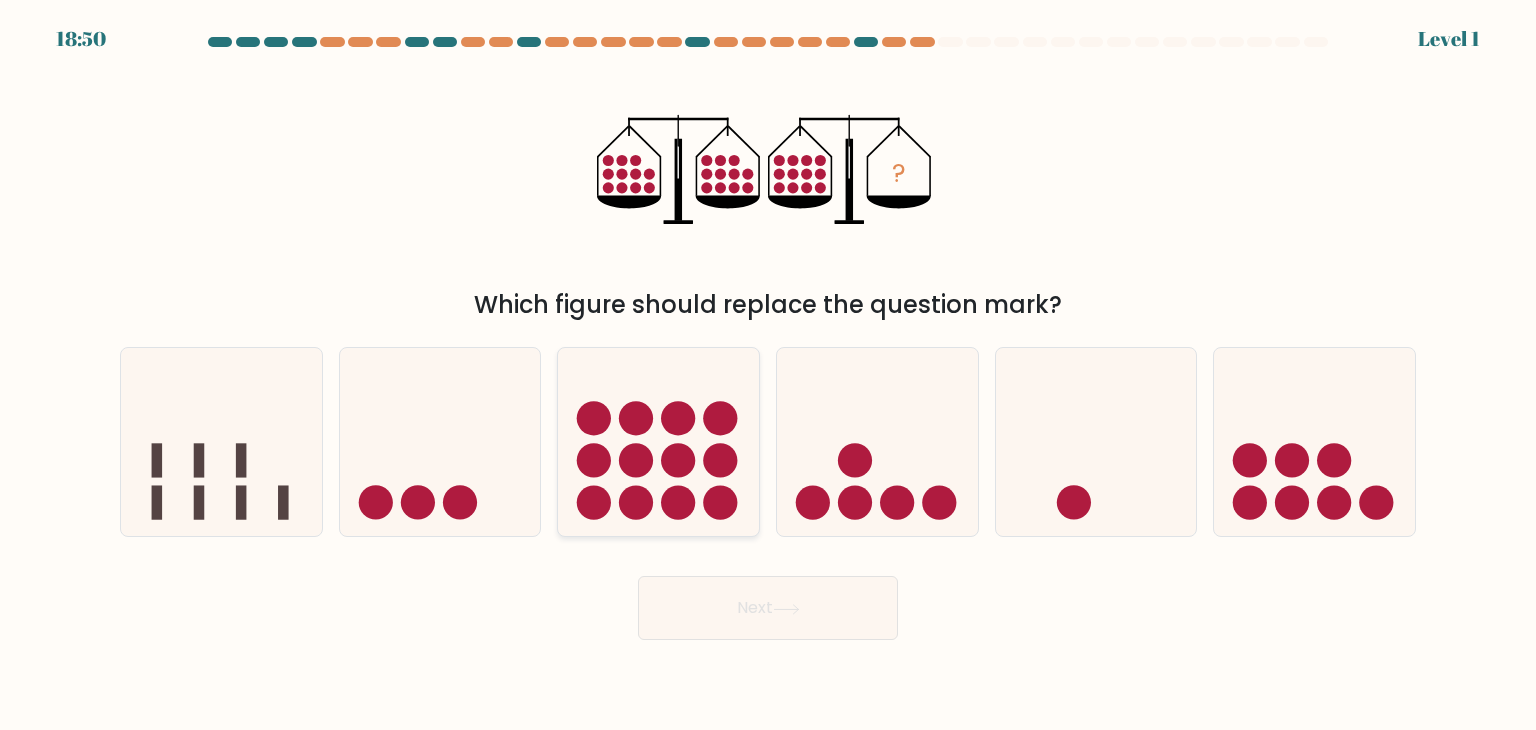 click 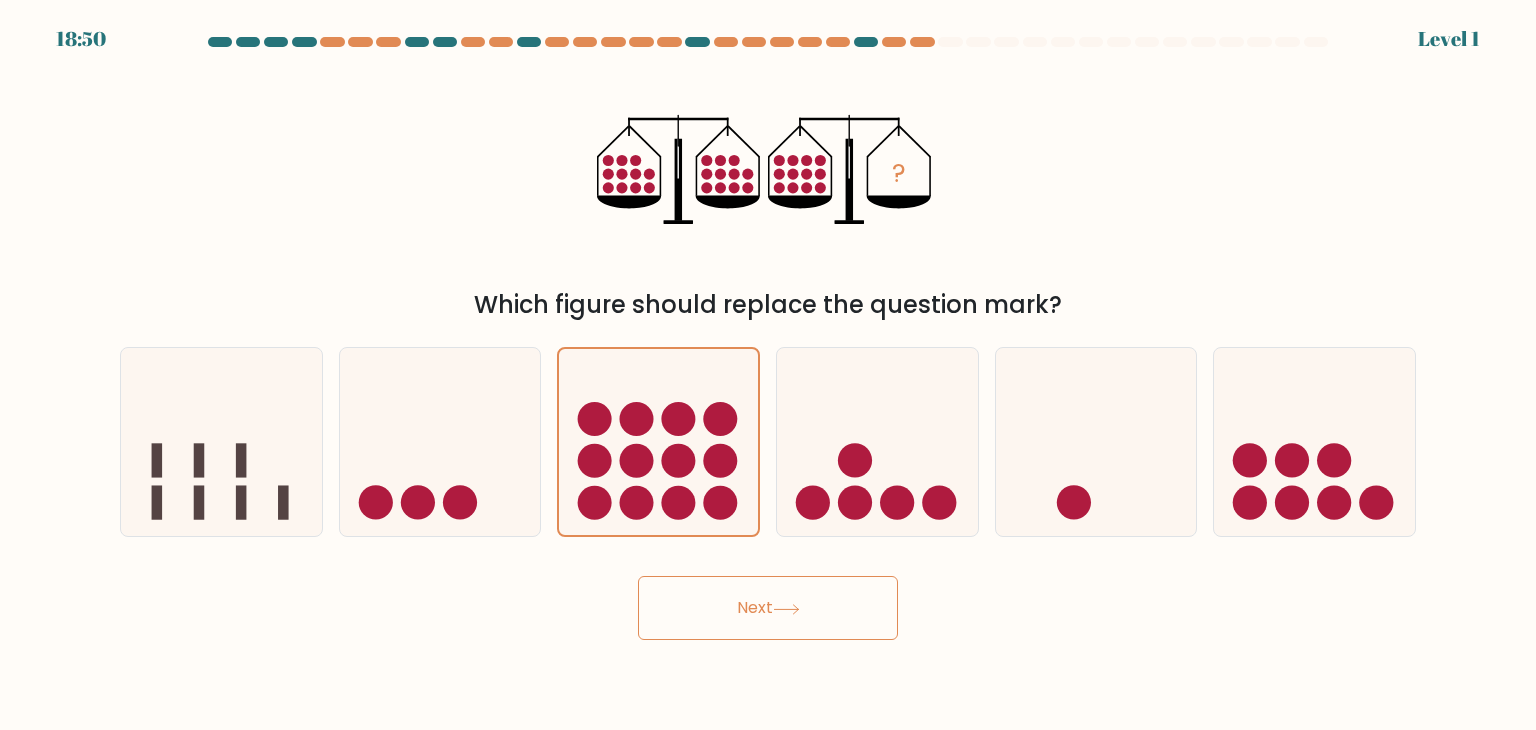 click on "Next" at bounding box center (768, 608) 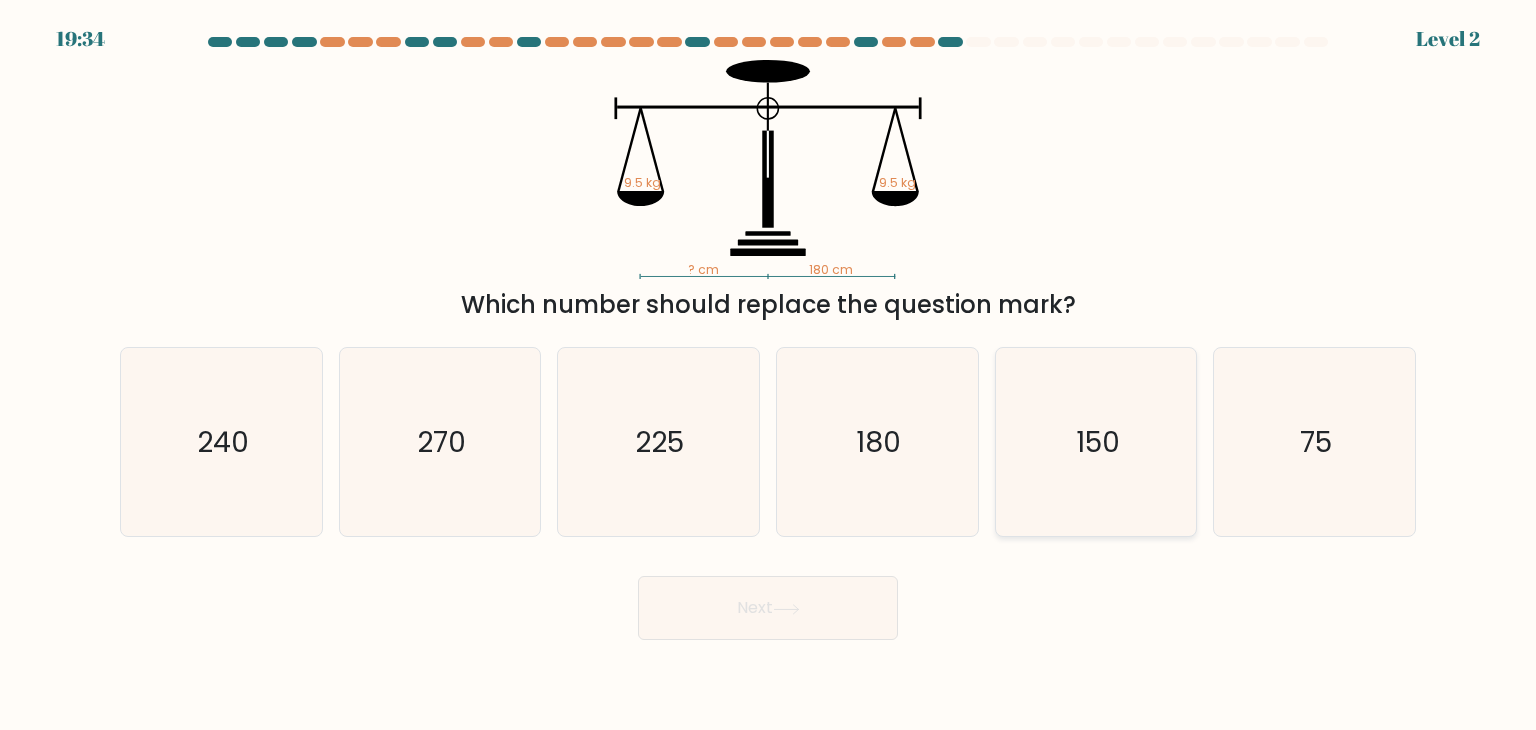 drag, startPoint x: 1066, startPoint y: 473, endPoint x: 1019, endPoint y: 491, distance: 50.32892 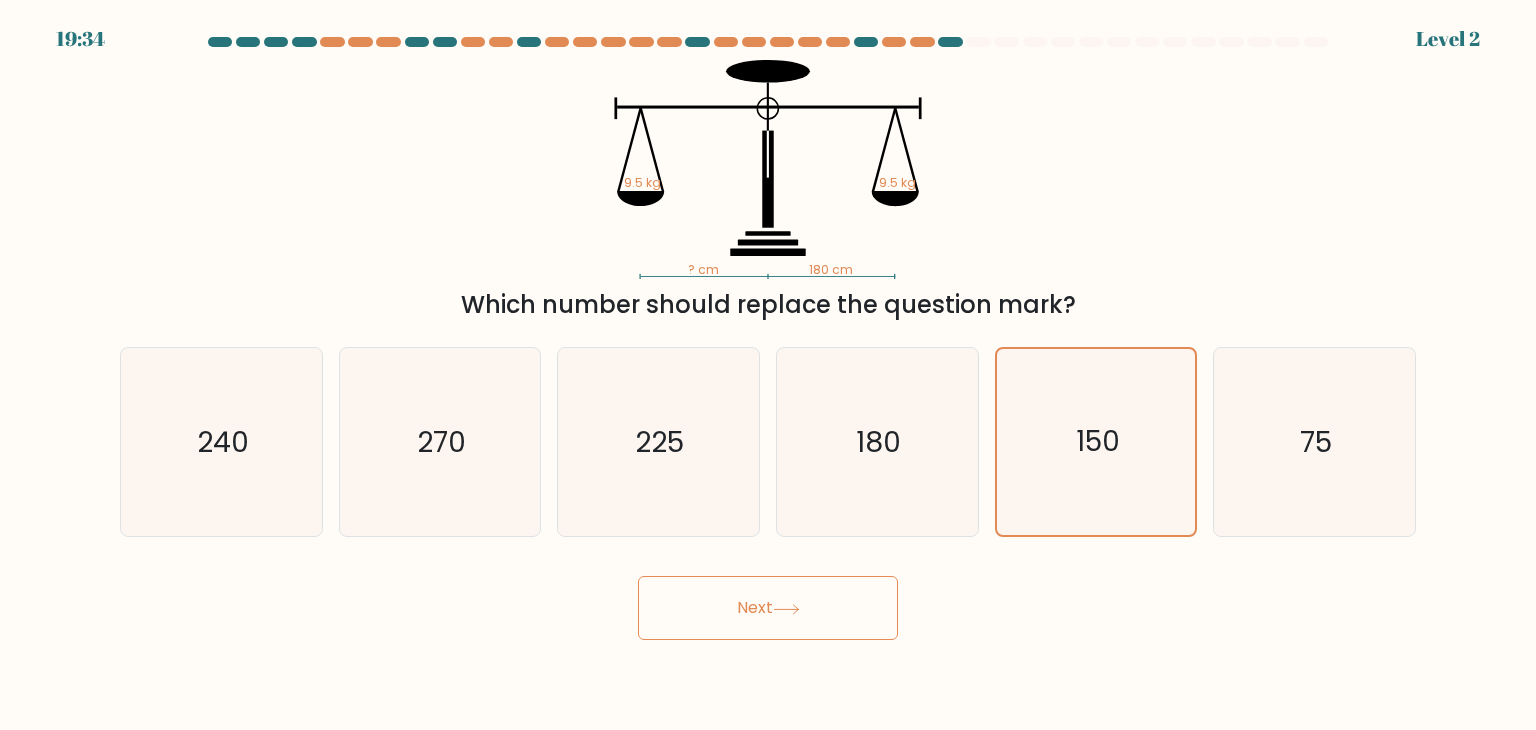 click on "Next" at bounding box center (768, 608) 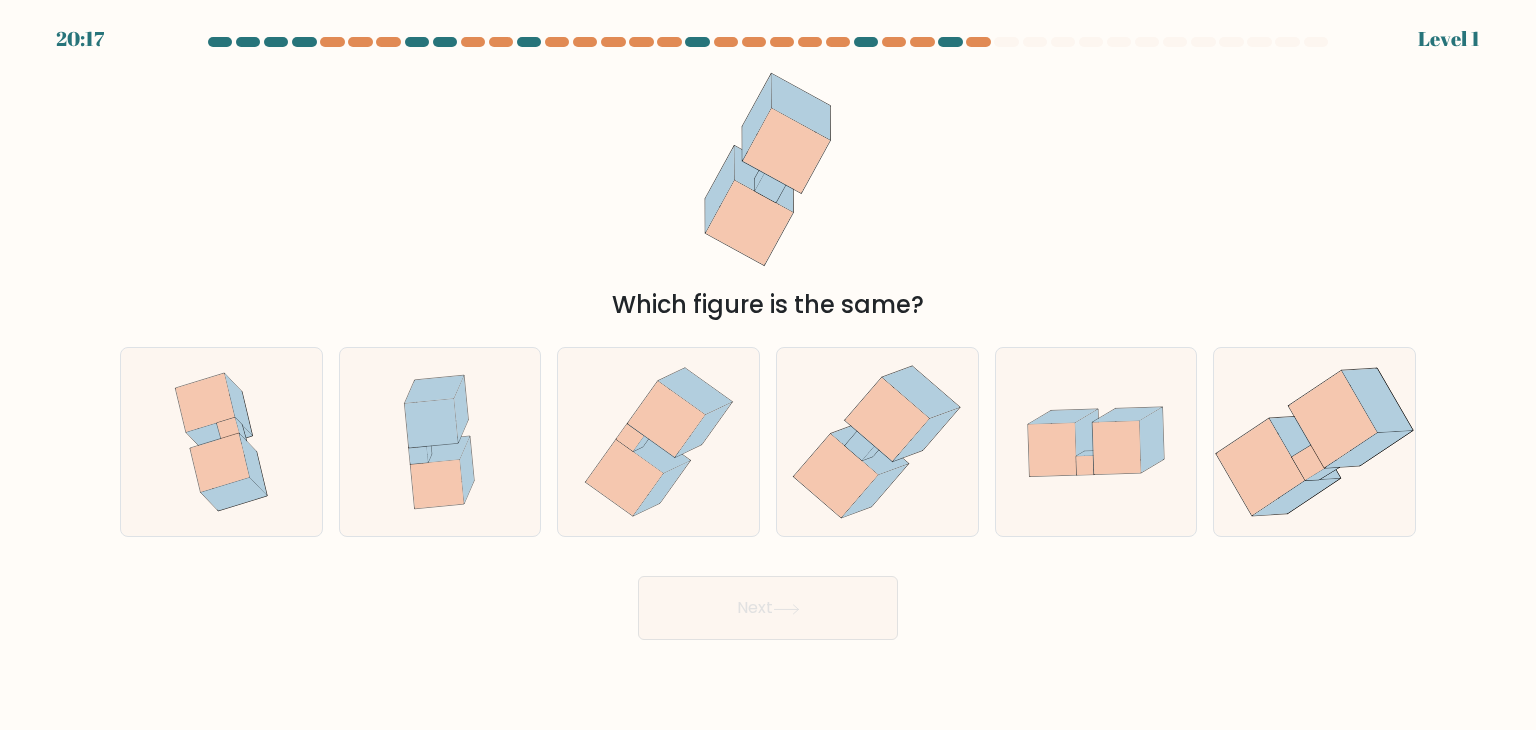 drag, startPoint x: 463, startPoint y: 471, endPoint x: 725, endPoint y: 573, distance: 281.15475 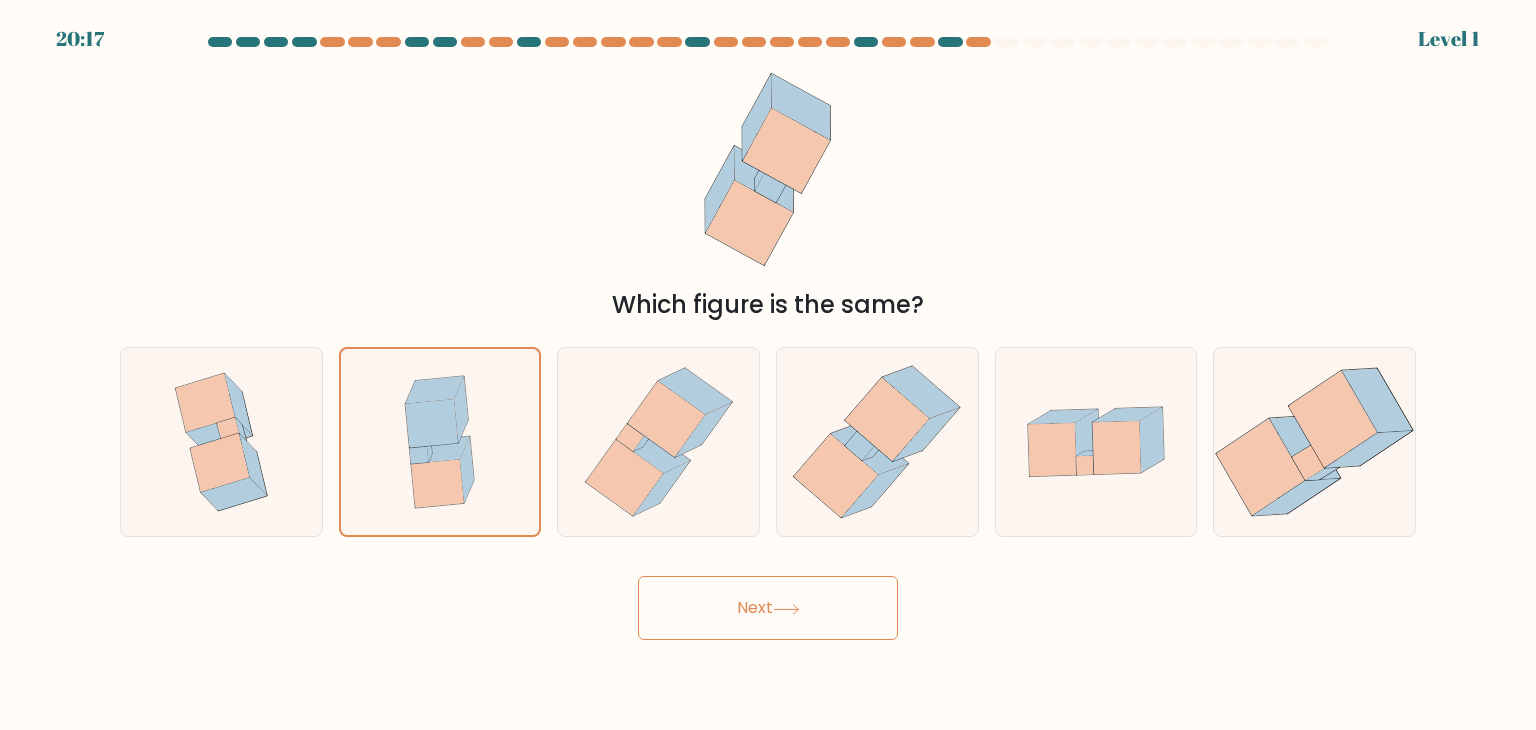 click 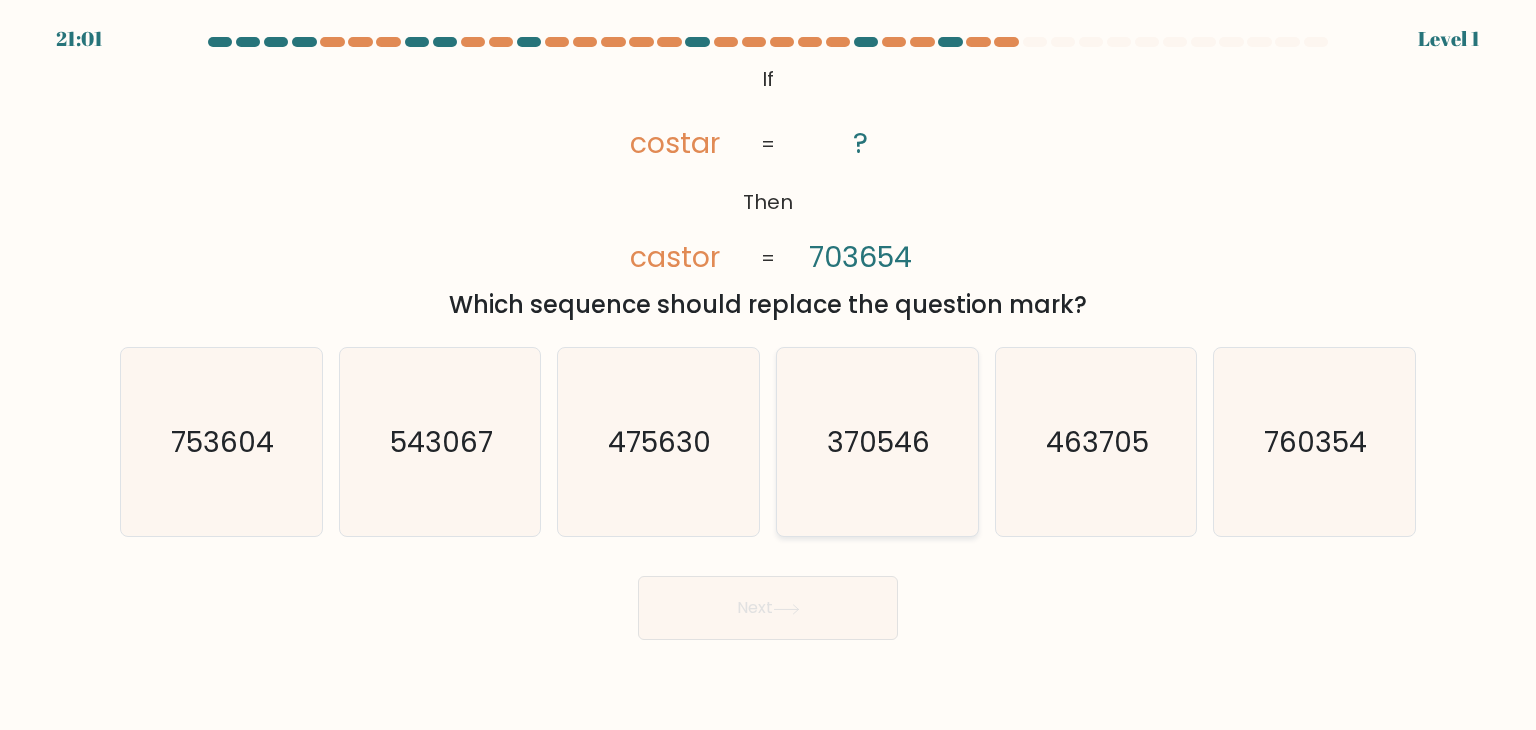 drag, startPoint x: 830, startPoint y: 499, endPoint x: 829, endPoint y: 519, distance: 20.024984 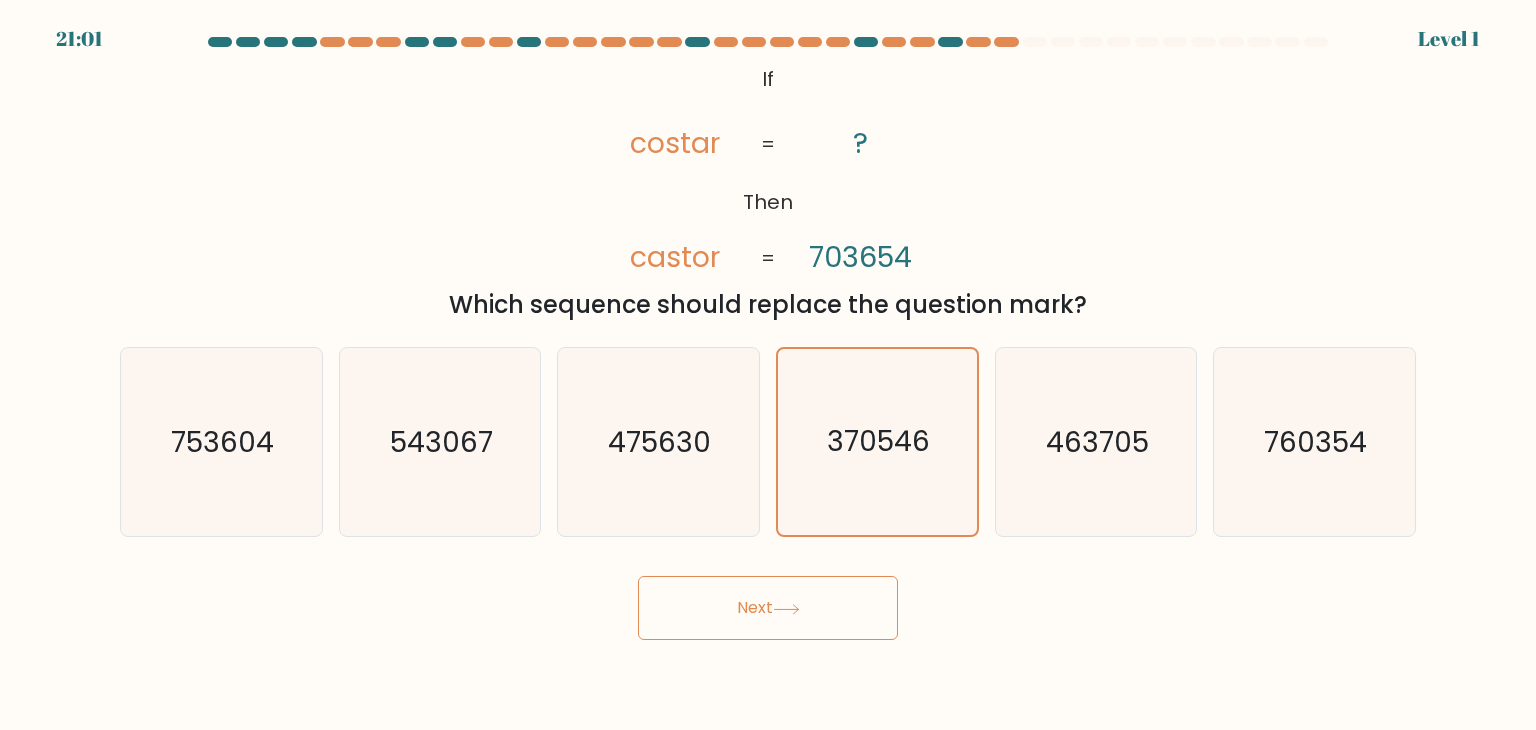 click on "Next" at bounding box center (768, 608) 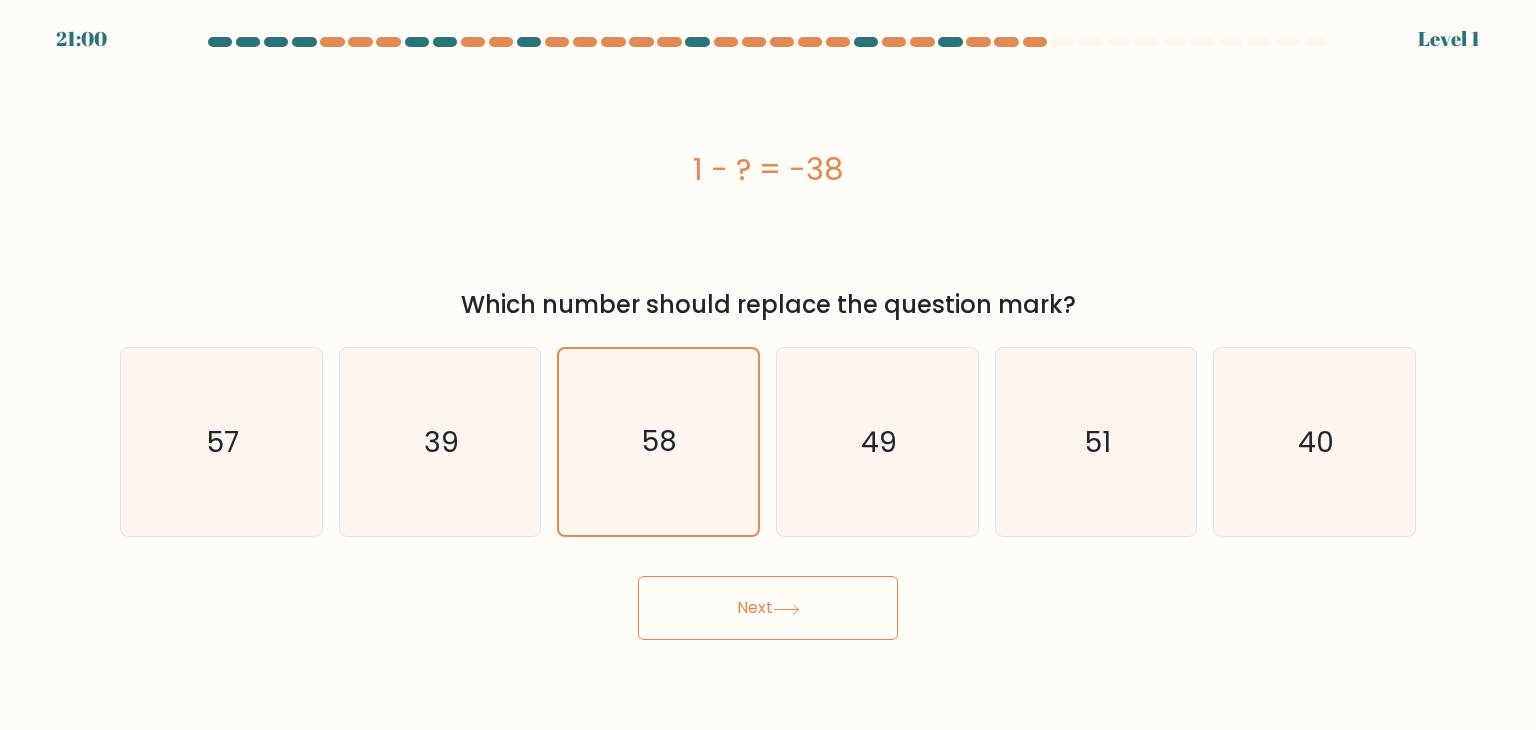click on "Next" at bounding box center (768, 608) 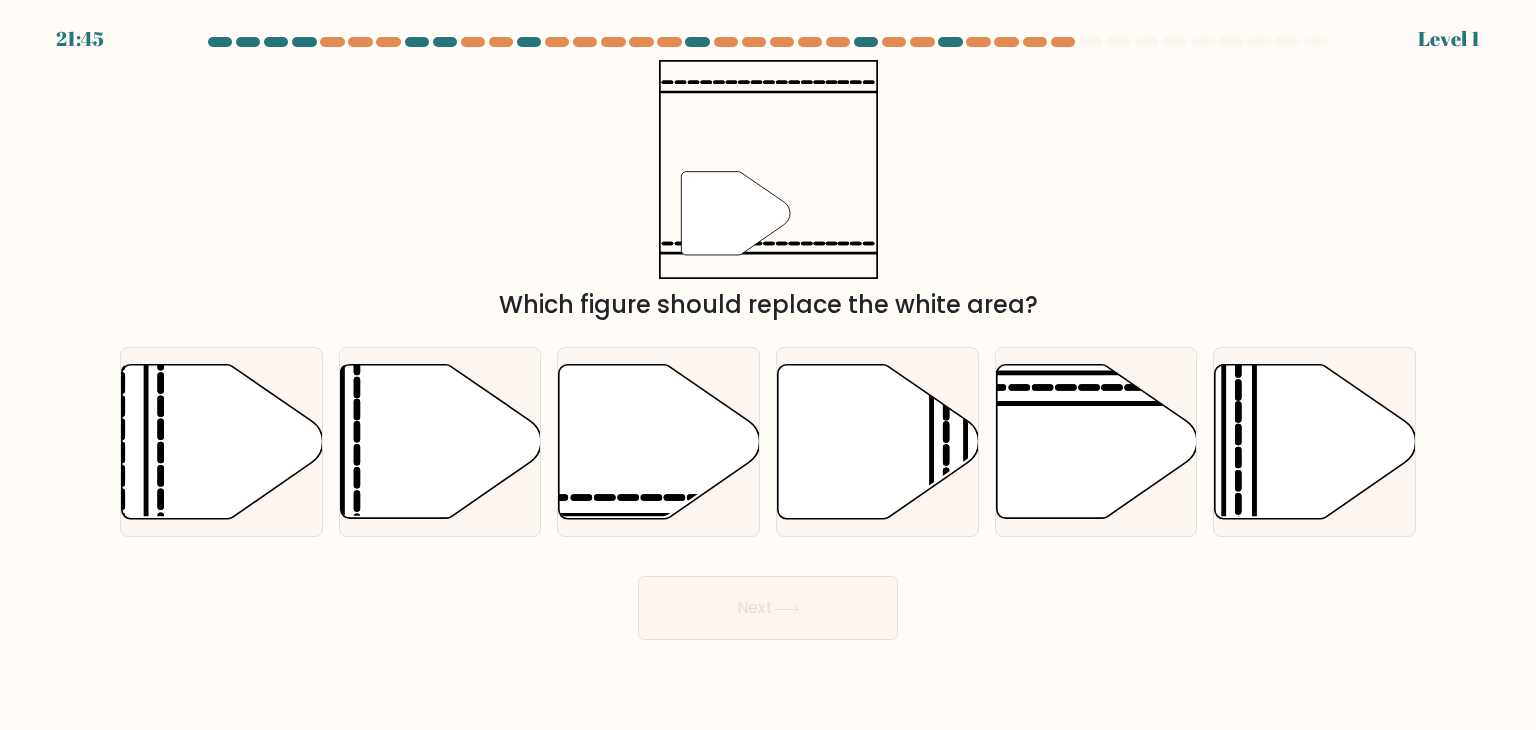 drag, startPoint x: 872, startPoint y: 494, endPoint x: 870, endPoint y: 540, distance: 46.043457 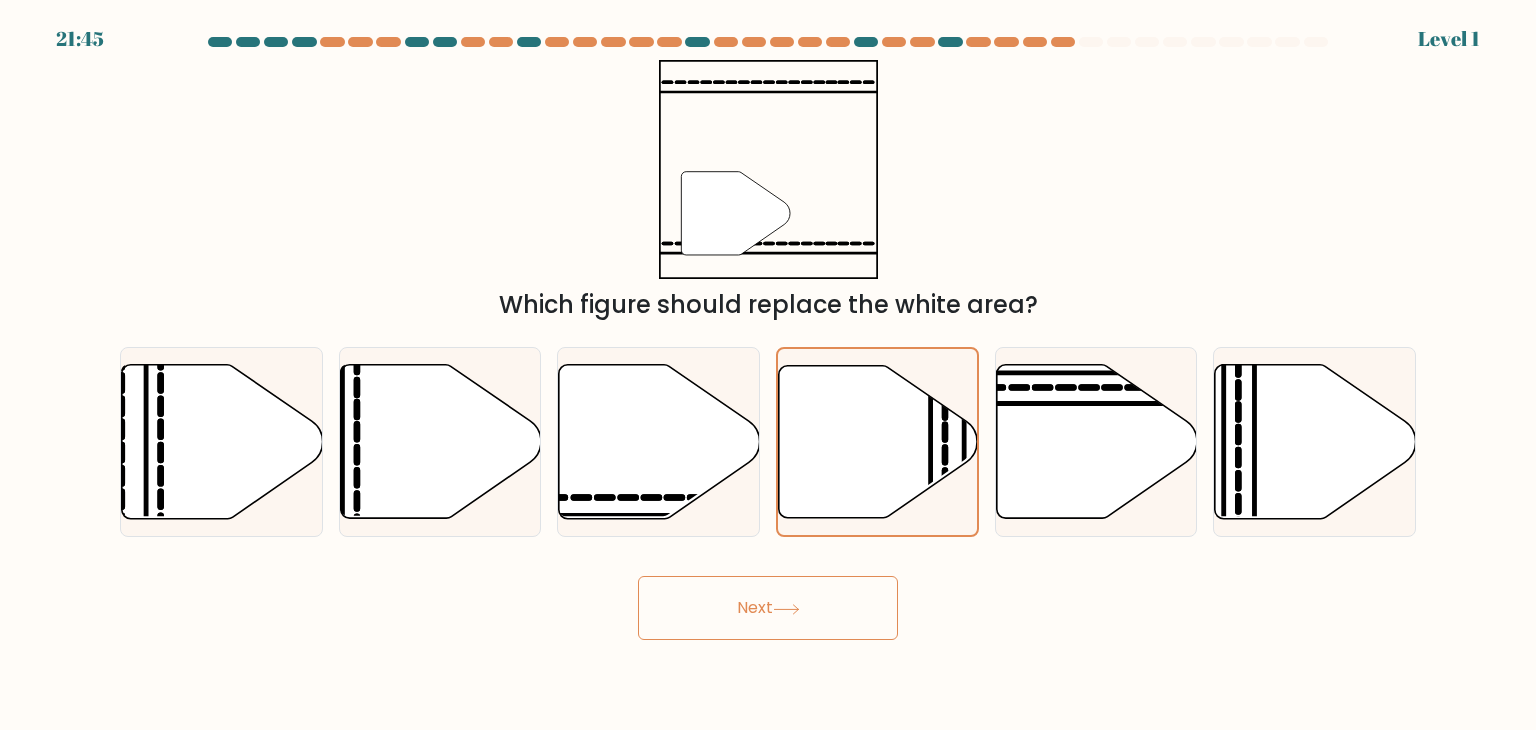 click on "Next" at bounding box center [768, 608] 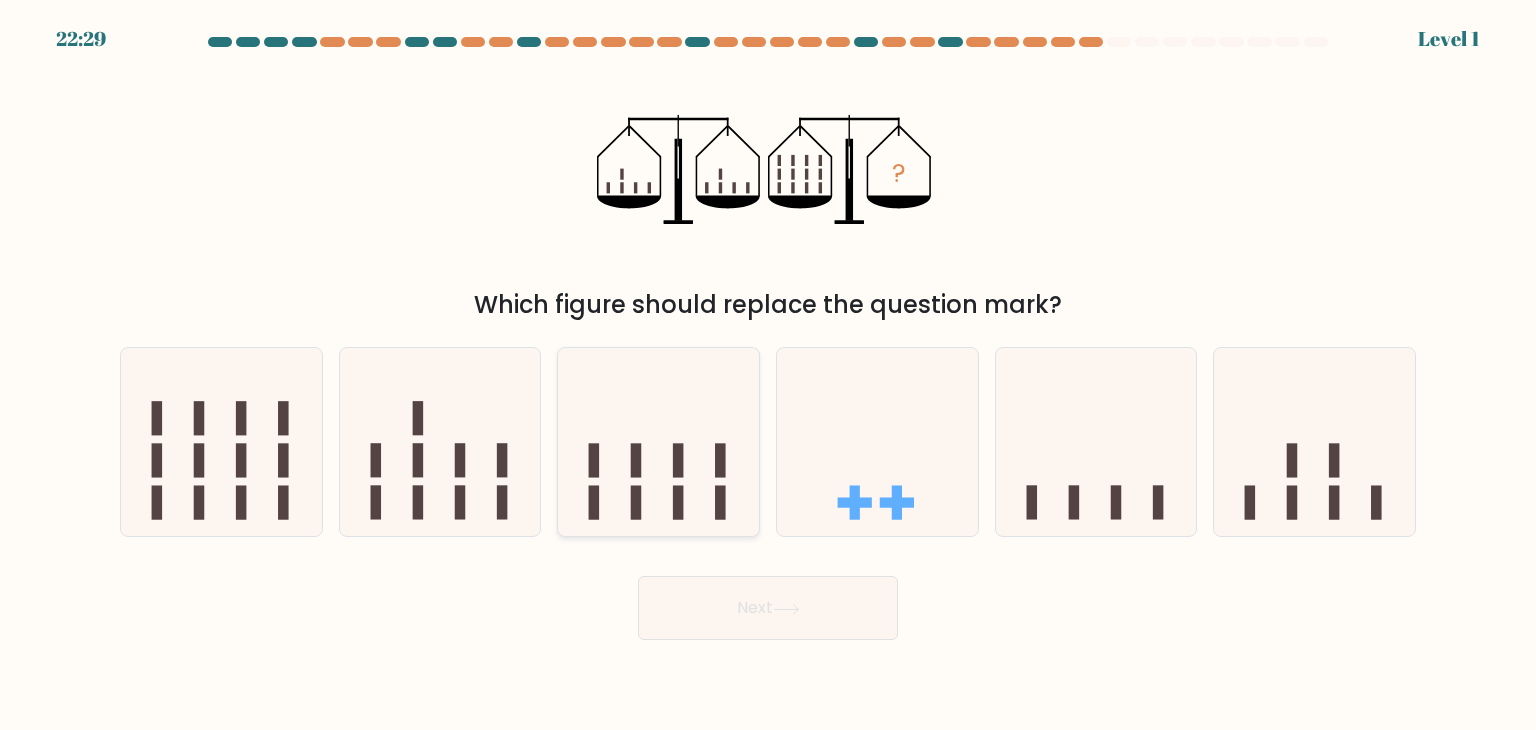 click 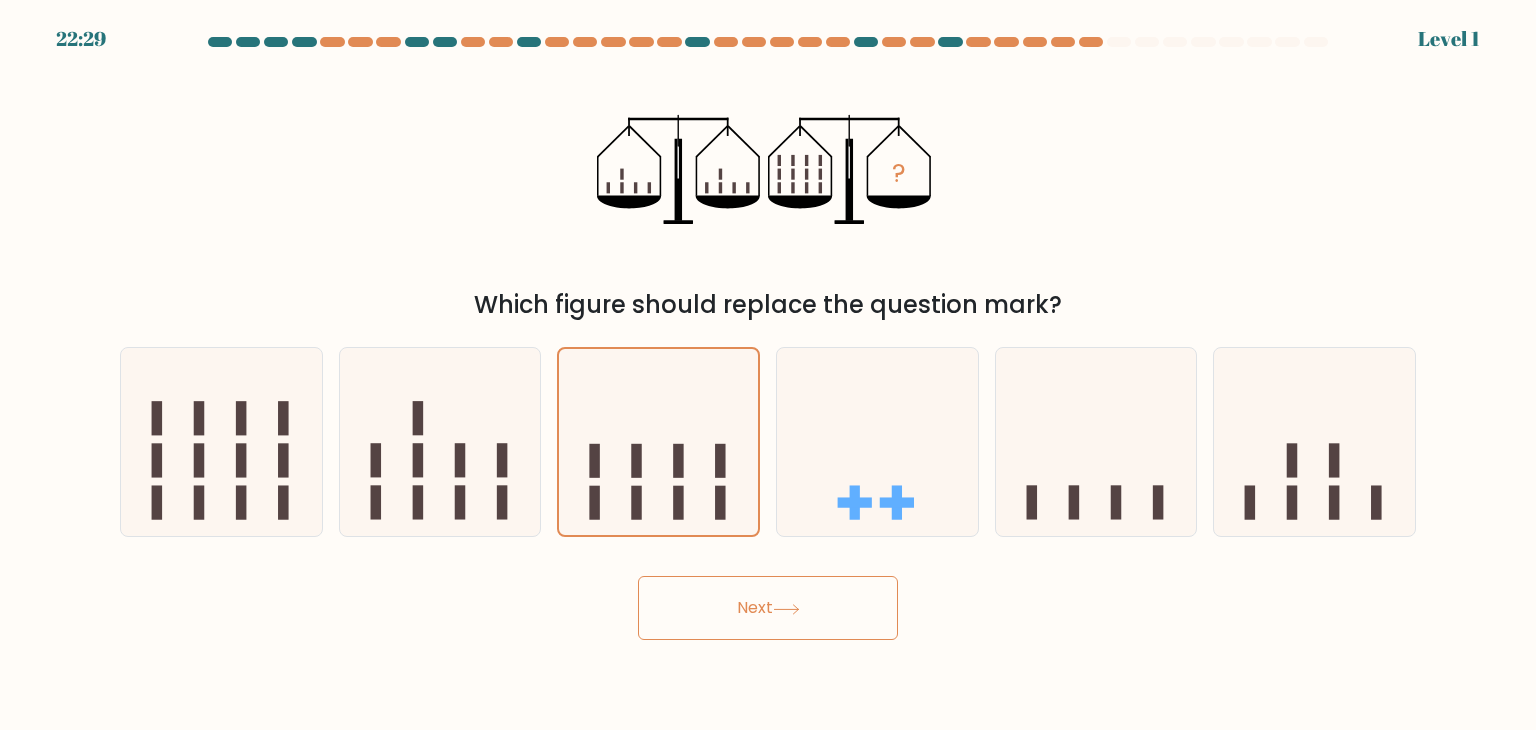 click on "22:29
Level 1" at bounding box center [768, 365] 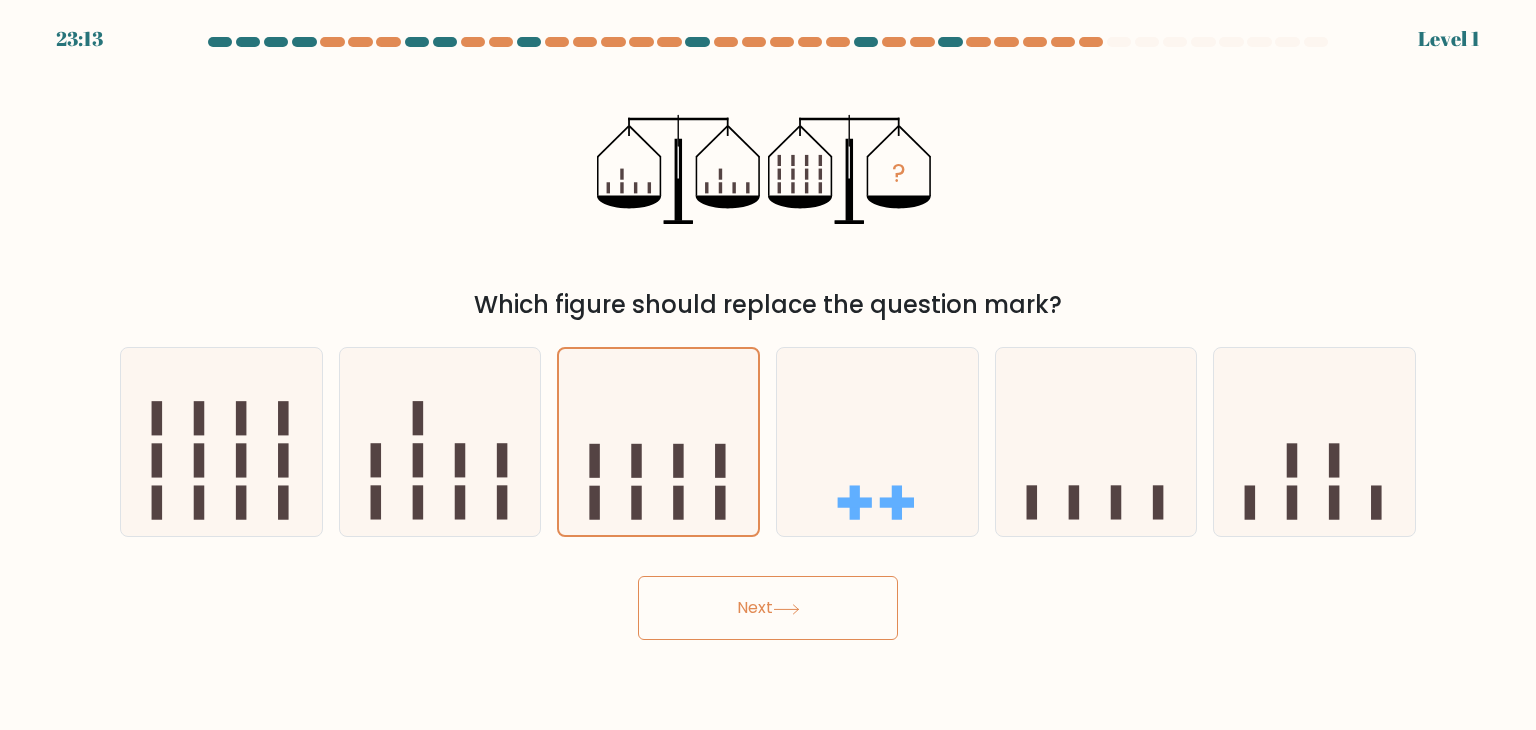 drag, startPoint x: 860, startPoint y: 600, endPoint x: 868, endPoint y: 587, distance: 15.264338 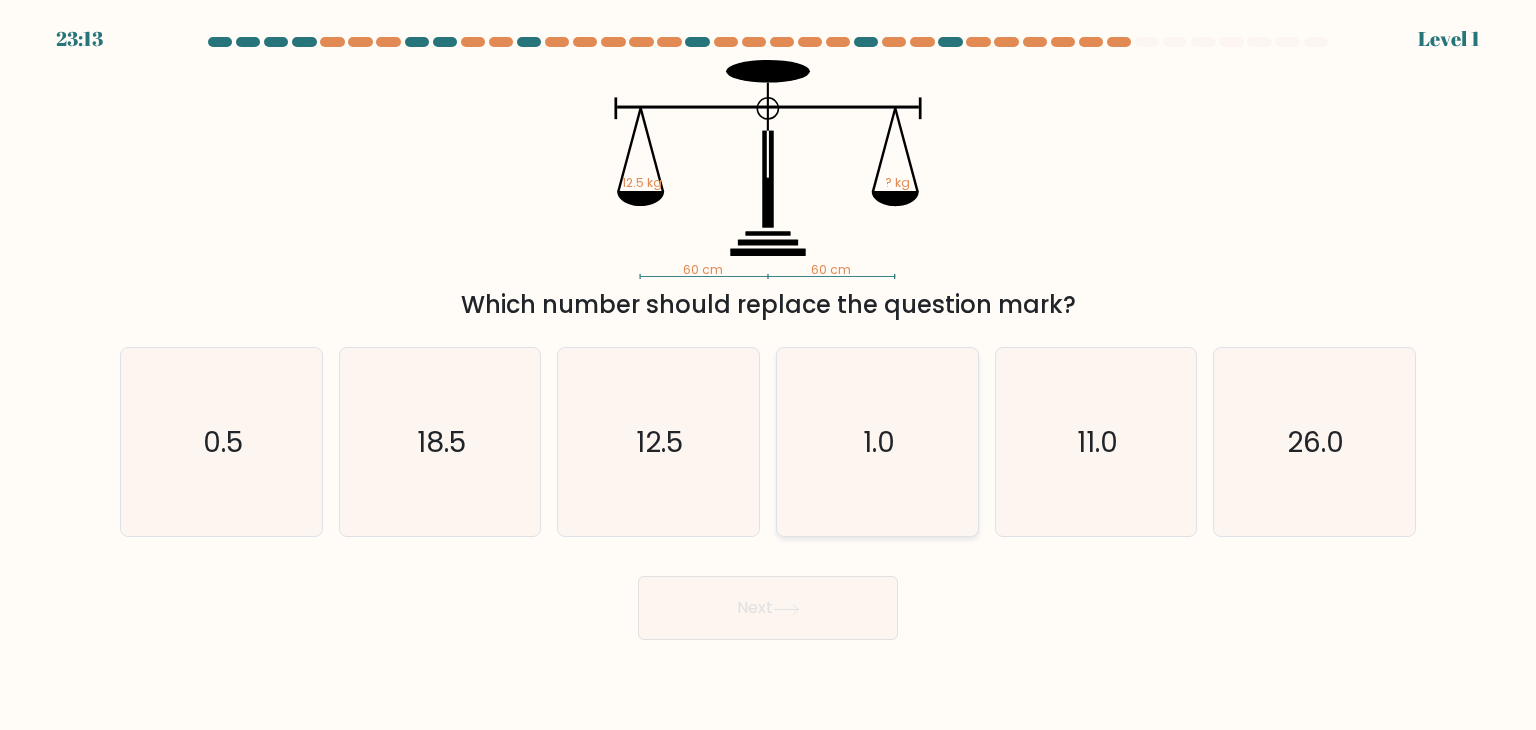 click on "1.0" 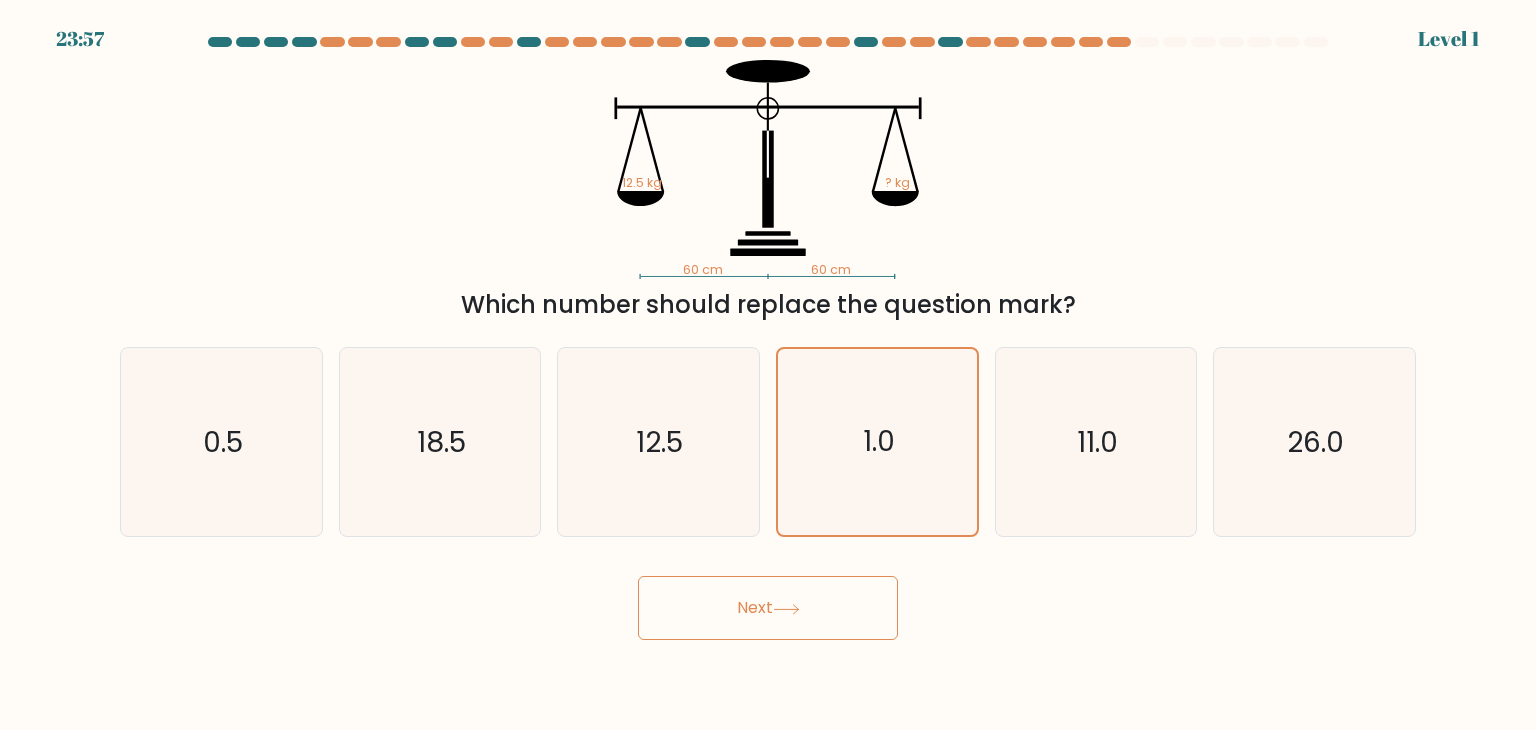 drag, startPoint x: 851, startPoint y: 605, endPoint x: 826, endPoint y: 573, distance: 40.60788 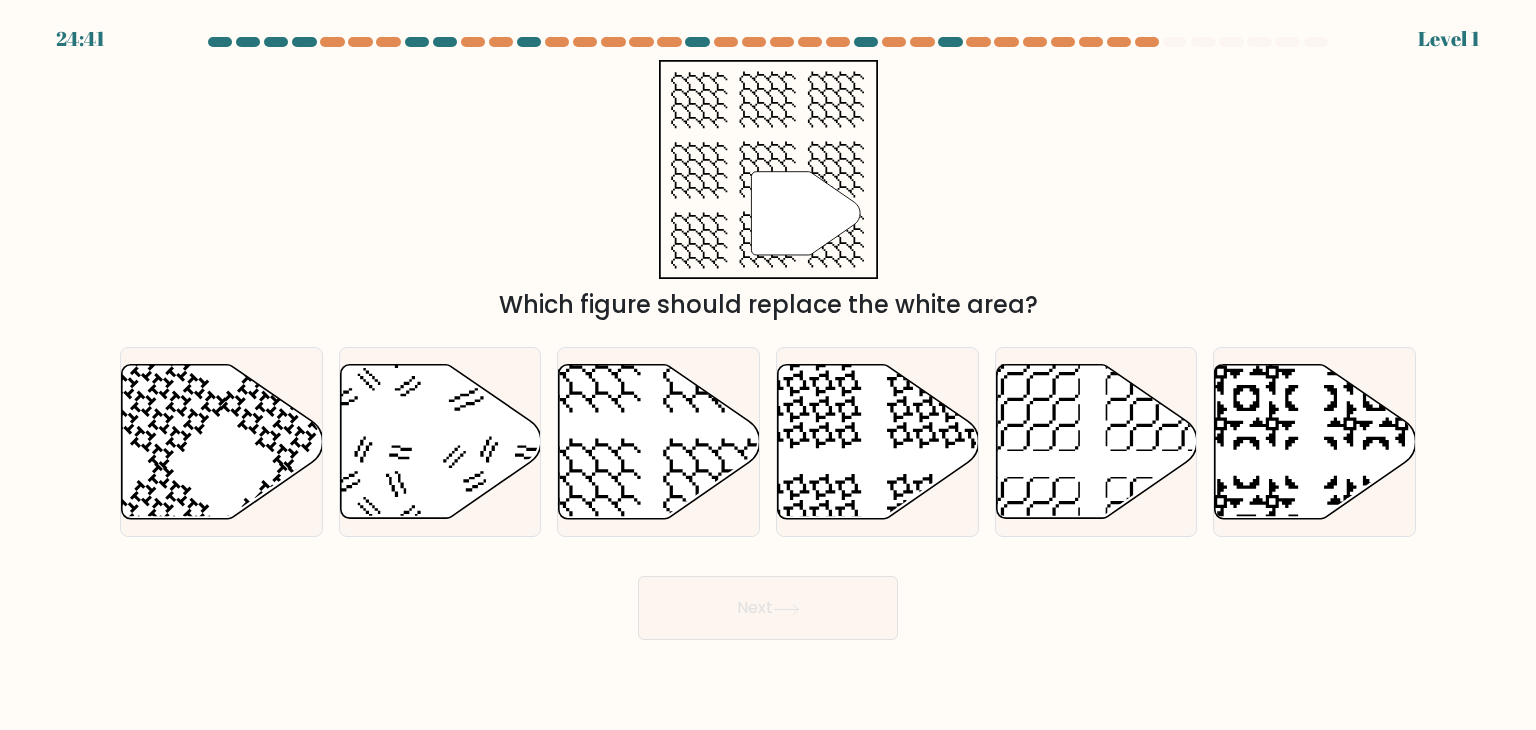 drag, startPoint x: 481, startPoint y: 464, endPoint x: 684, endPoint y: 549, distance: 220.07726 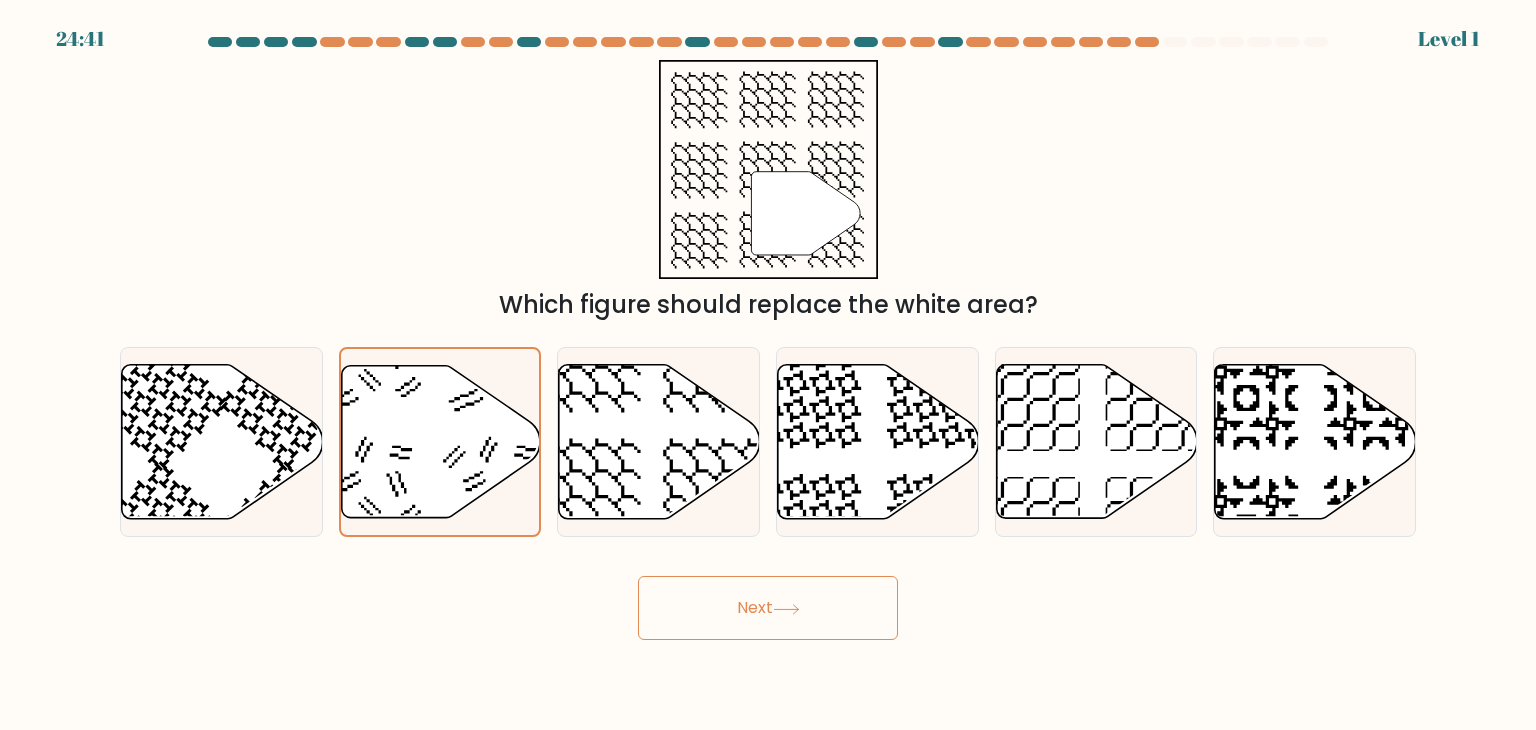 click on "Next" at bounding box center [768, 608] 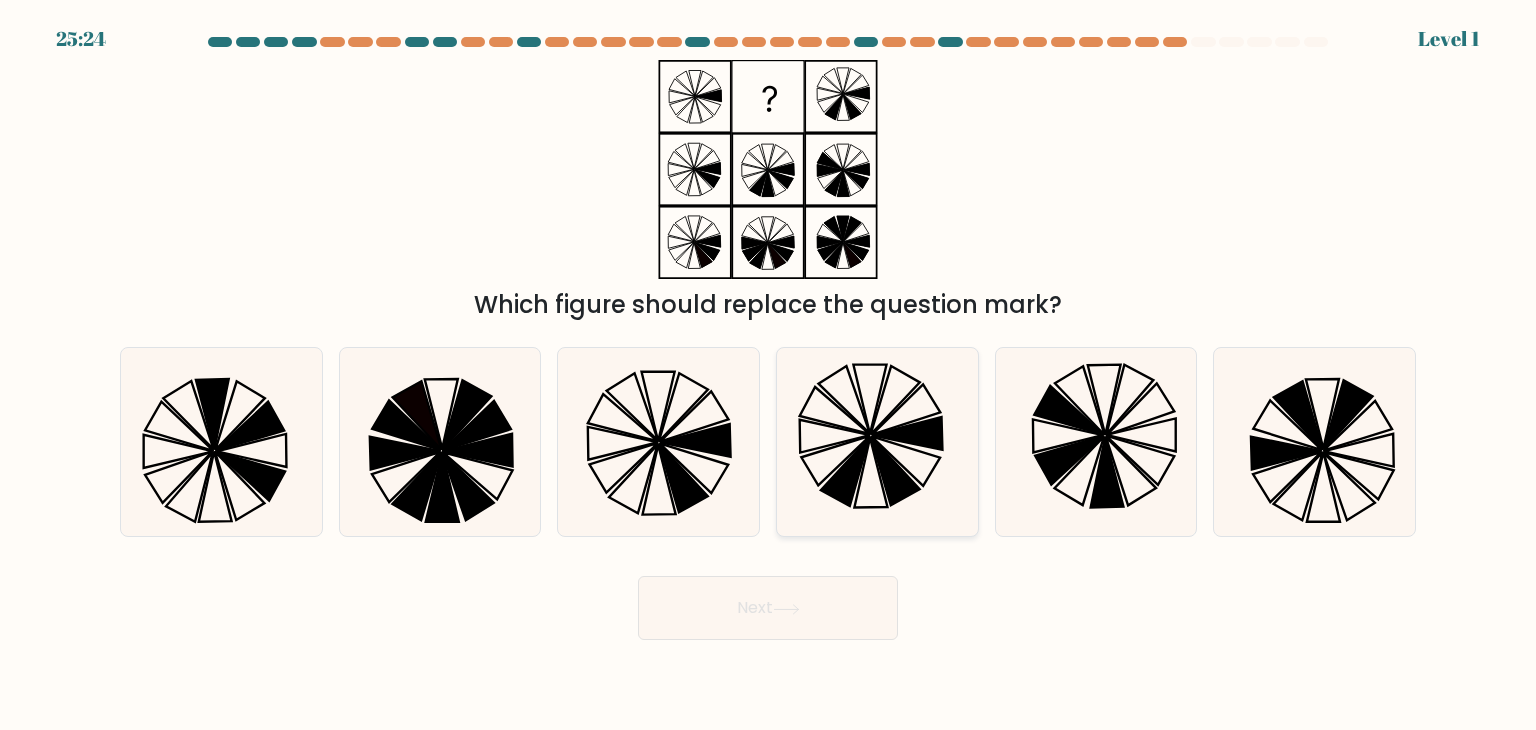 click 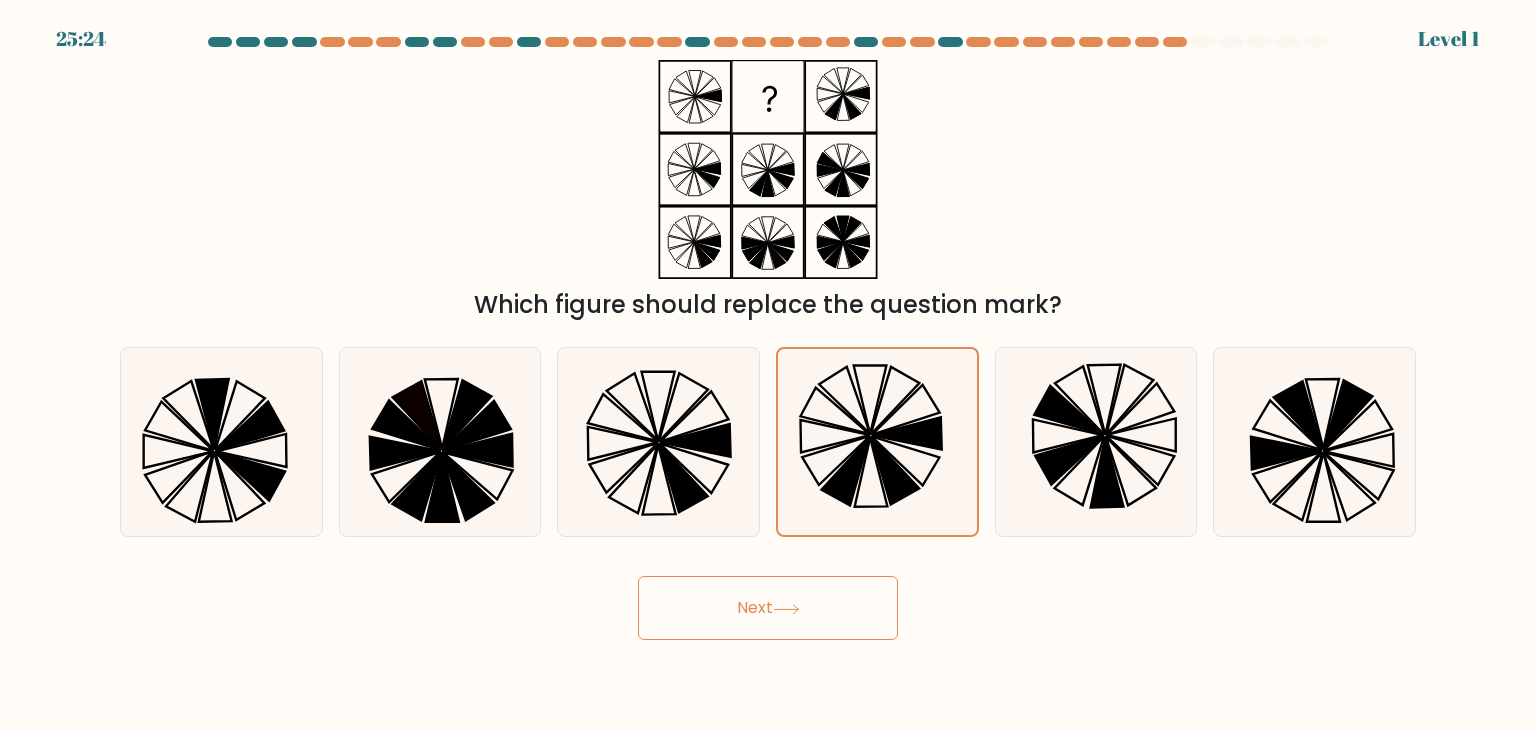 click on "Next" at bounding box center [768, 608] 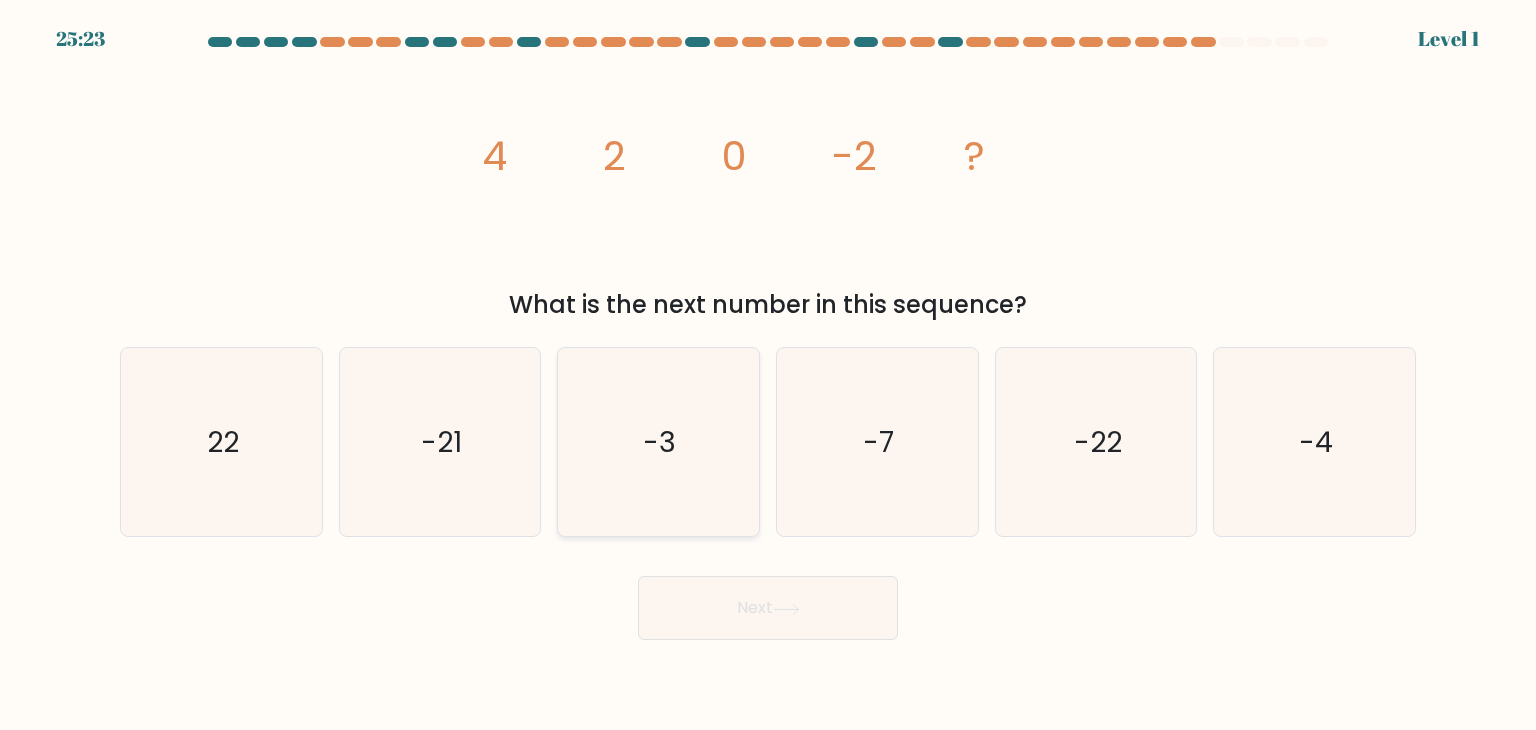 click on "-3" 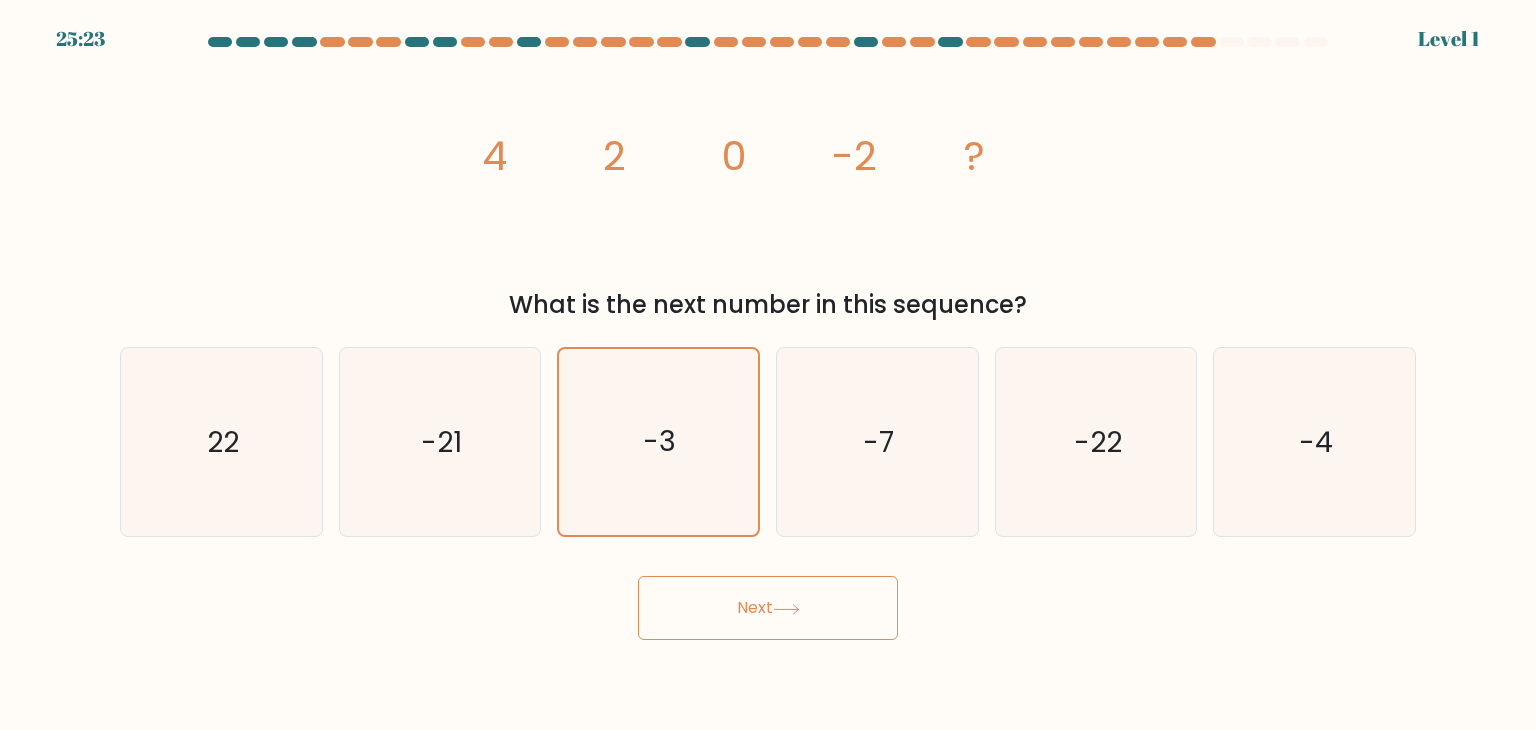 click on "Next" at bounding box center (768, 608) 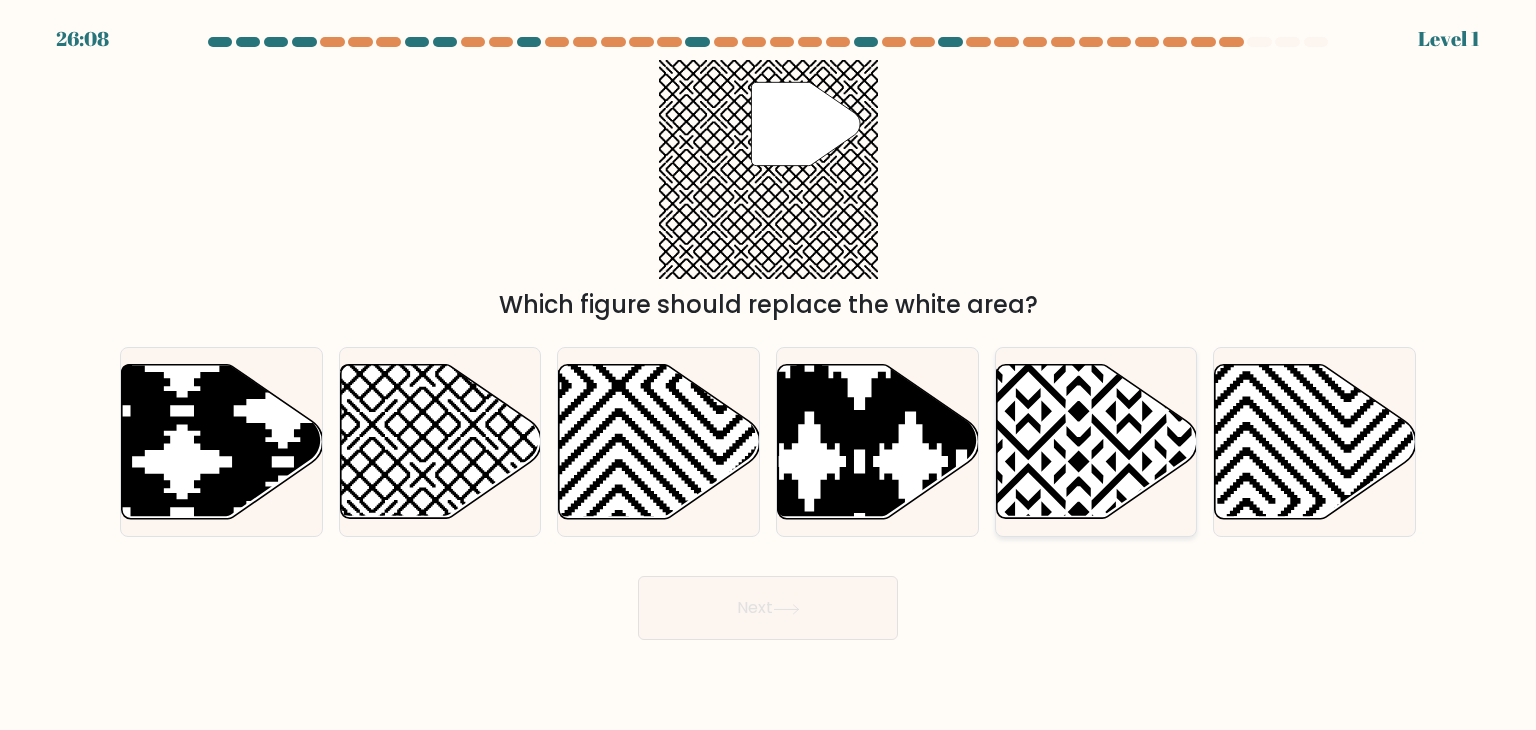 click 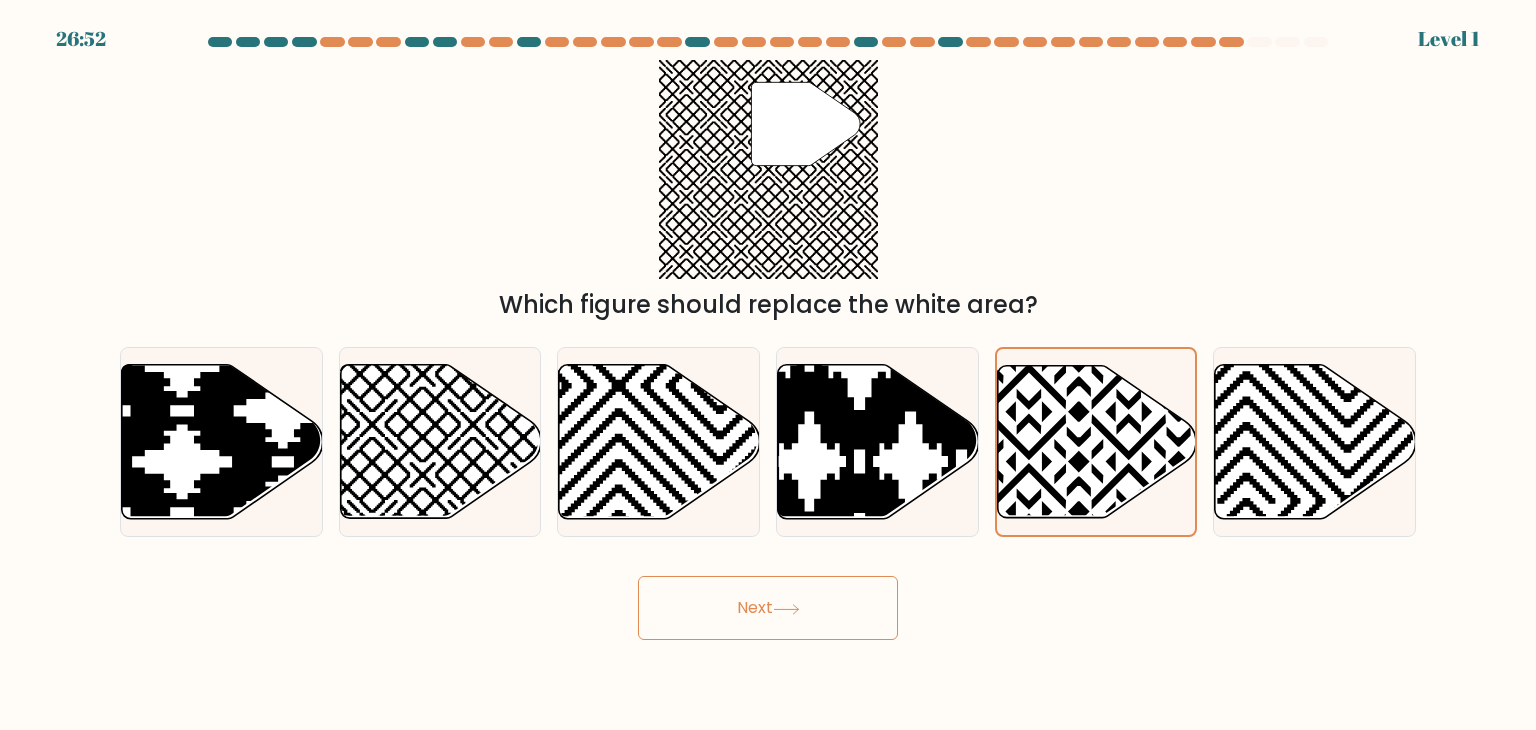click on "Next" at bounding box center (768, 608) 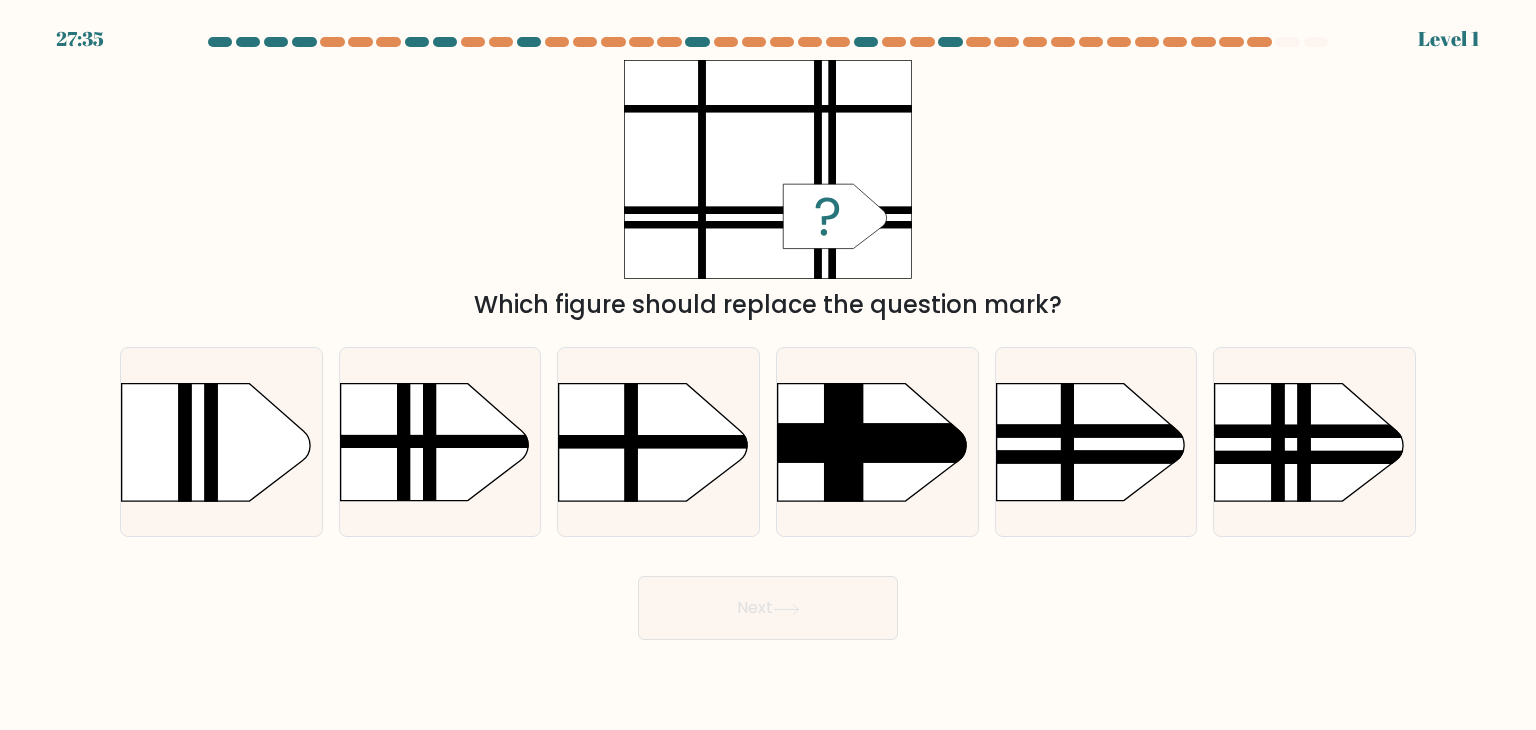 click 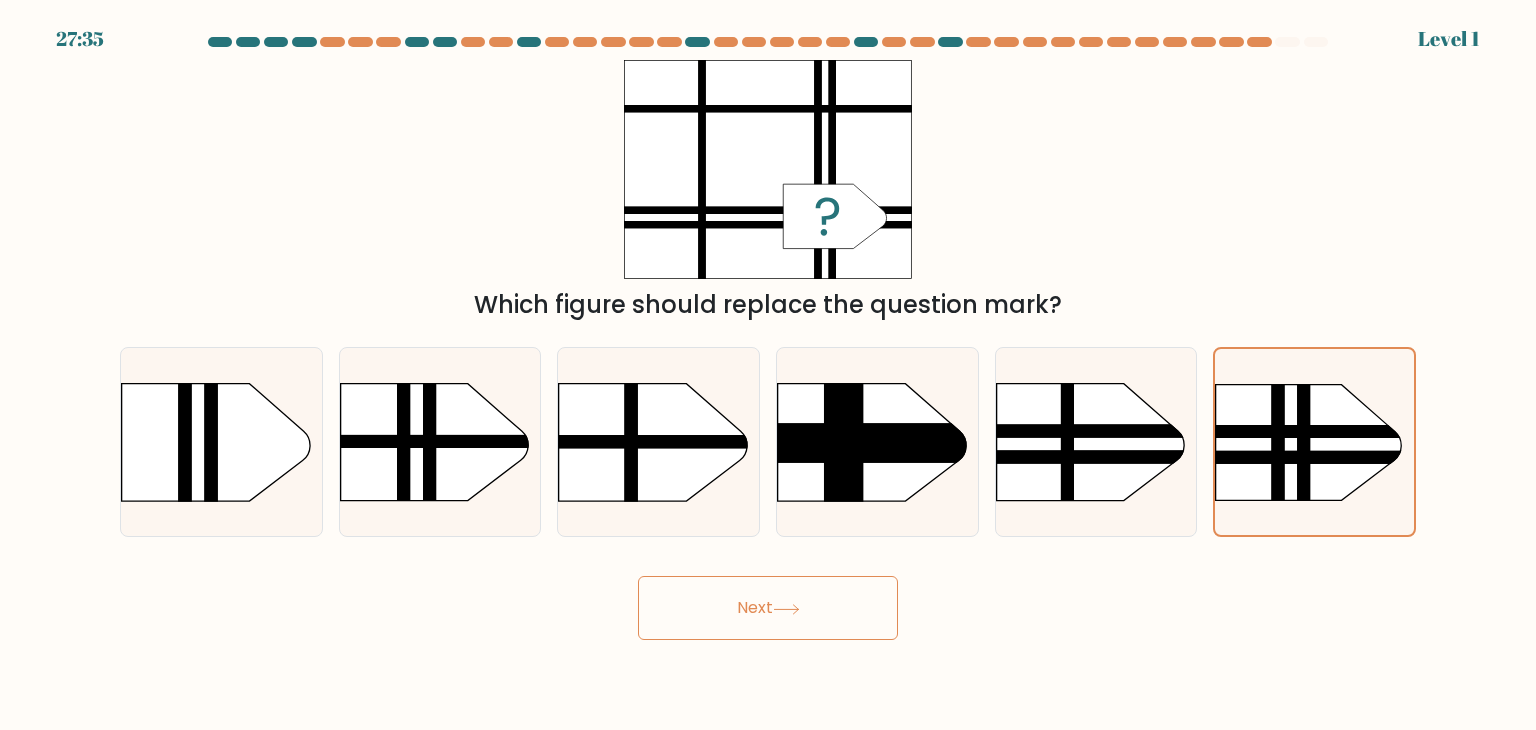 click on "Next" at bounding box center [768, 608] 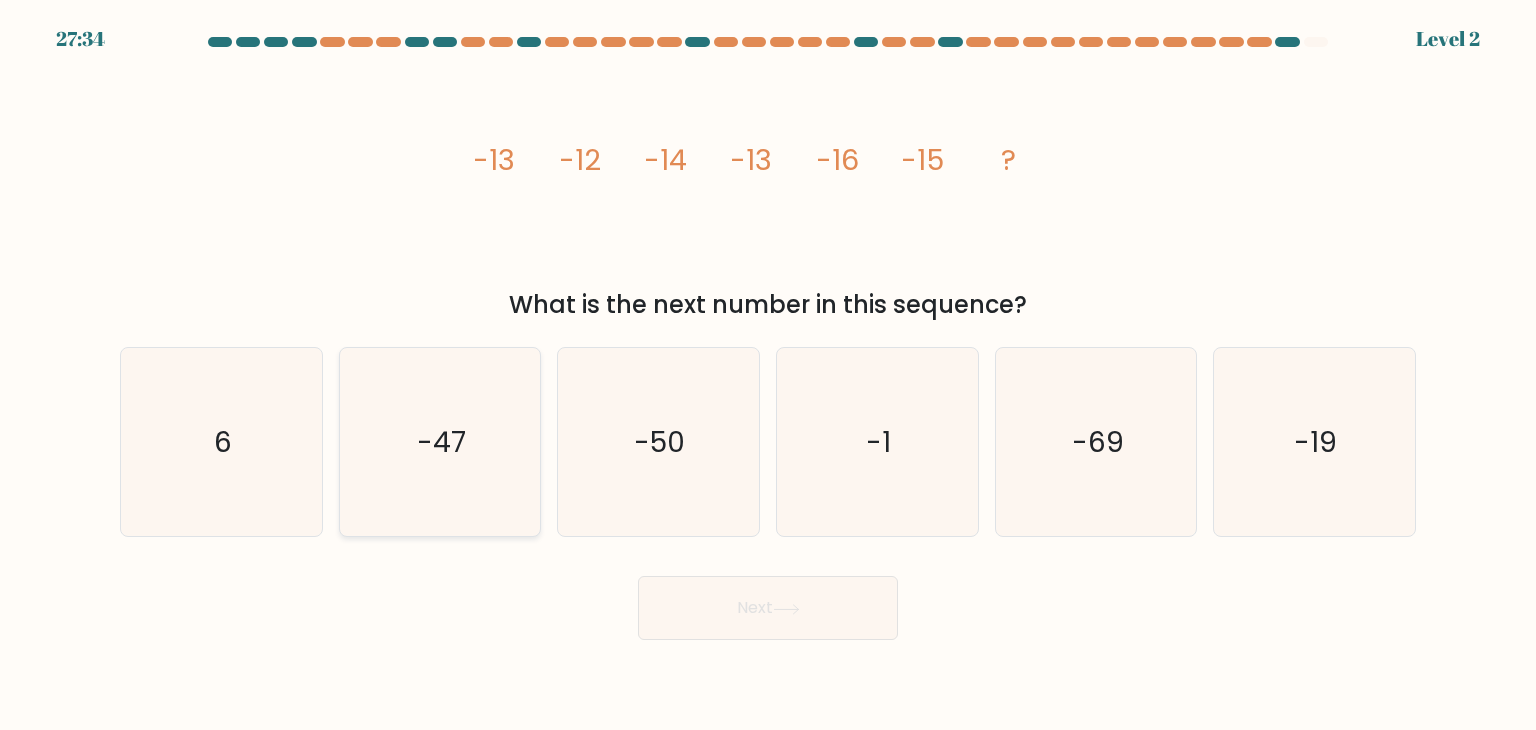 click on "-47" 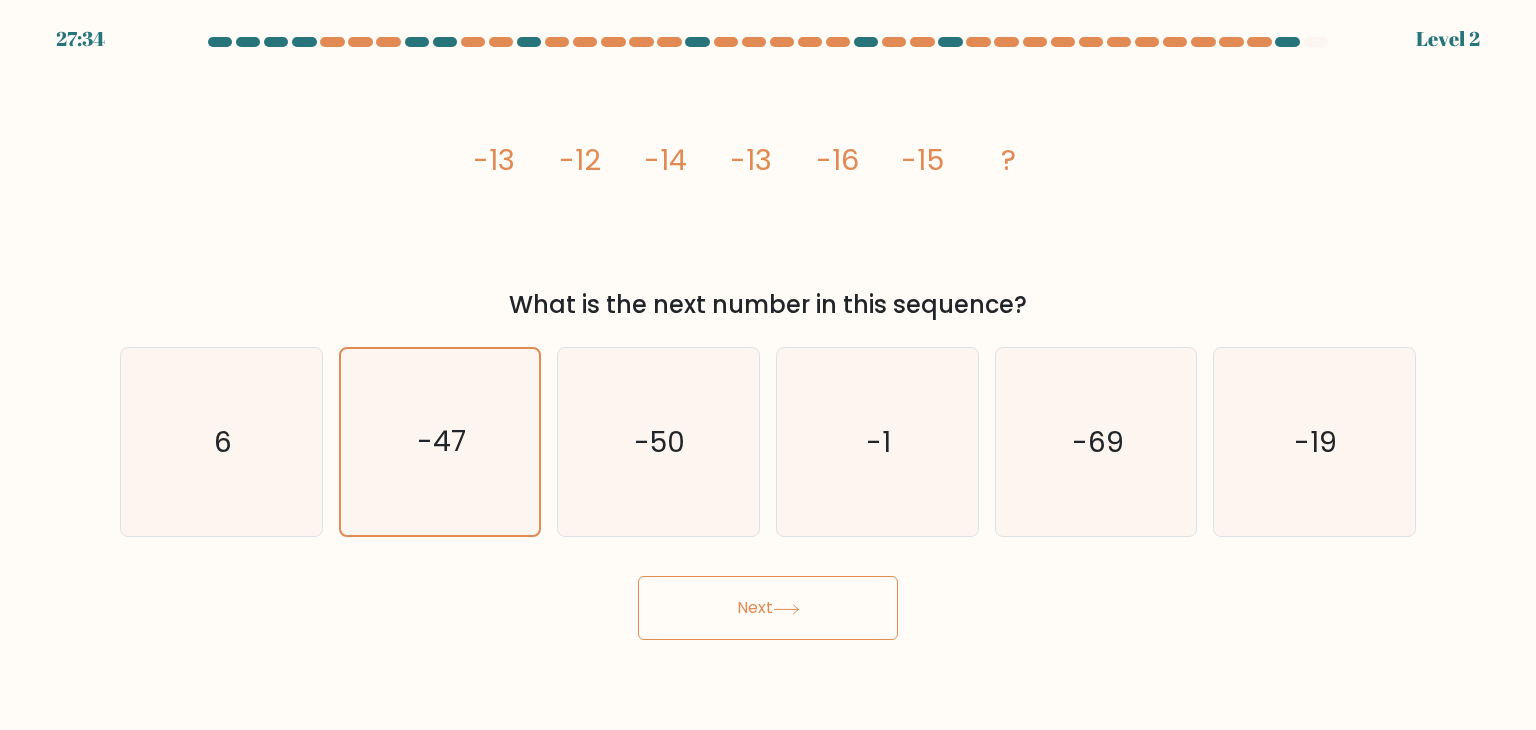 click at bounding box center (768, 338) 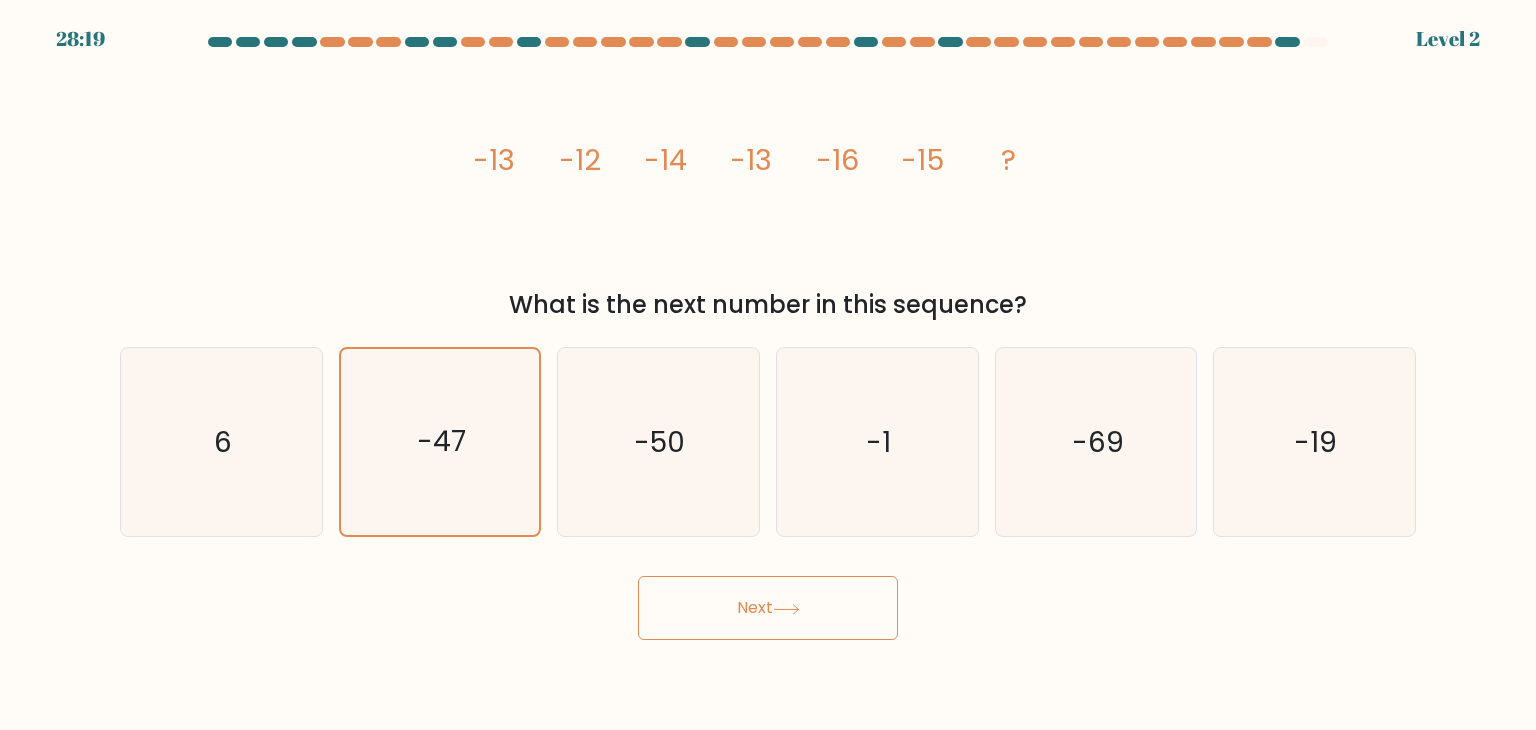 click on "Next" at bounding box center (768, 608) 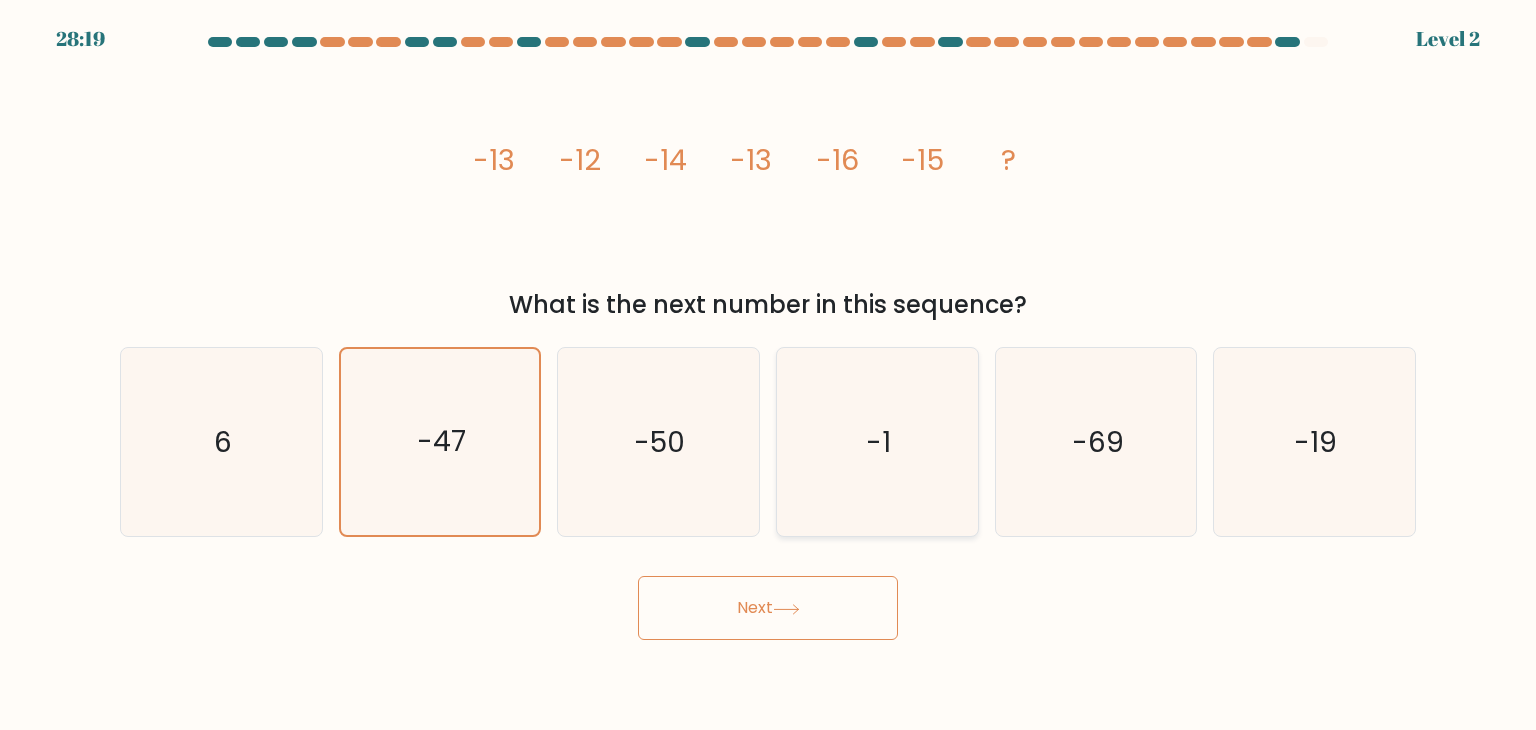 click on "-1" 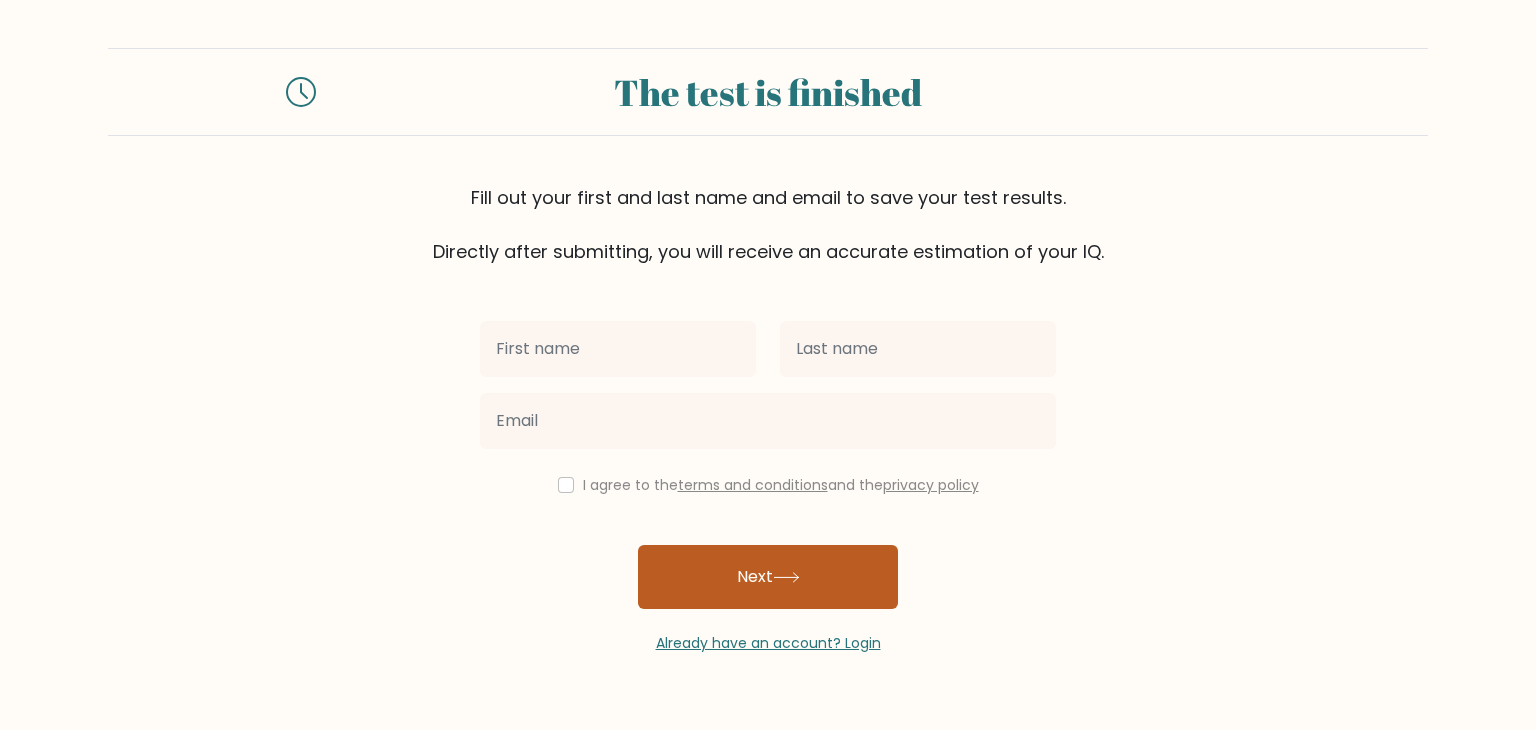 scroll, scrollTop: 0, scrollLeft: 0, axis: both 